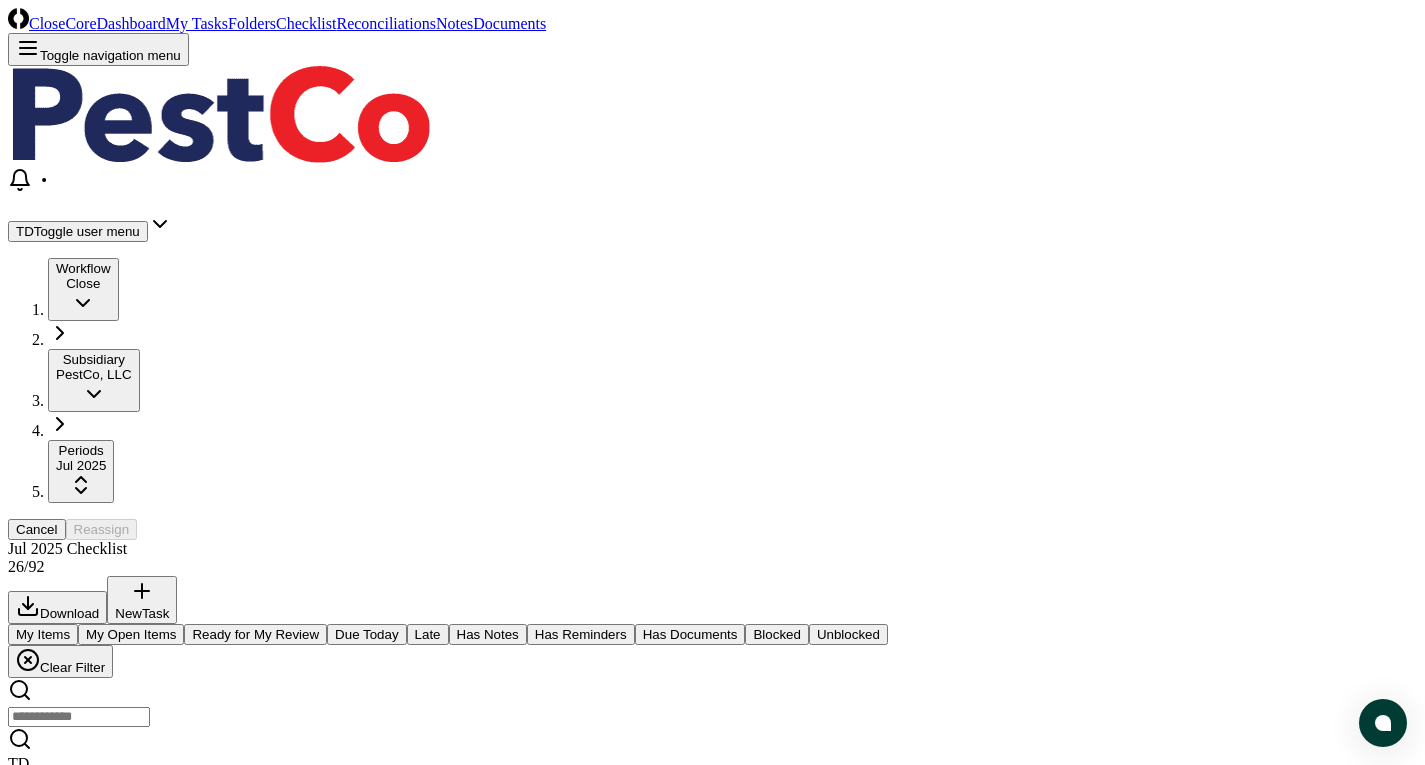 scroll, scrollTop: 1200, scrollLeft: 0, axis: vertical 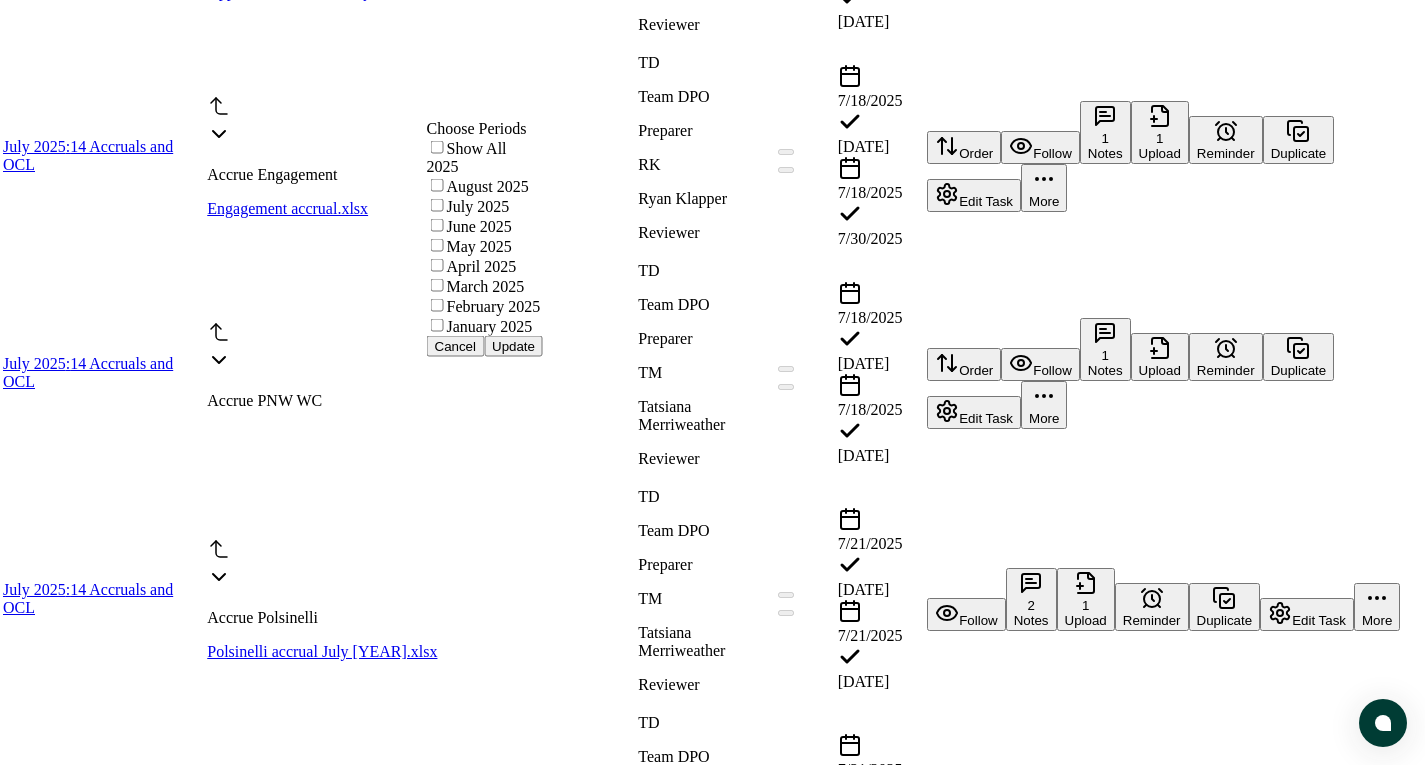 click on "CloseCore Dashboard My Tasks Folders Checklist Reconciliations Notes Documents Toggle navigation menu   TD Toggle user menu Workflow Close Subsidiary PestCo, LLC Periods Jul [YEAR] Cancel Reassign Jul [YEAR] Checklist 26 / 92 Download New  Task My Items My Open Items Ready for My Review Due Today Late Has Notes Has Reminders Has Documents Blocked Unblocked Clear Filter TD Team DPO Preparer Folder Description Assignee Sign-Off   Due Actions July [YEAR] :  14 Accruals and OCL Accrue Applause Applause accrual for July [YEAR] JE.xlsx TD Team DPO Preparer TM Tatsiana Merriweather Reviewer [DATE] [DATE] [DATE] [DATE] Order Follow Notes 1 Upload Reminder Duplicate Edit Task More July [YEAR] :  14 Accruals and OCL Accrue Engagement Engagement accrual.xlsx TD Team DPO Preparer RK Ryan Klapper Reviewer [DATE] [DATE] [DATE] [DATE] Order Follow 1 Notes 1 Upload Reminder Duplicate Edit Task More July [YEAR] :  14 Accruals and OCL Accrue PNW WC TD Team DPO Preparer TM Tatsiana Merriweather Reviewer [DATE]" at bounding box center (712, 2151) 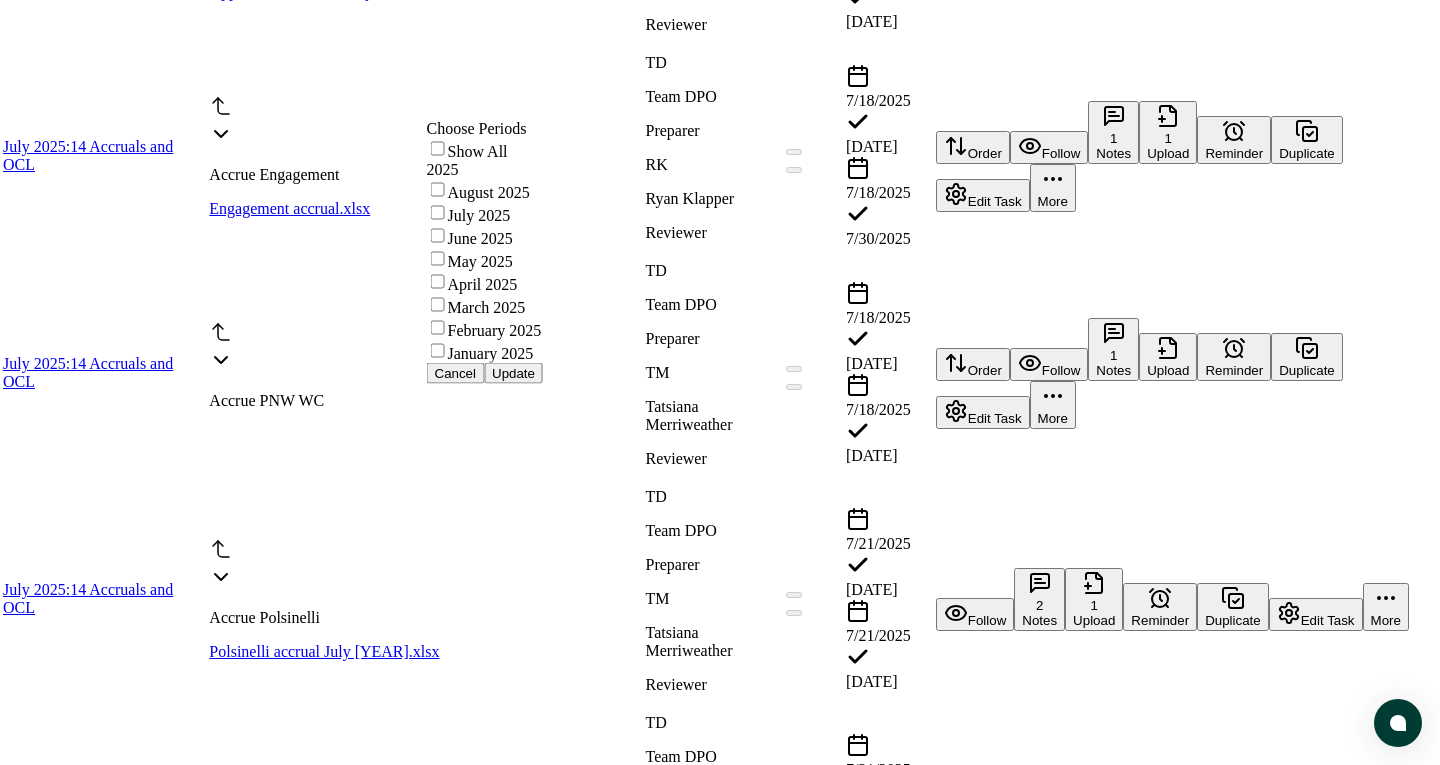 click on "June 2025" at bounding box center [485, 236] 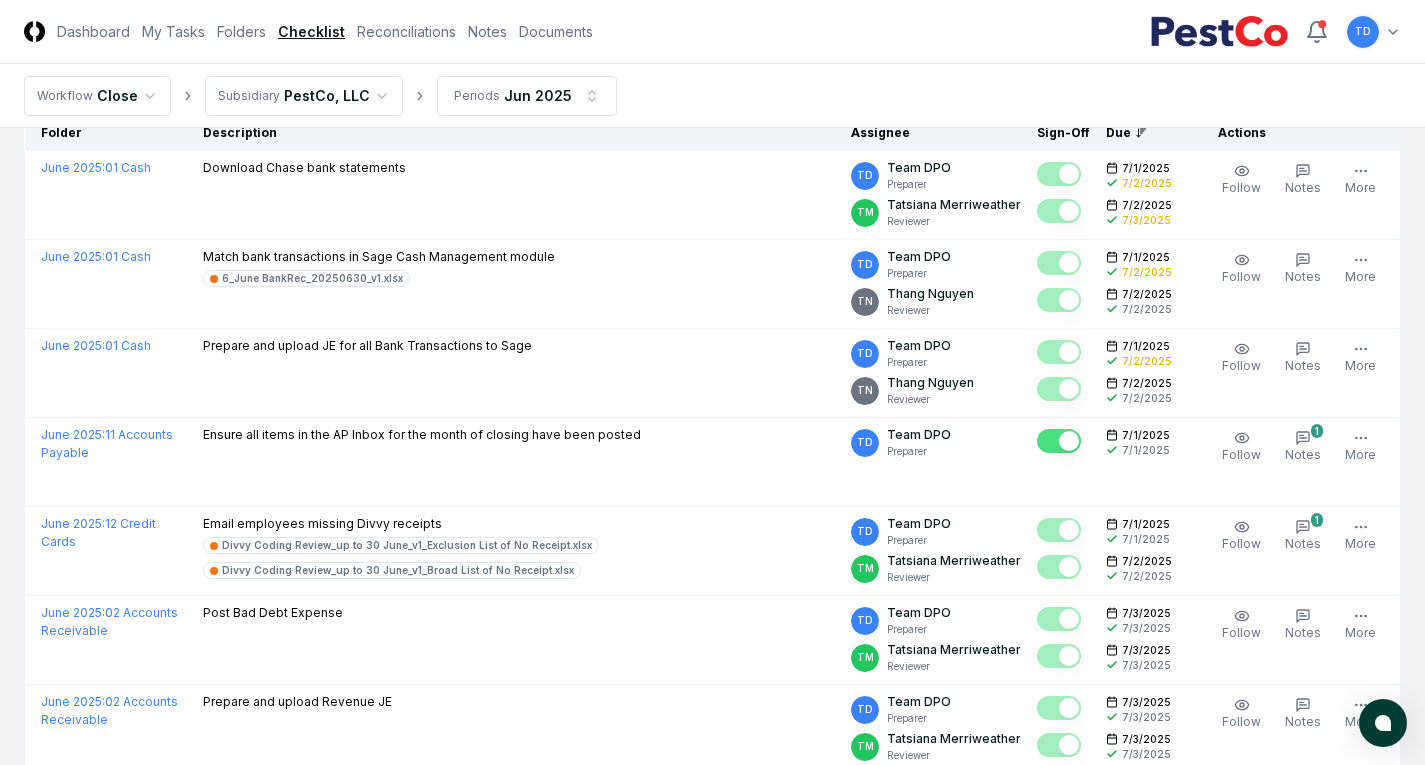 scroll, scrollTop: 0, scrollLeft: 0, axis: both 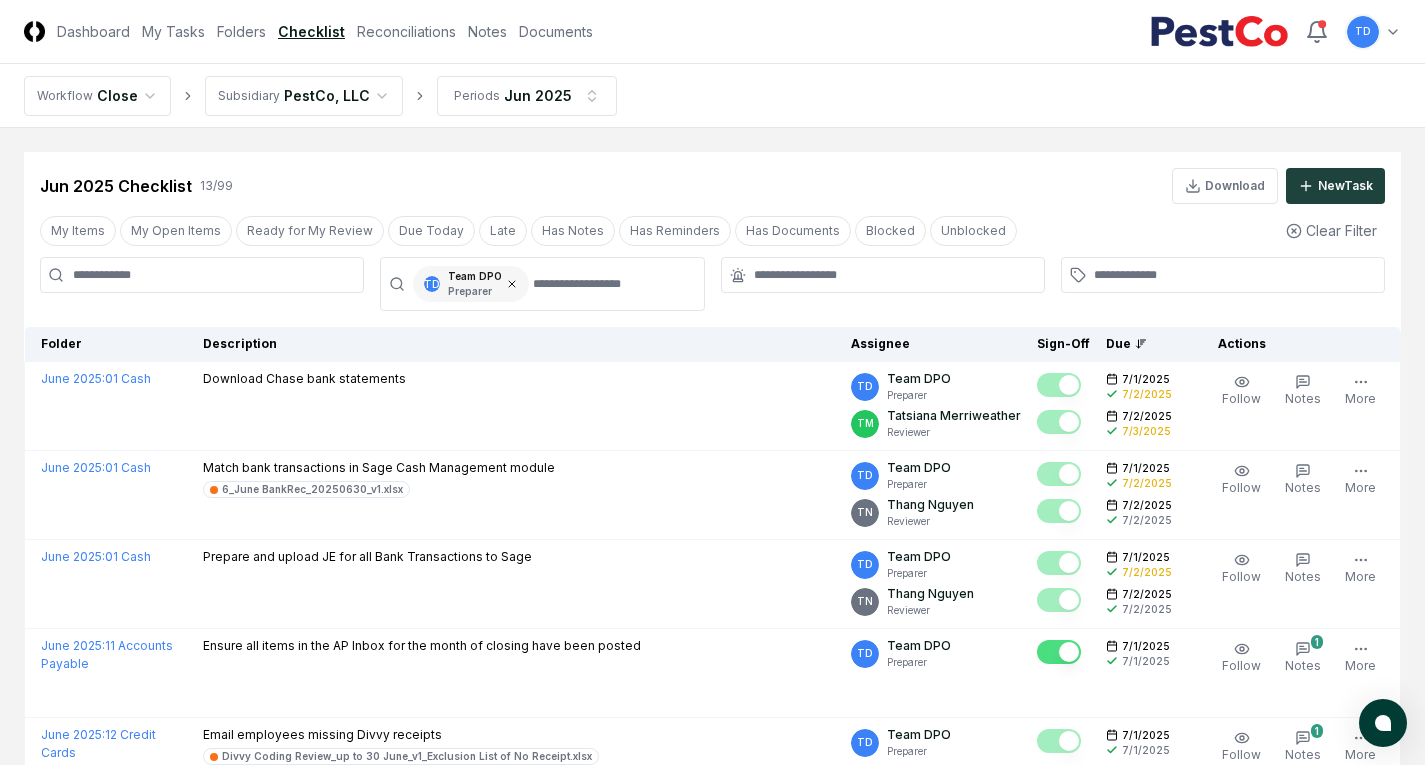 click 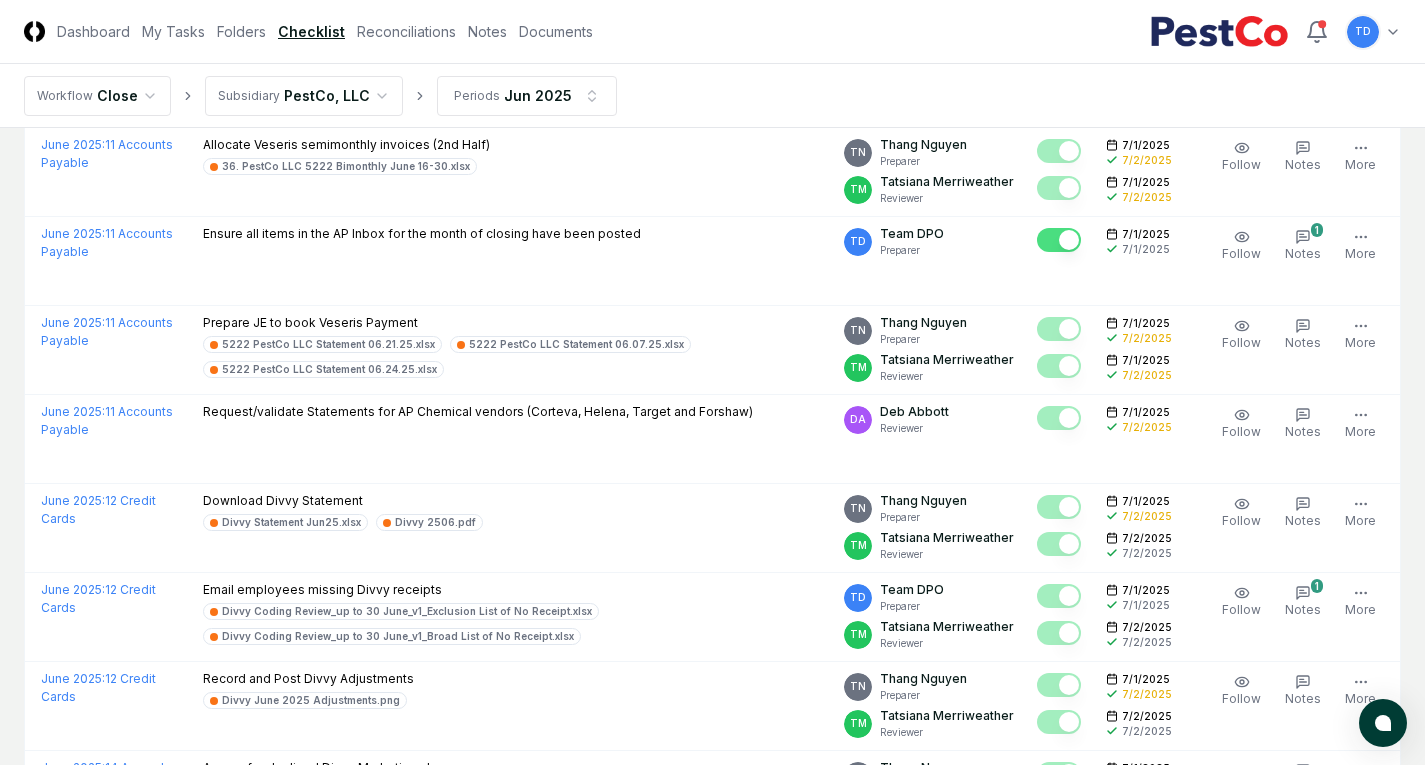 scroll, scrollTop: 3379, scrollLeft: 0, axis: vertical 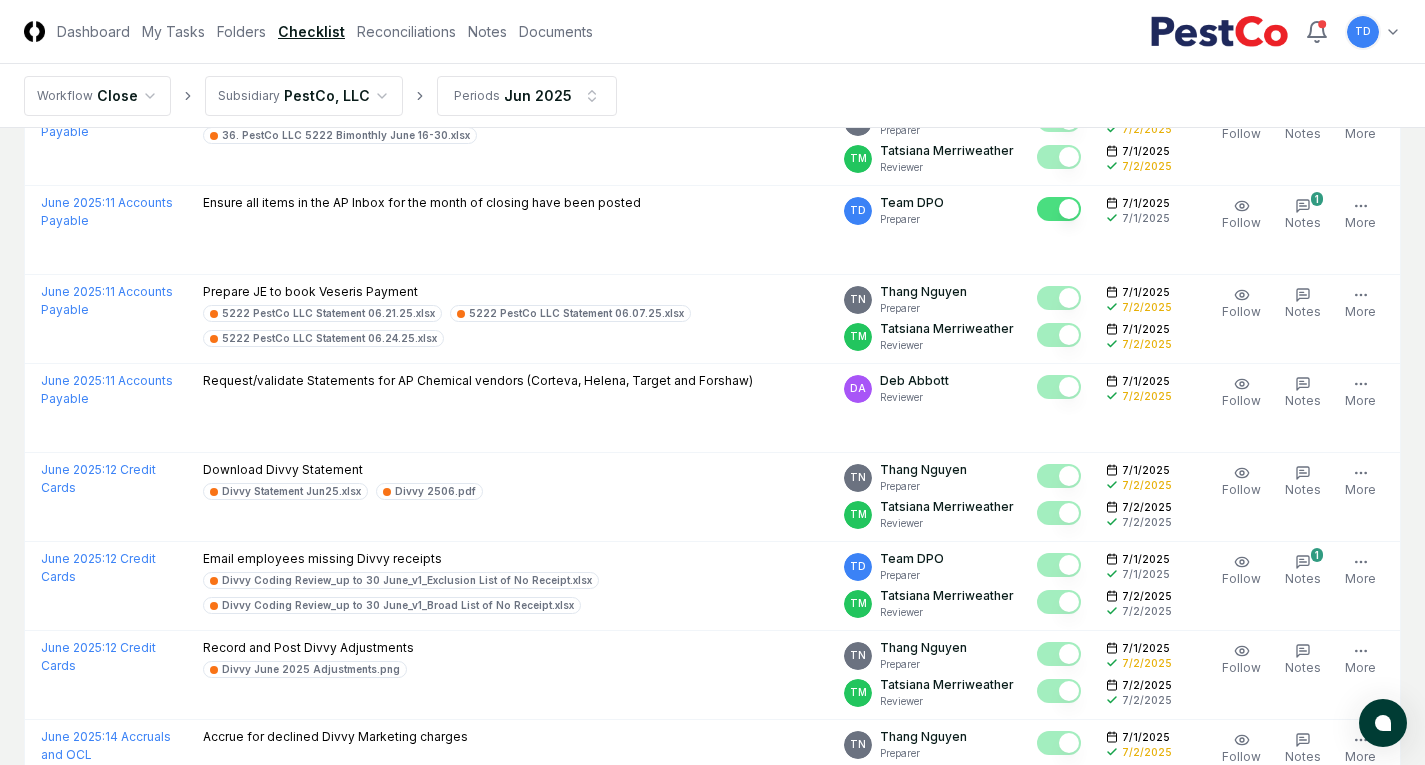 click on "CloseCore Dashboard My Tasks Folders Checklist Reconciliations Notes Documents Toggle navigation menu   TD Toggle user menu" at bounding box center [712, 32] 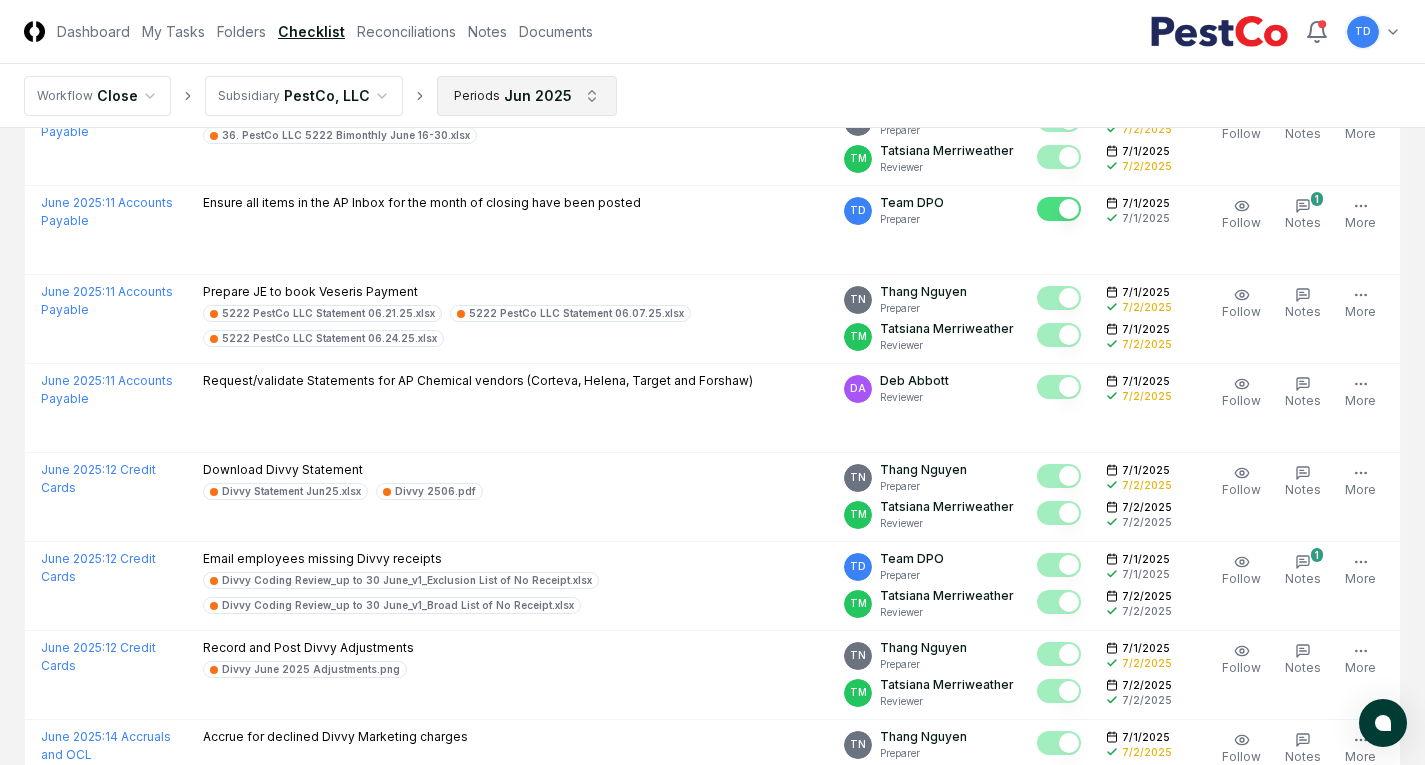 click on "CloseCore Dashboard My Tasks Folders Checklist Reconciliations Notes Documents Toggle navigation menu   TD Toggle user menu Workflow Close Subsidiary PestCo, LLC Periods Jun [DATE] Cancel Reassign Jun [DATE] Checklist 99 / 99 Download New  Task My Items My Open Items Ready for My Review Due Today Late Has Notes Has Reminders Has Documents Blocked Unblocked Clear Filter Folder Description Assignee Sign-Off   Due Actions June [DATE] :  11 Accounts Payable Allocate Veseris semimonthly invoices (1st Half) 35. PestCo LLC 5222 Bimonthly June 1-15.xlsx TN Thang Nguyen Preparer TM Tatsiana Merriweather Reviewer [DATE] [DATE] [DATE] [DATE] Follow Notes 1 Upload Reminder Duplicate Edit Task More June [DATE] :  06 Goodwill and Intangibles Amortize Goodwill Amortization (1760) 1760 - Goodwill Amortization.xlsx AG Angelique Cotez Garcia Preparer TM Tatsiana Merriweather Reviewer [DATE] [DATE] [DATE] [DATE] Order Follow Notes 1 Upload Reminder Duplicate Edit Task More June [DATE] :  AG Preparer TM Reviewer" at bounding box center (712, -882) 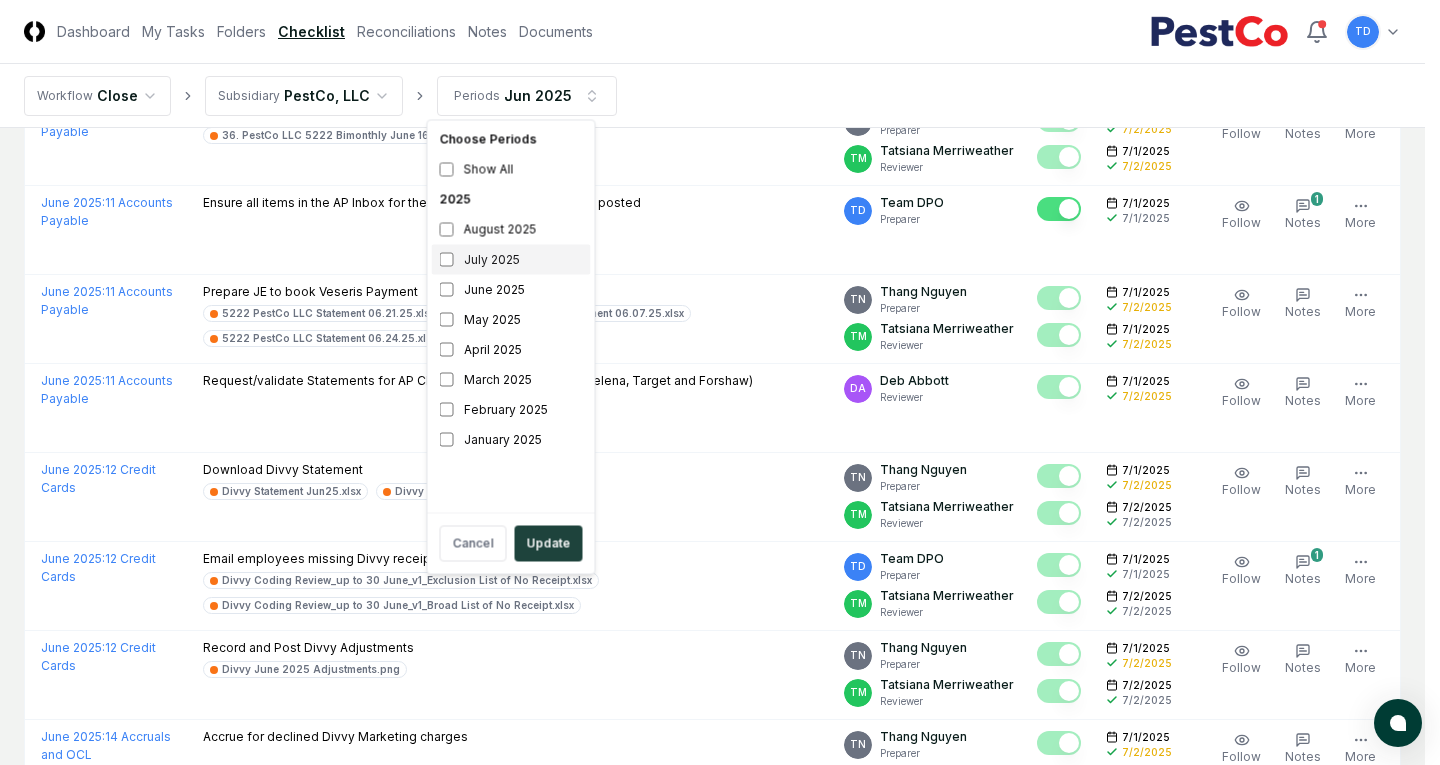click on "July 2025" at bounding box center (511, 260) 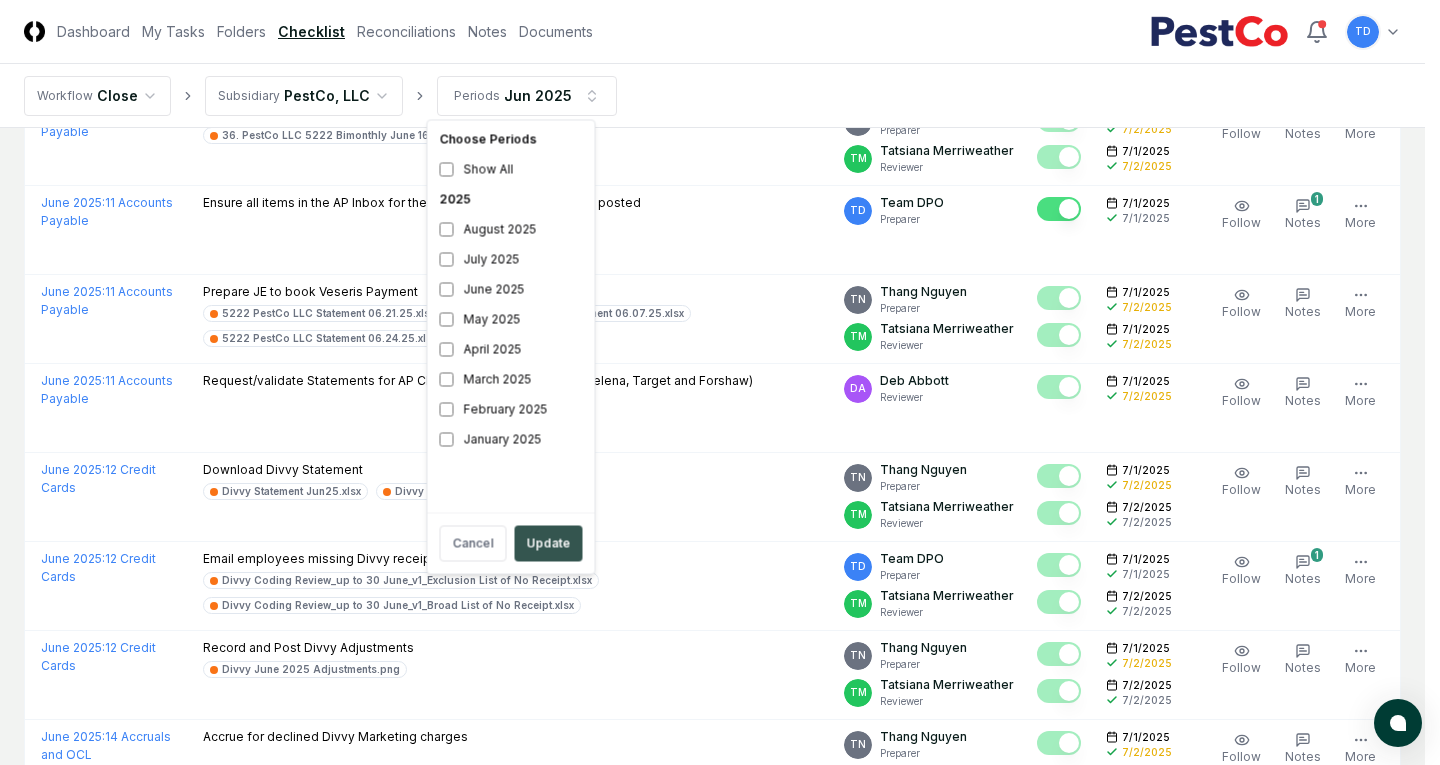 click on "Update" at bounding box center [549, 544] 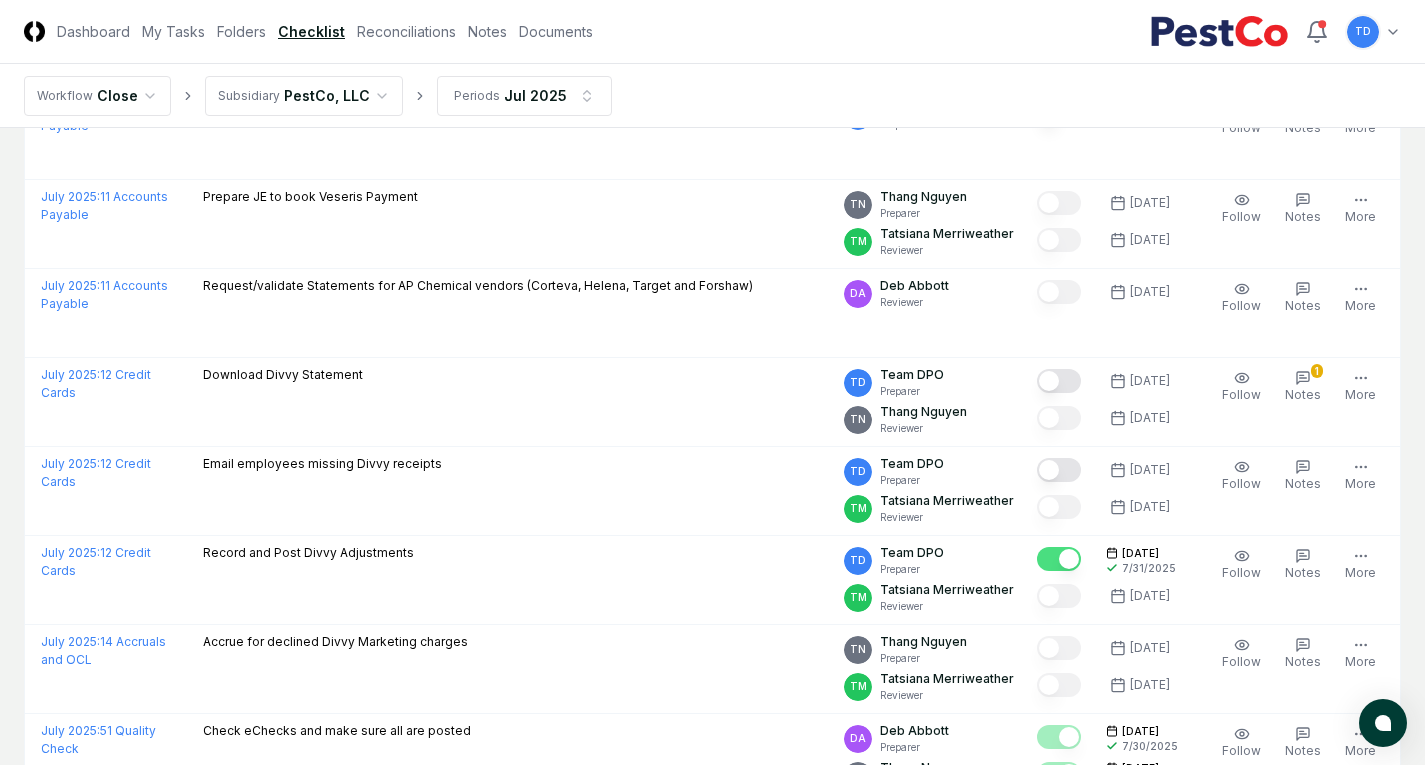 scroll, scrollTop: 4013, scrollLeft: 0, axis: vertical 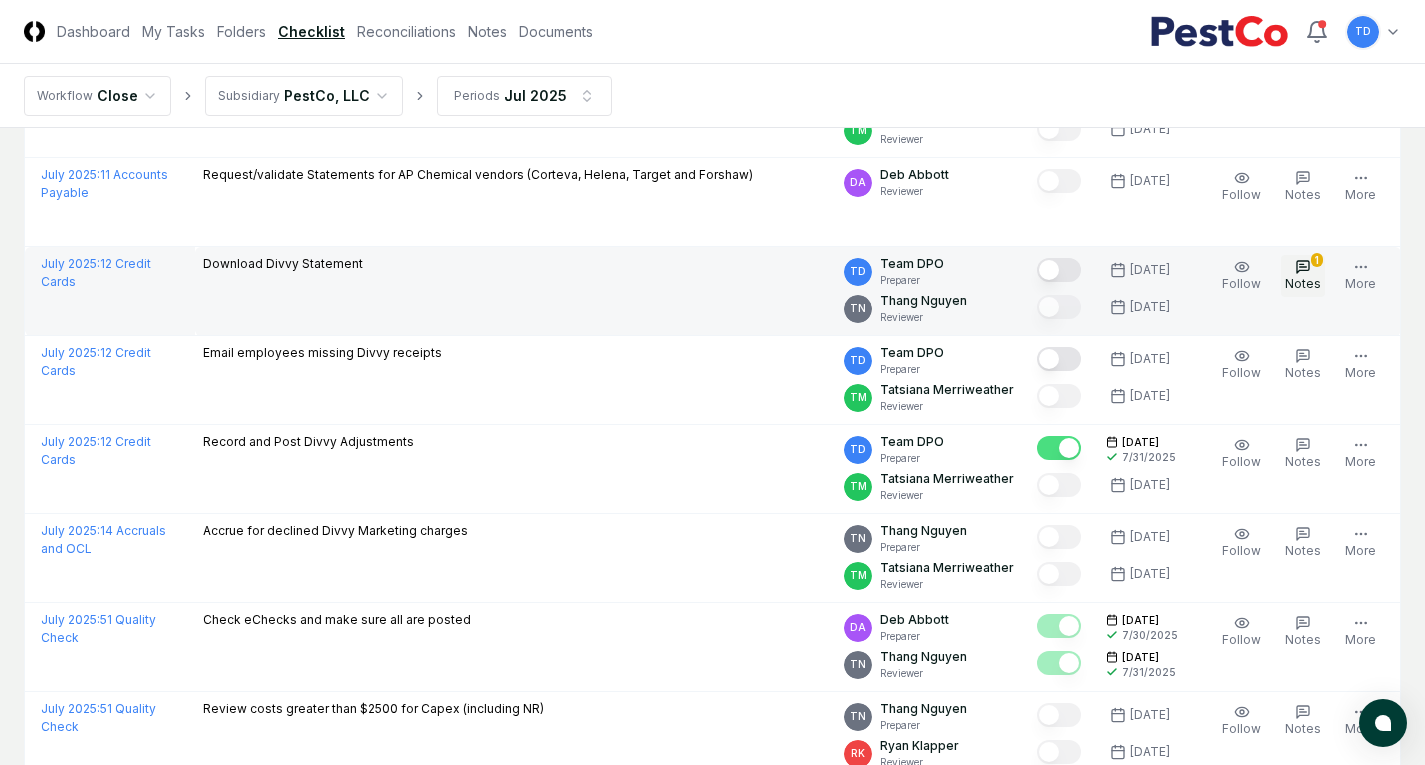 click on "Notes" at bounding box center [1303, 283] 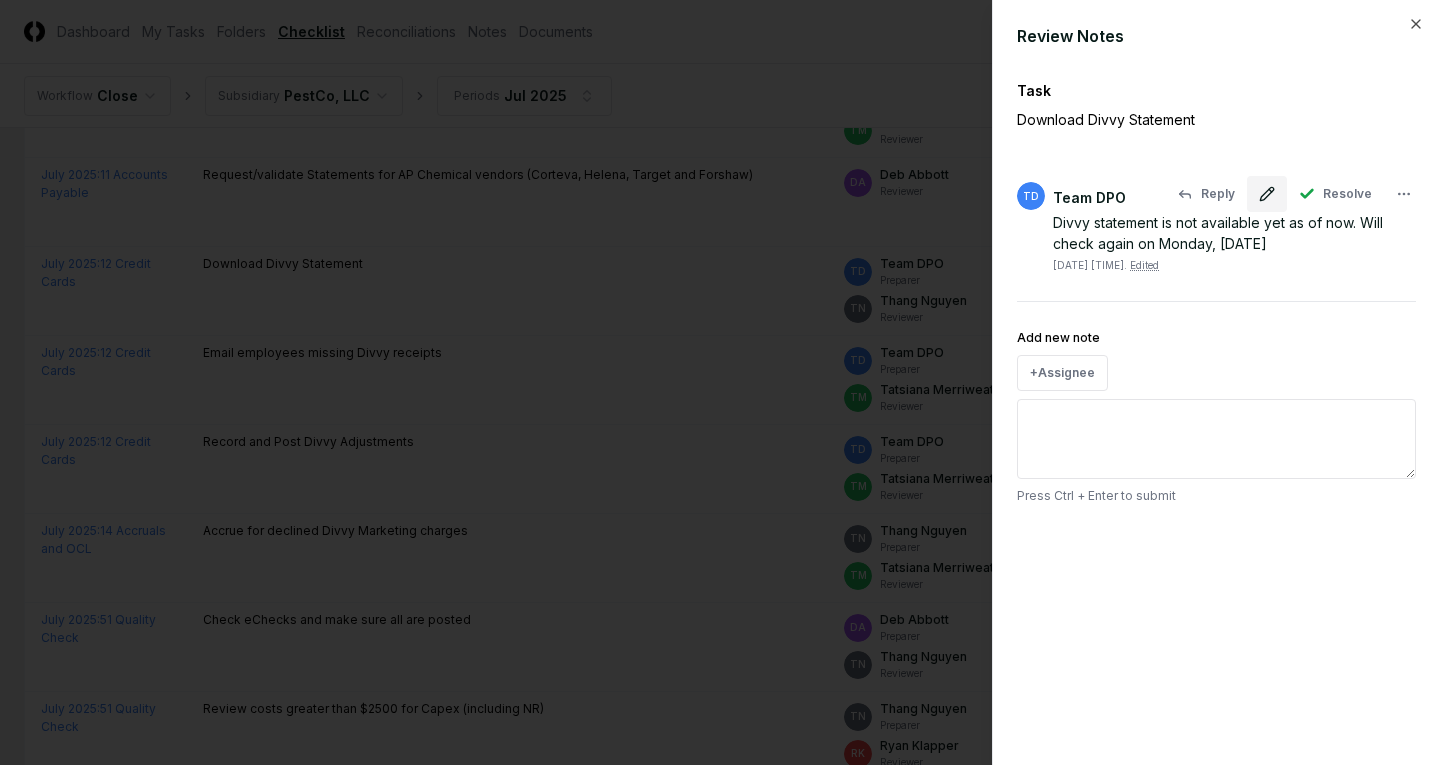 click at bounding box center (1267, 194) 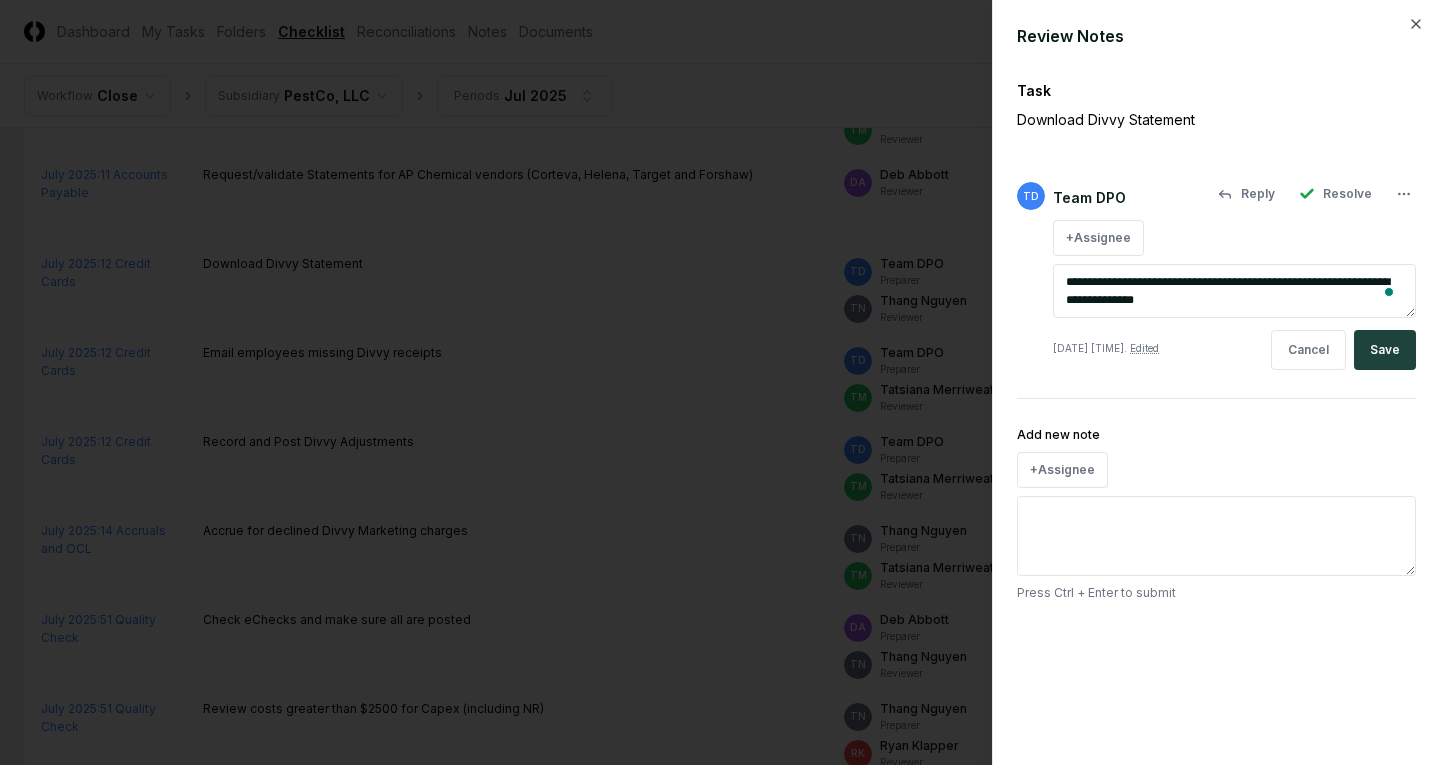 click on "**********" at bounding box center (1234, 291) 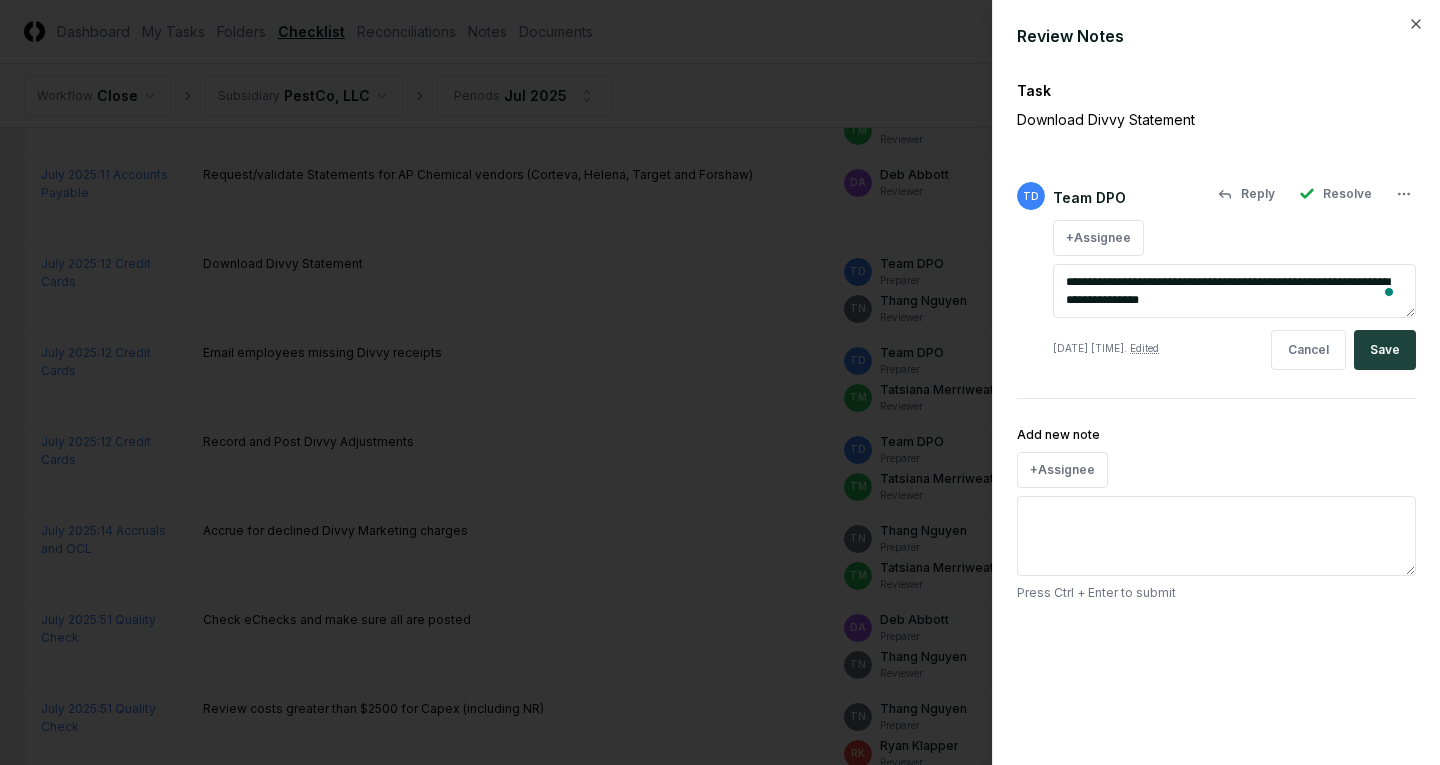 type on "*" 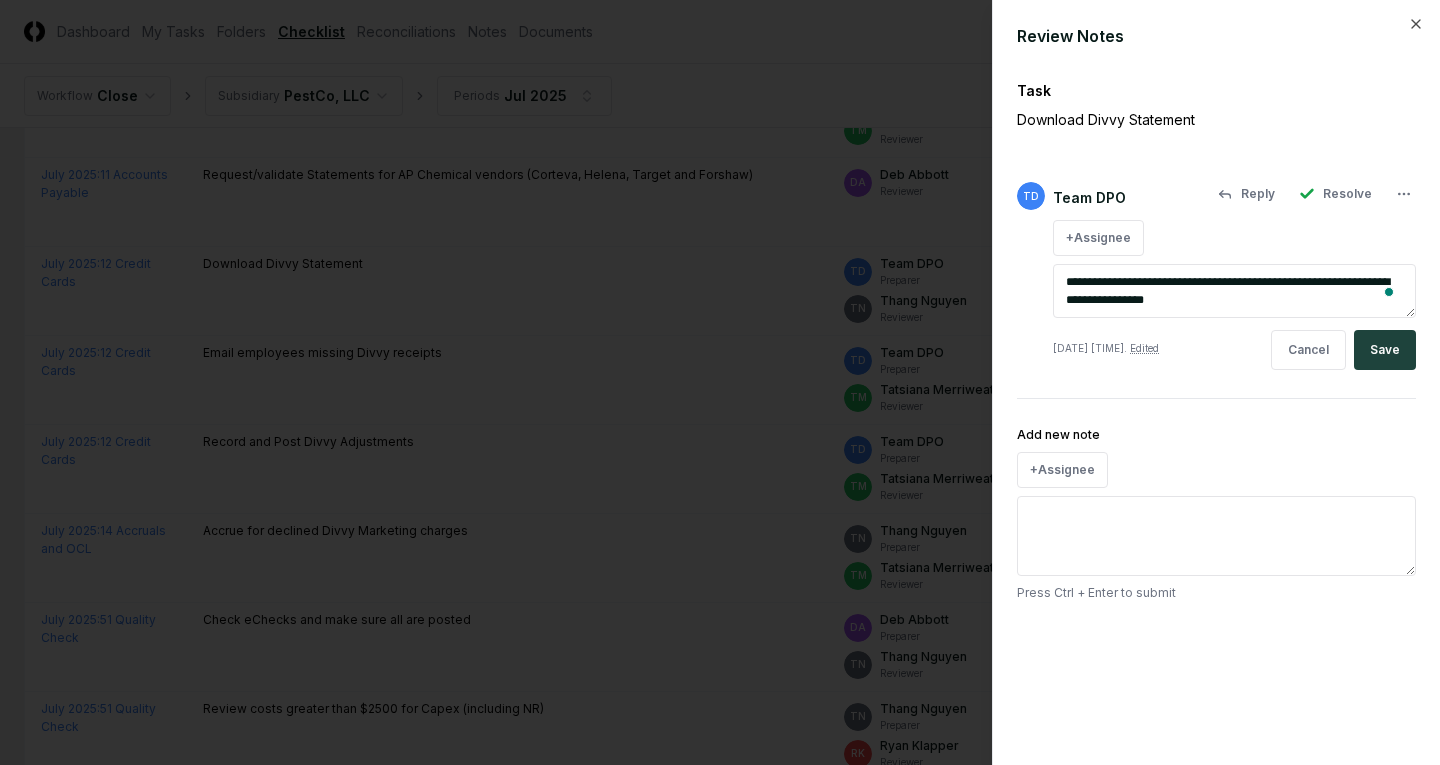 type on "*" 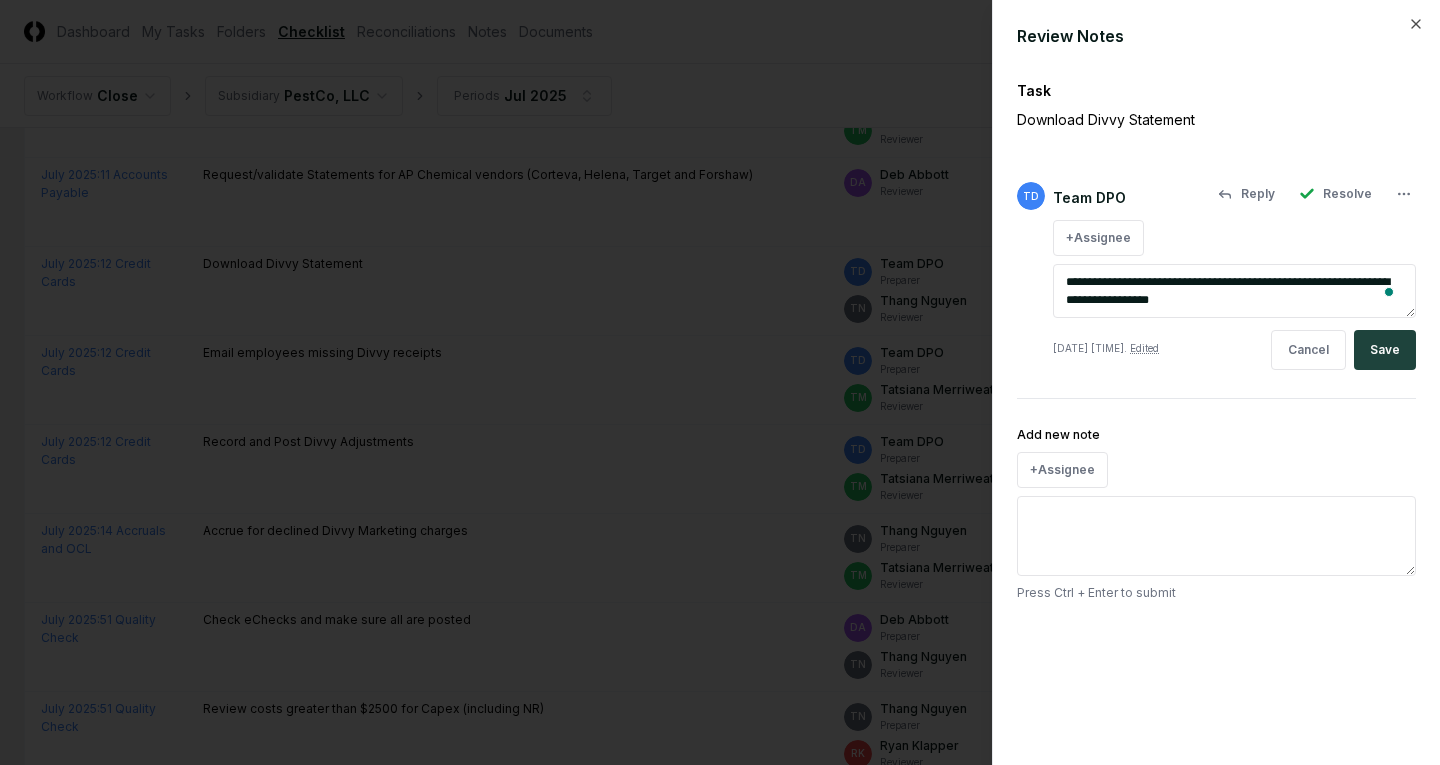 type on "*" 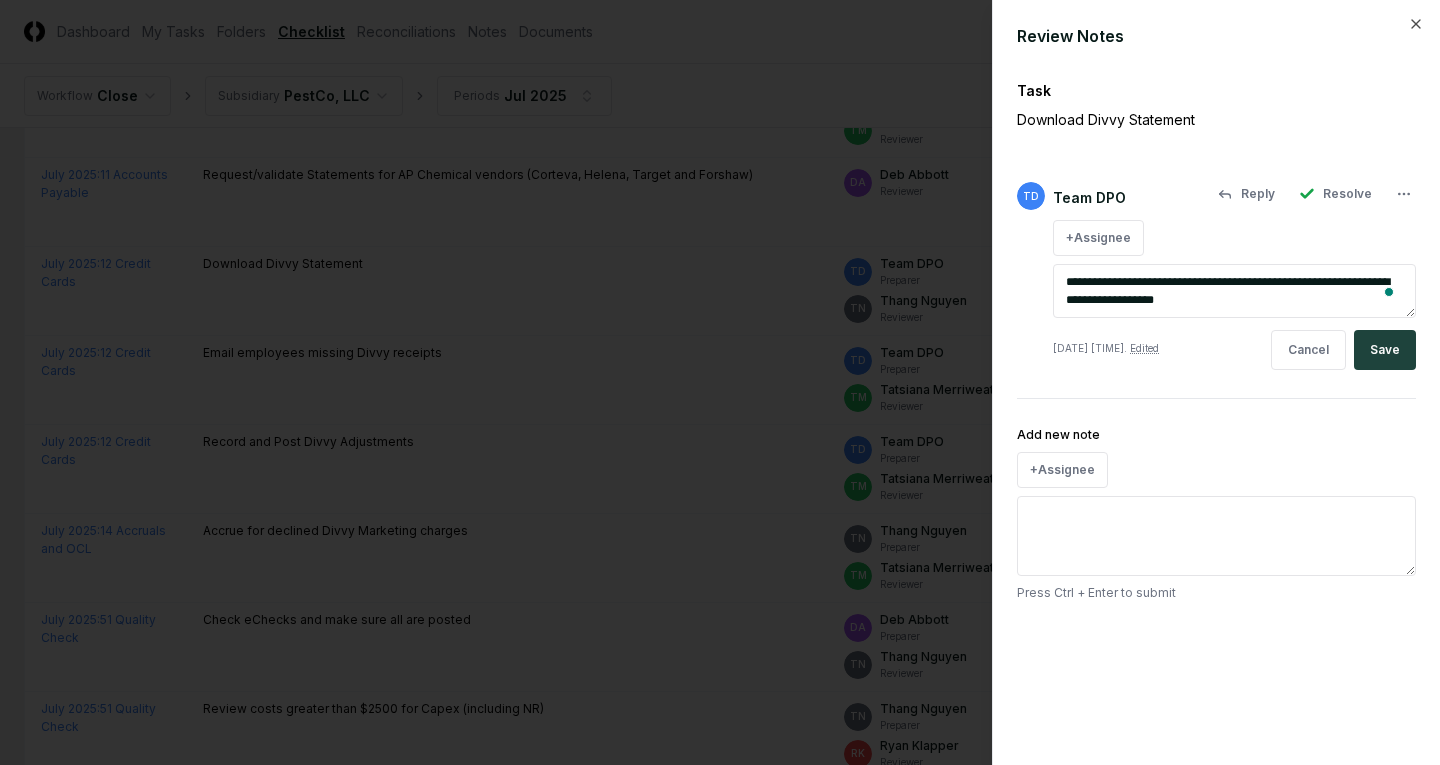 type on "*" 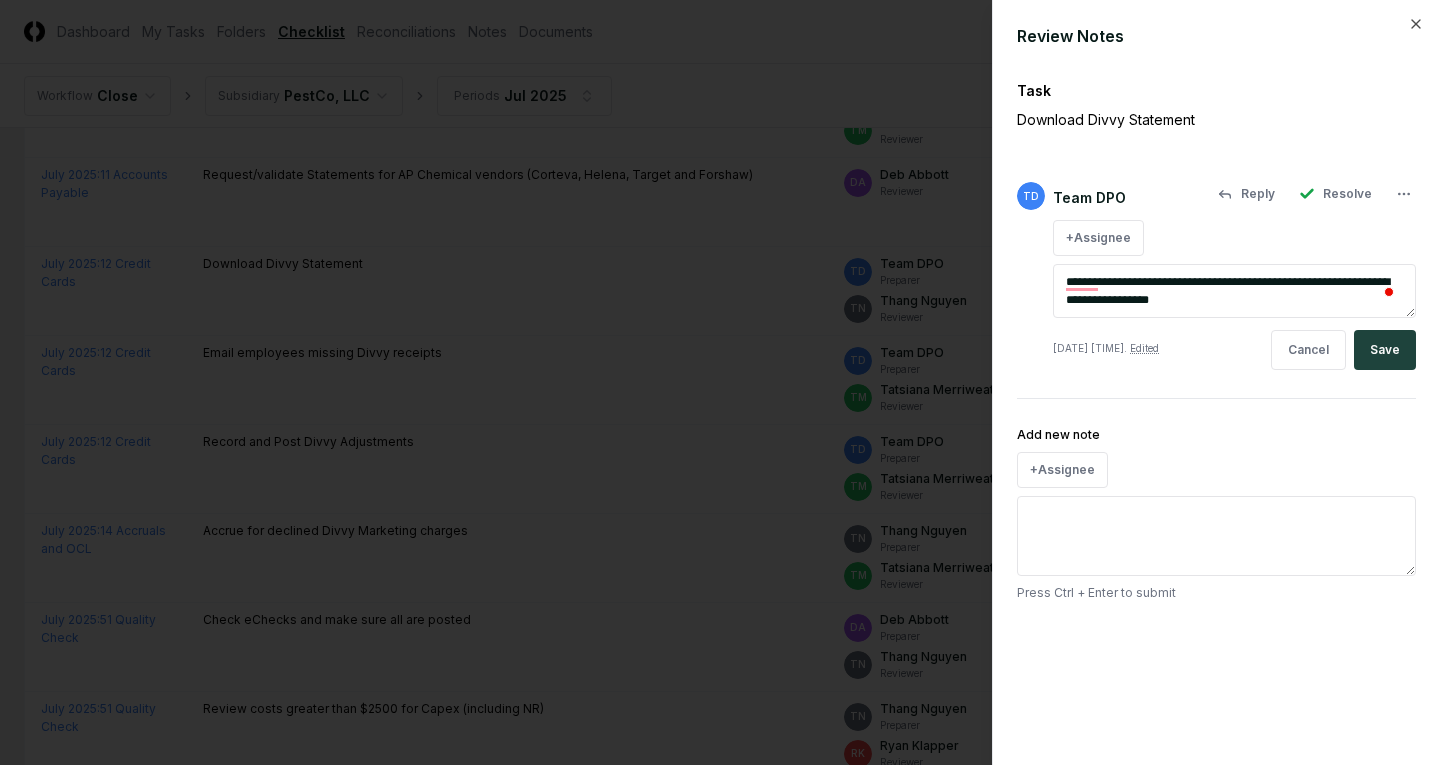 type on "*" 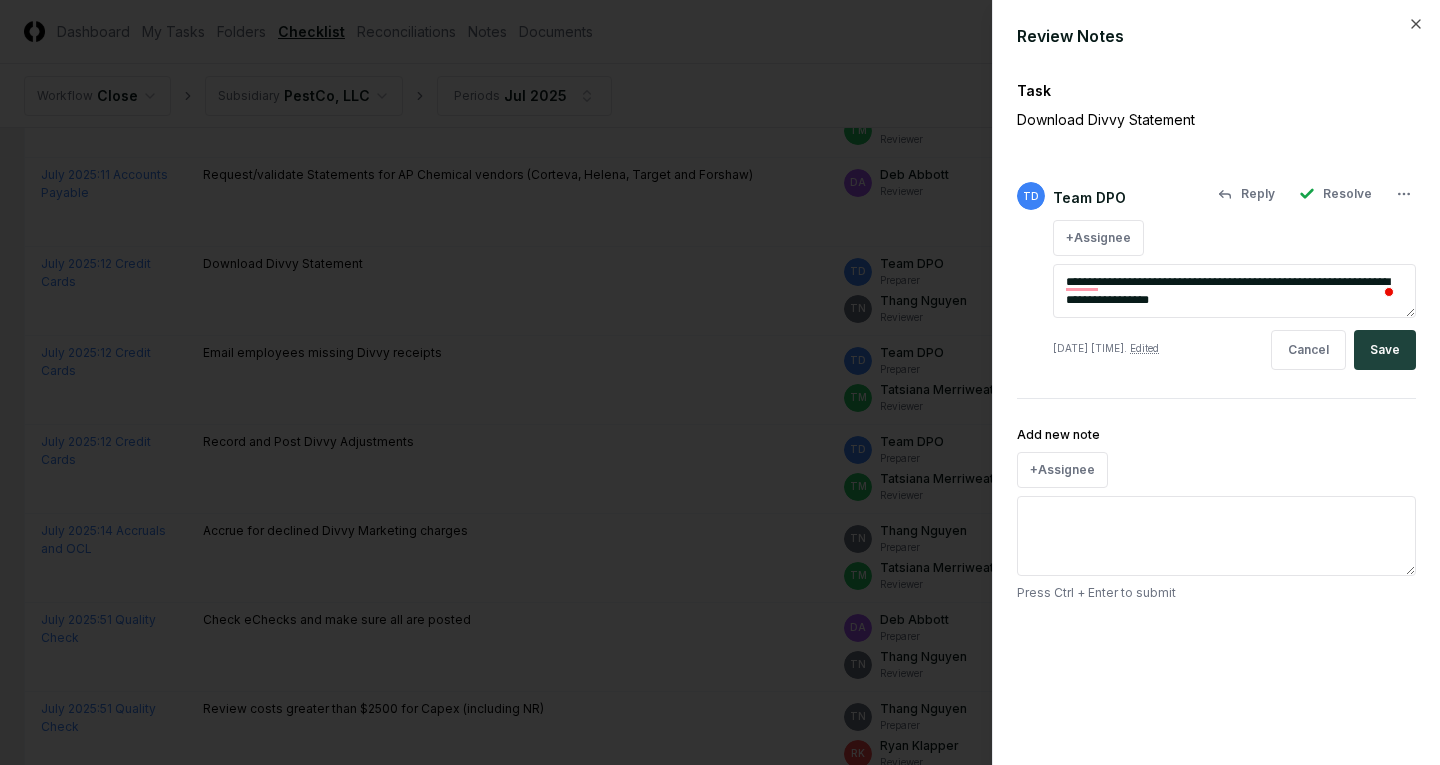type on "**********" 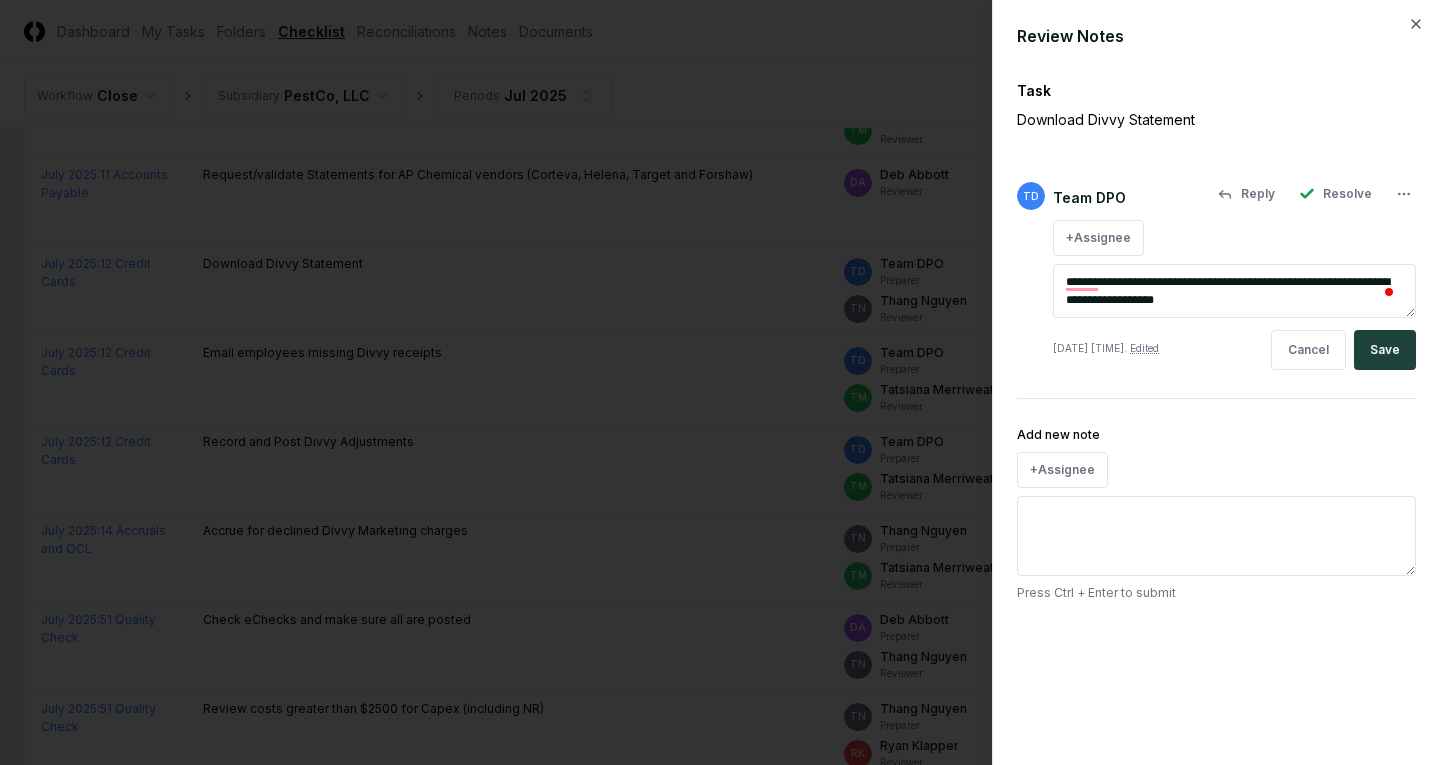 type on "*" 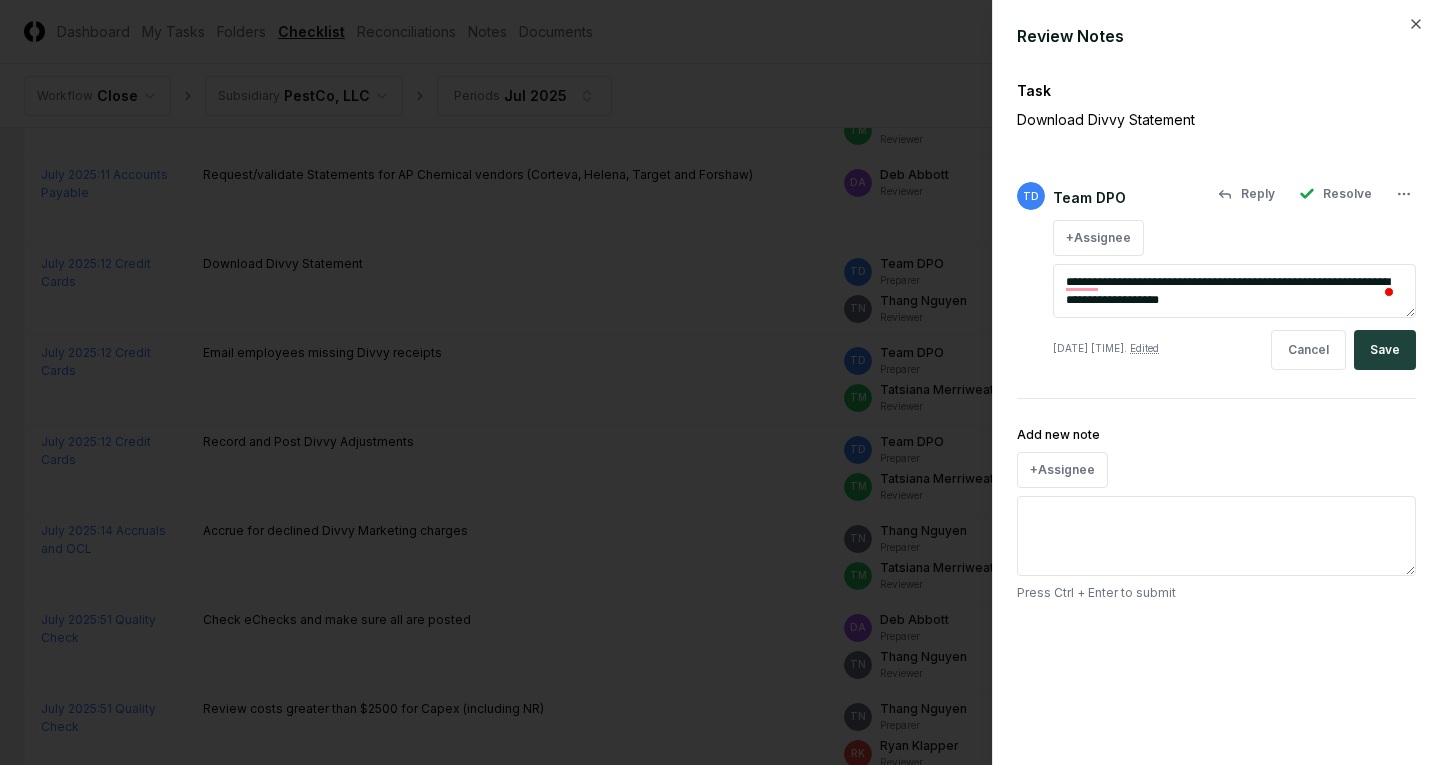 type on "*" 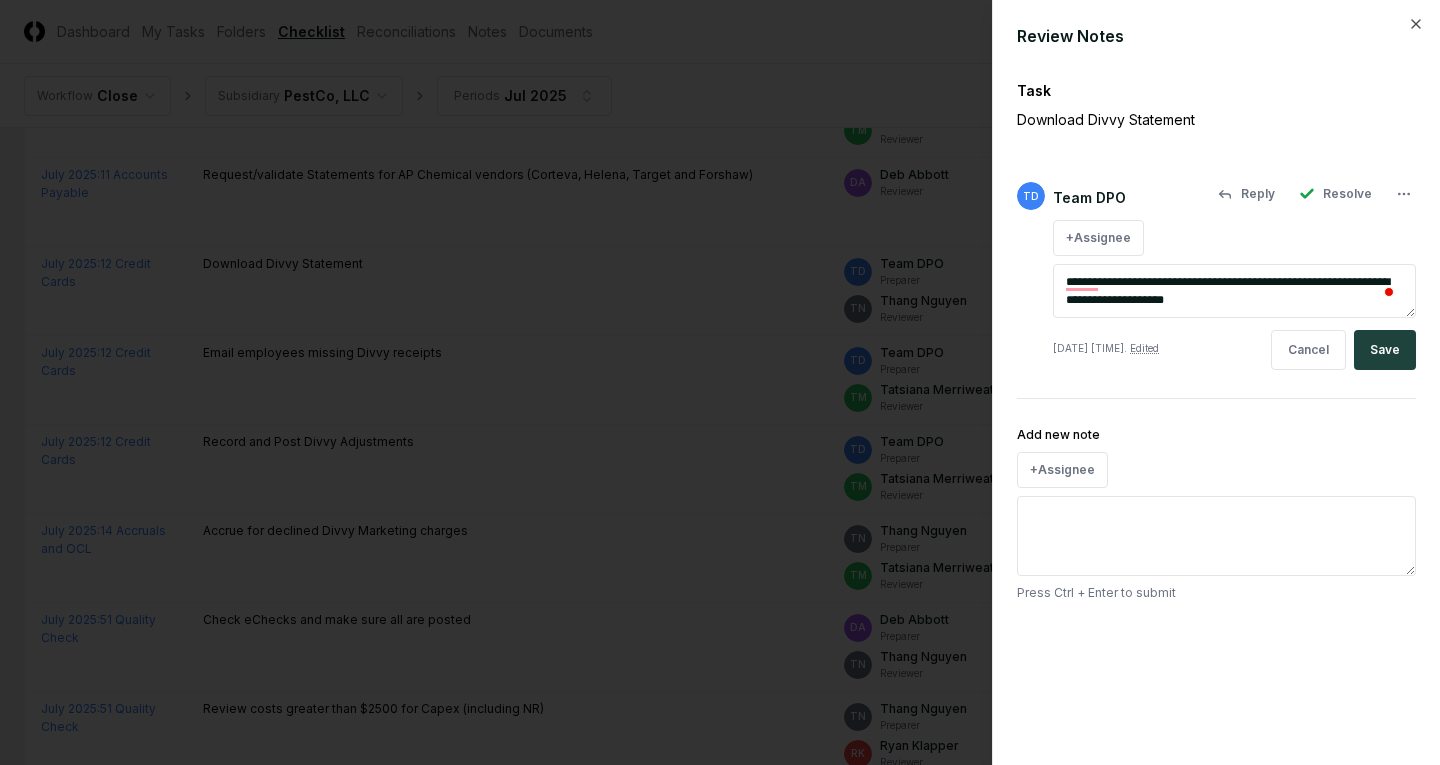 type on "*" 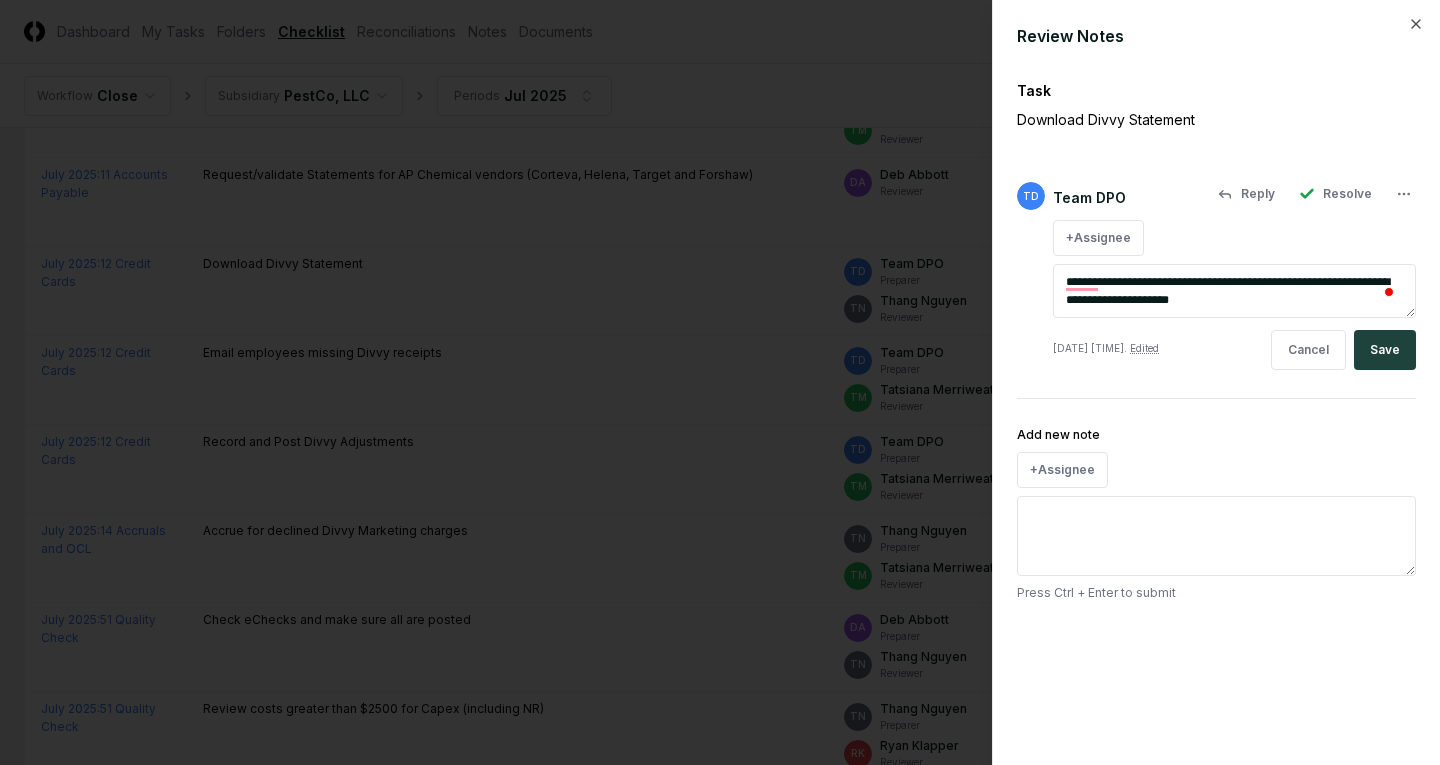 type on "*" 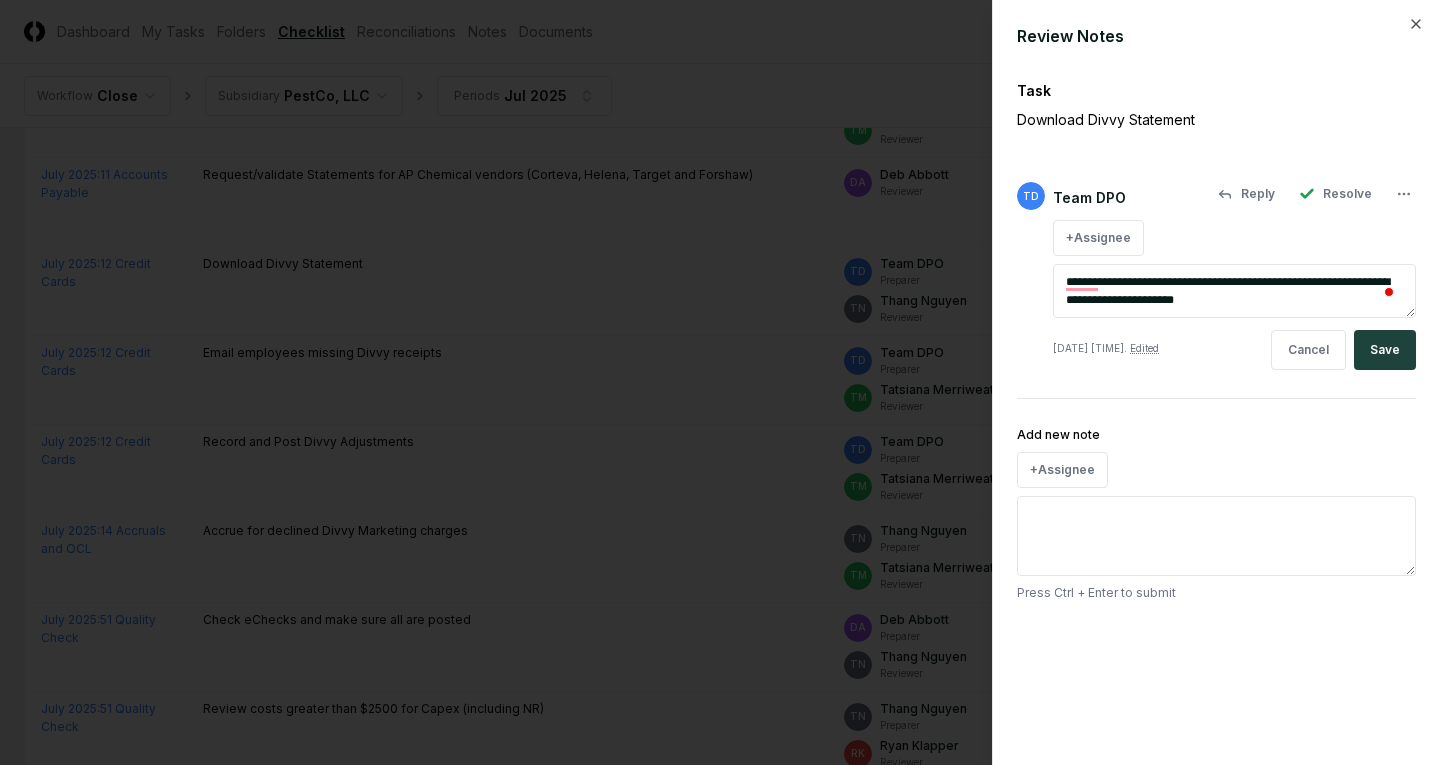 type on "*" 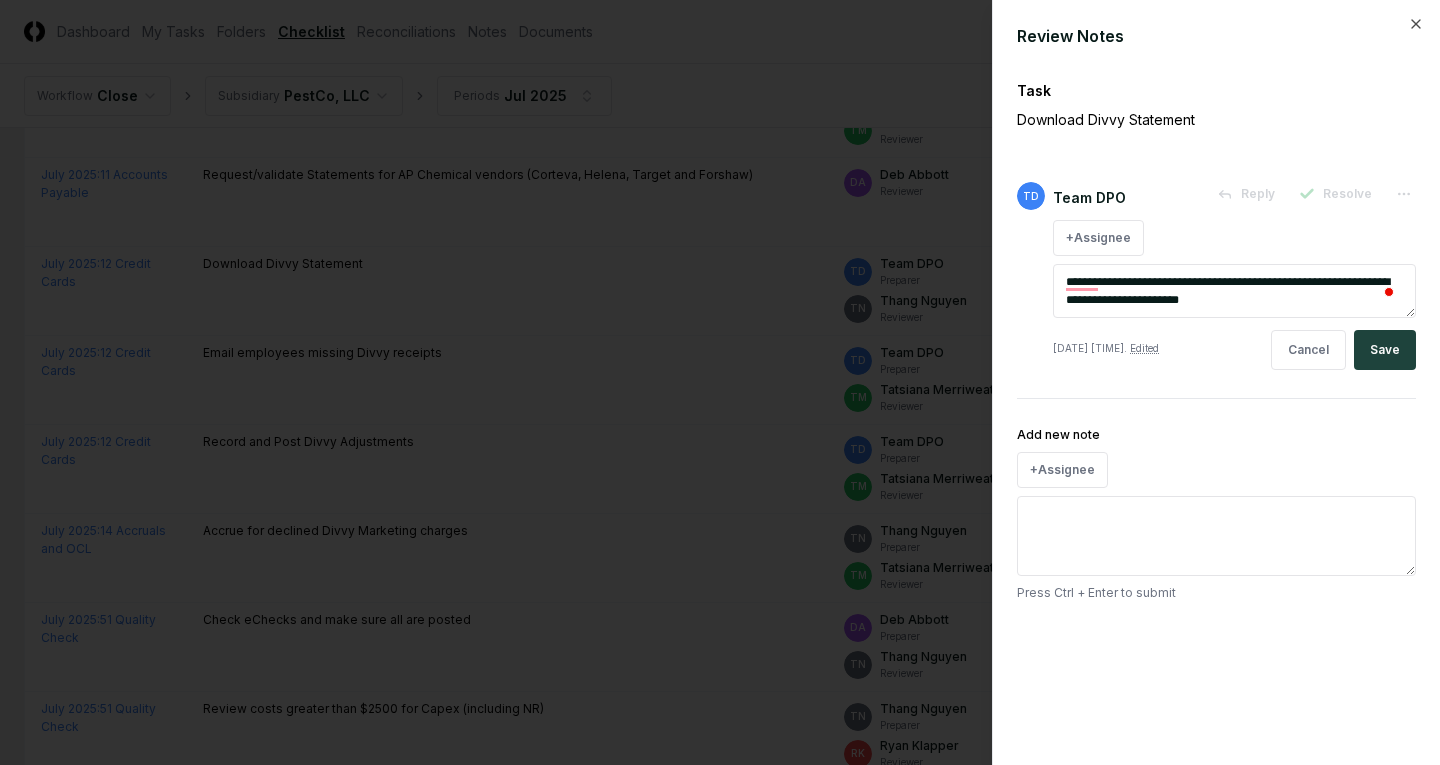 type on "*" 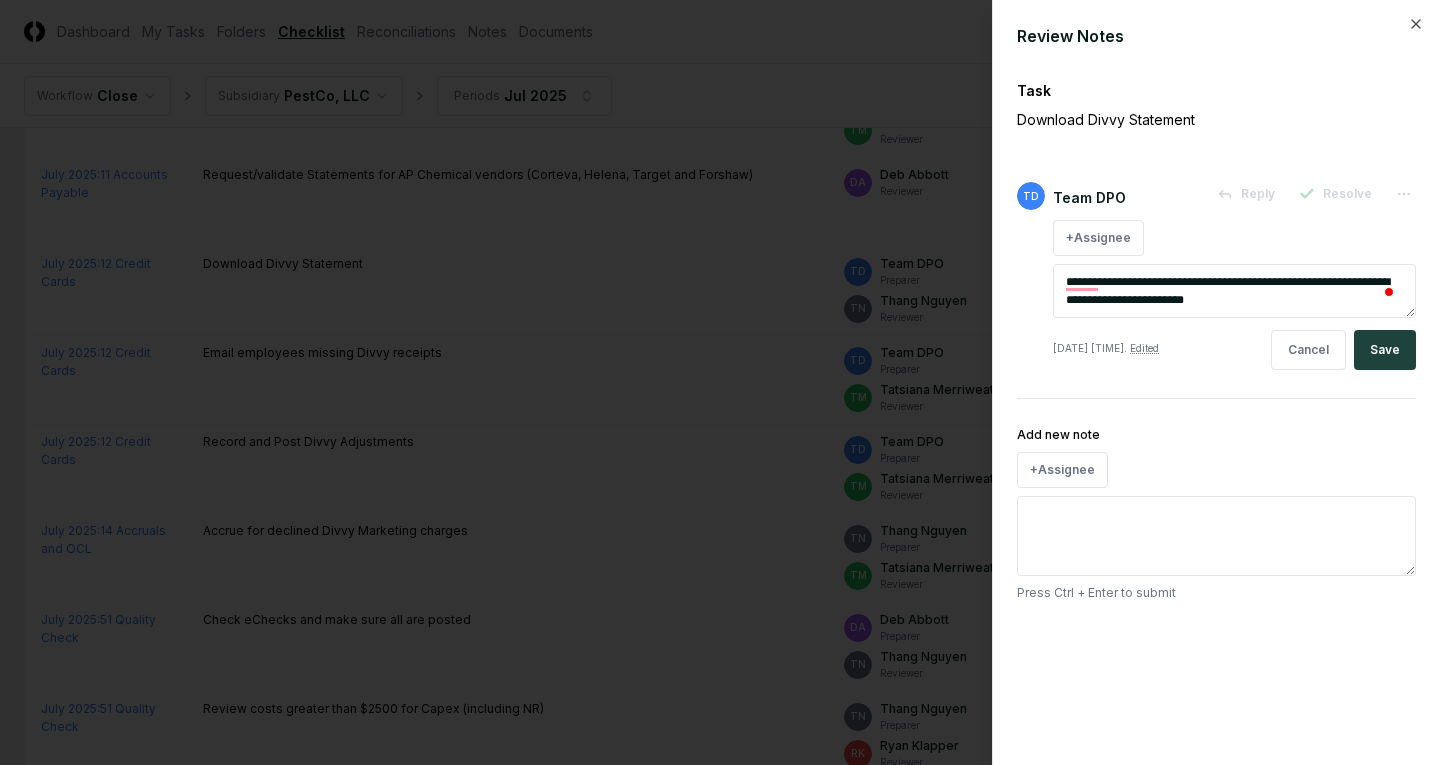 type on "*" 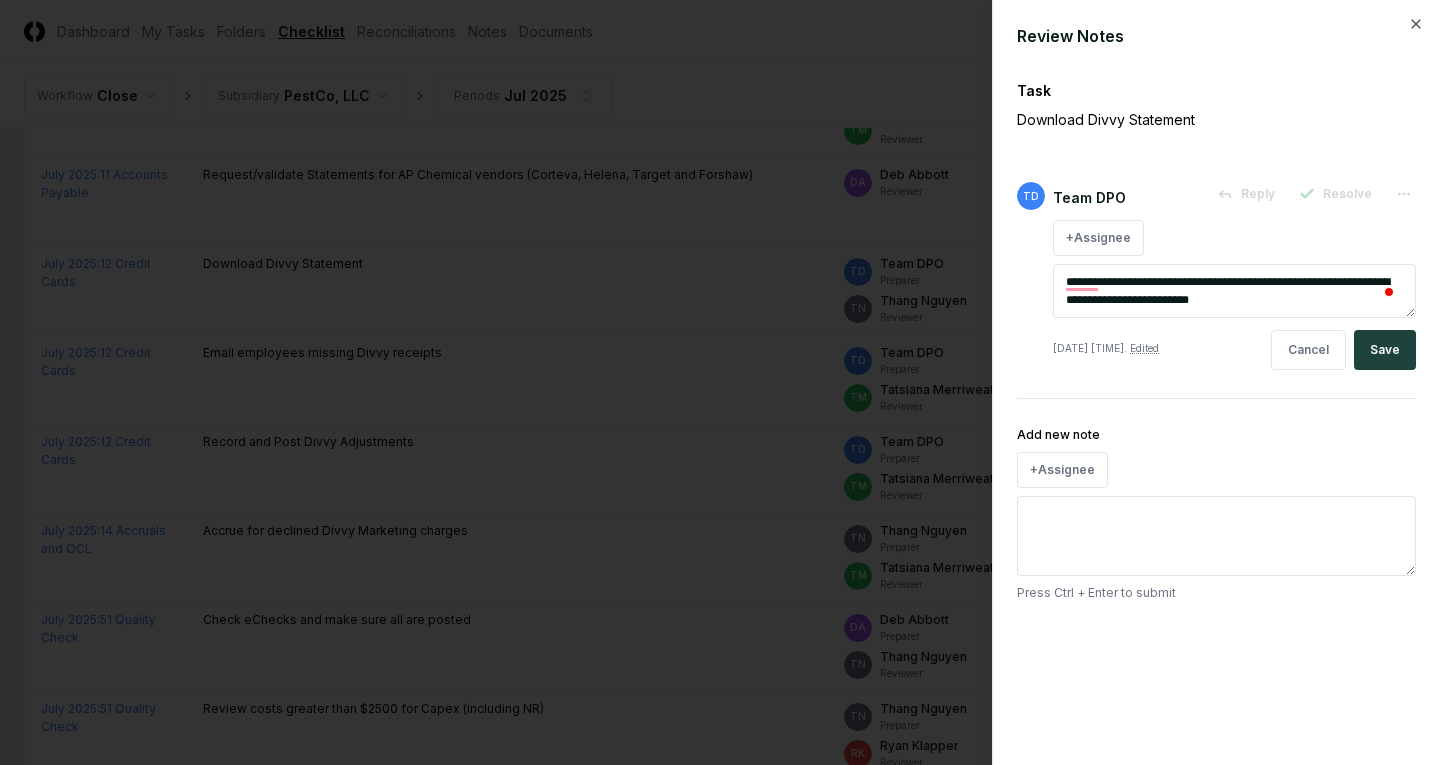 type on "**********" 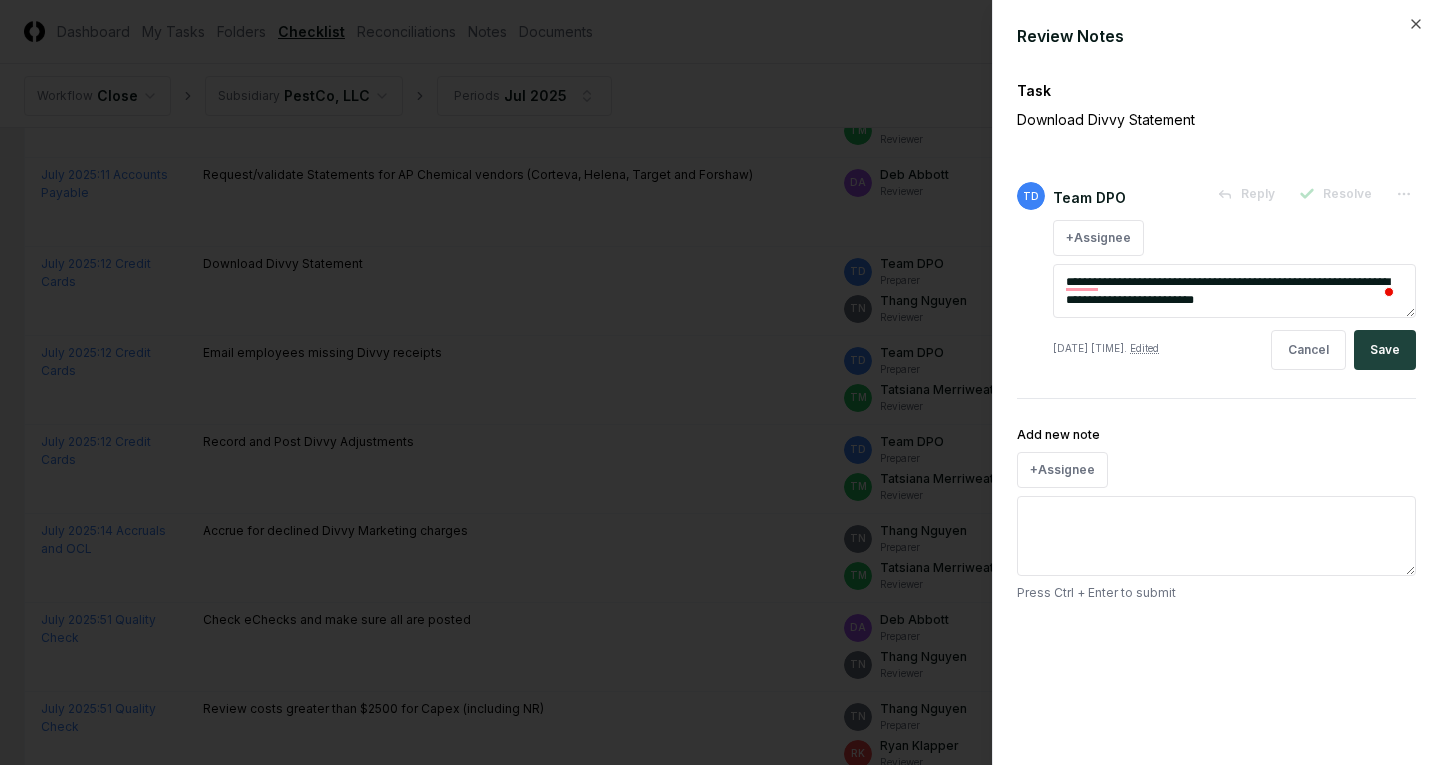 type on "*" 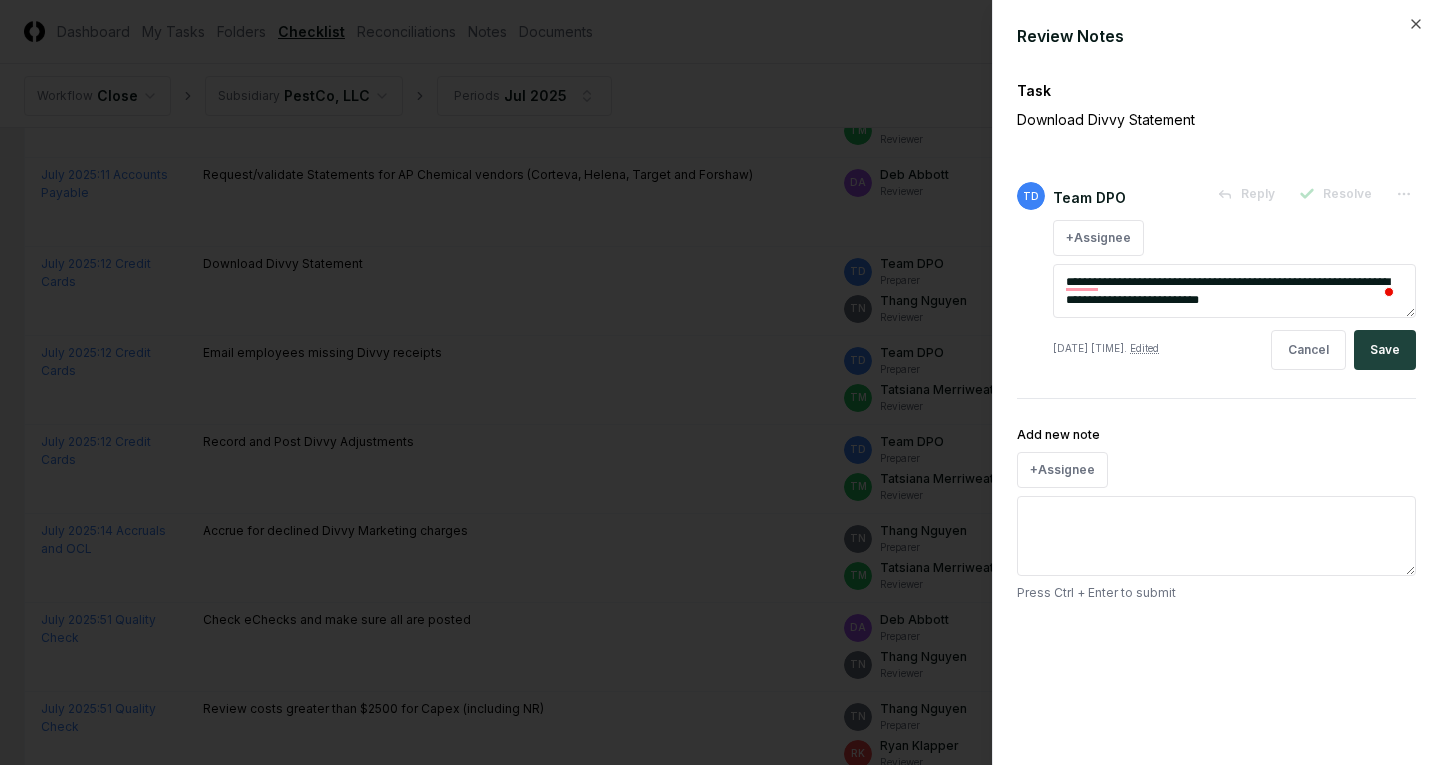 type on "*" 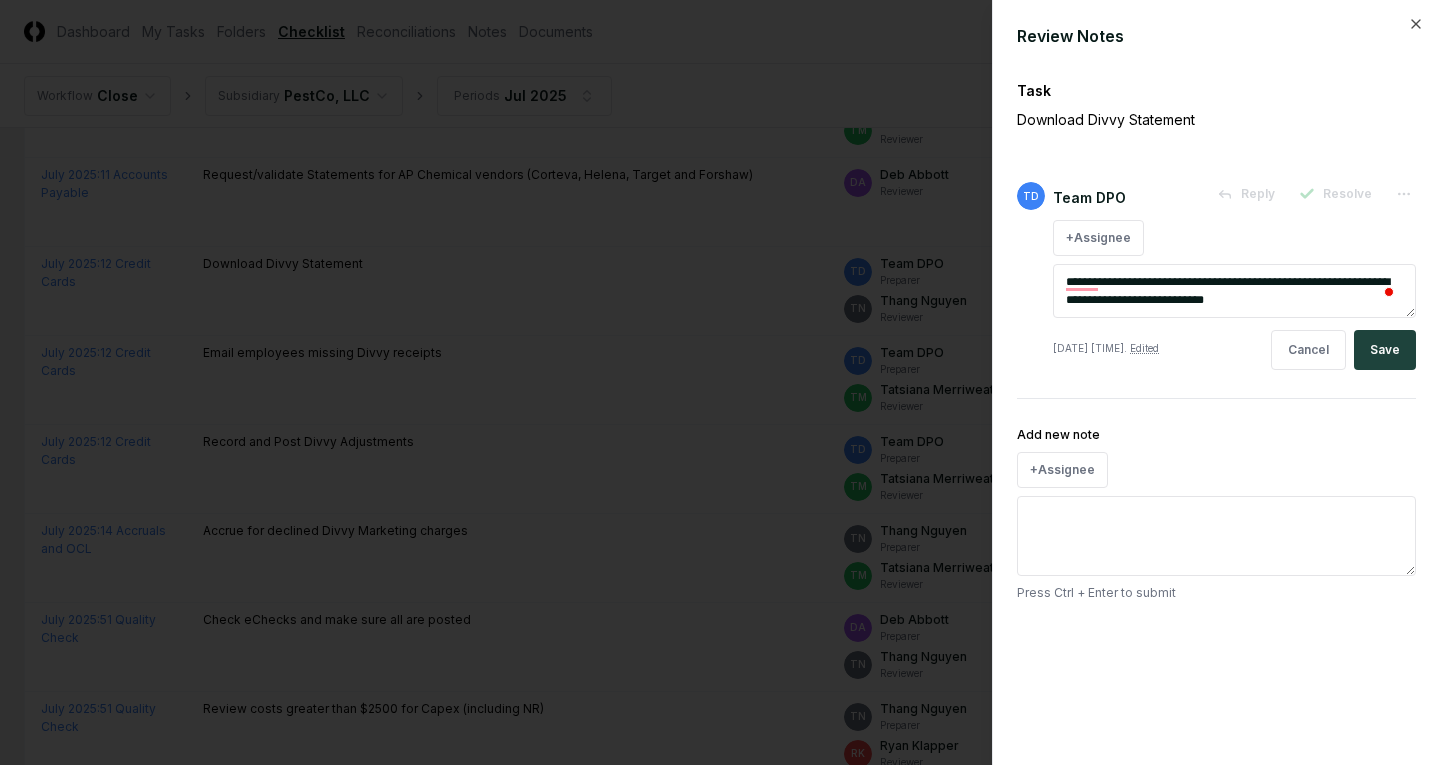 type on "**********" 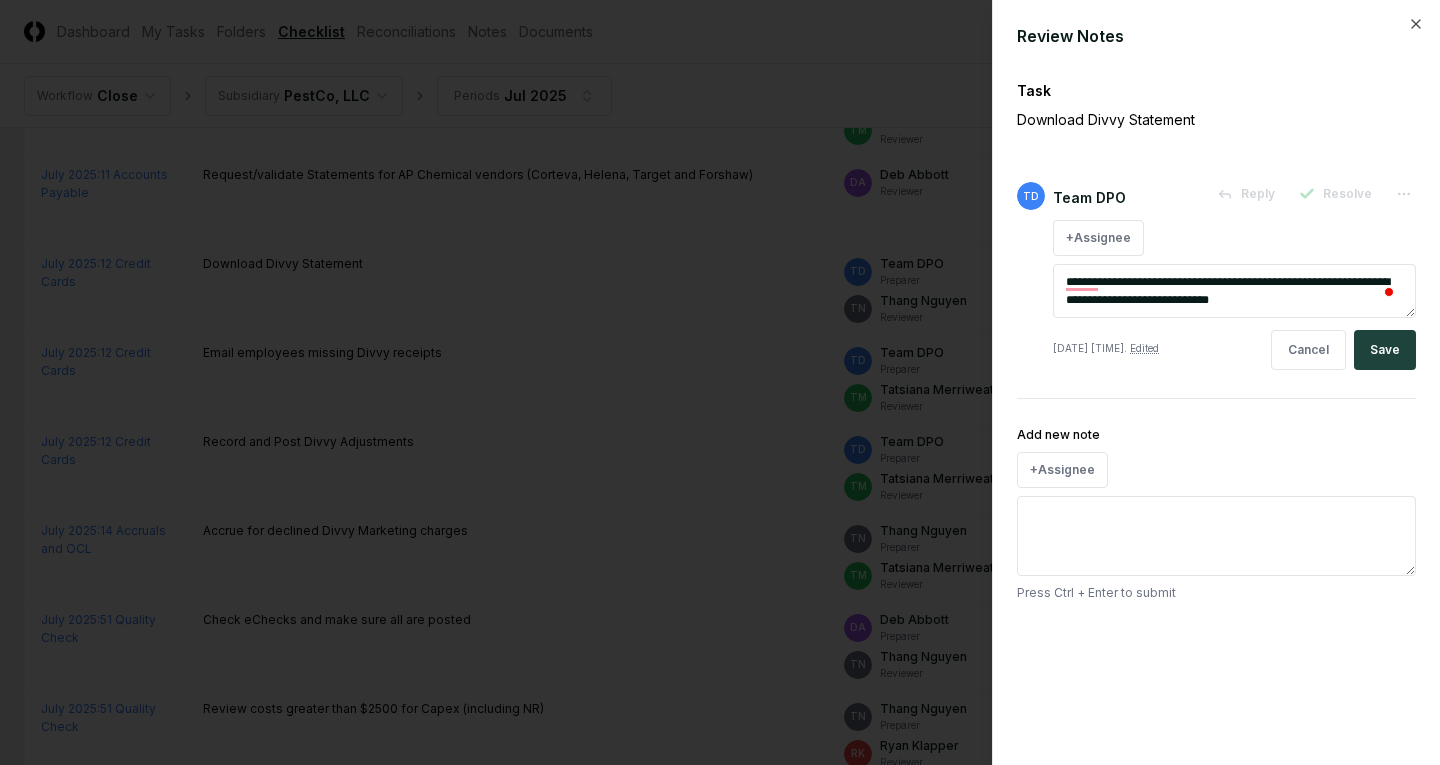 type on "*" 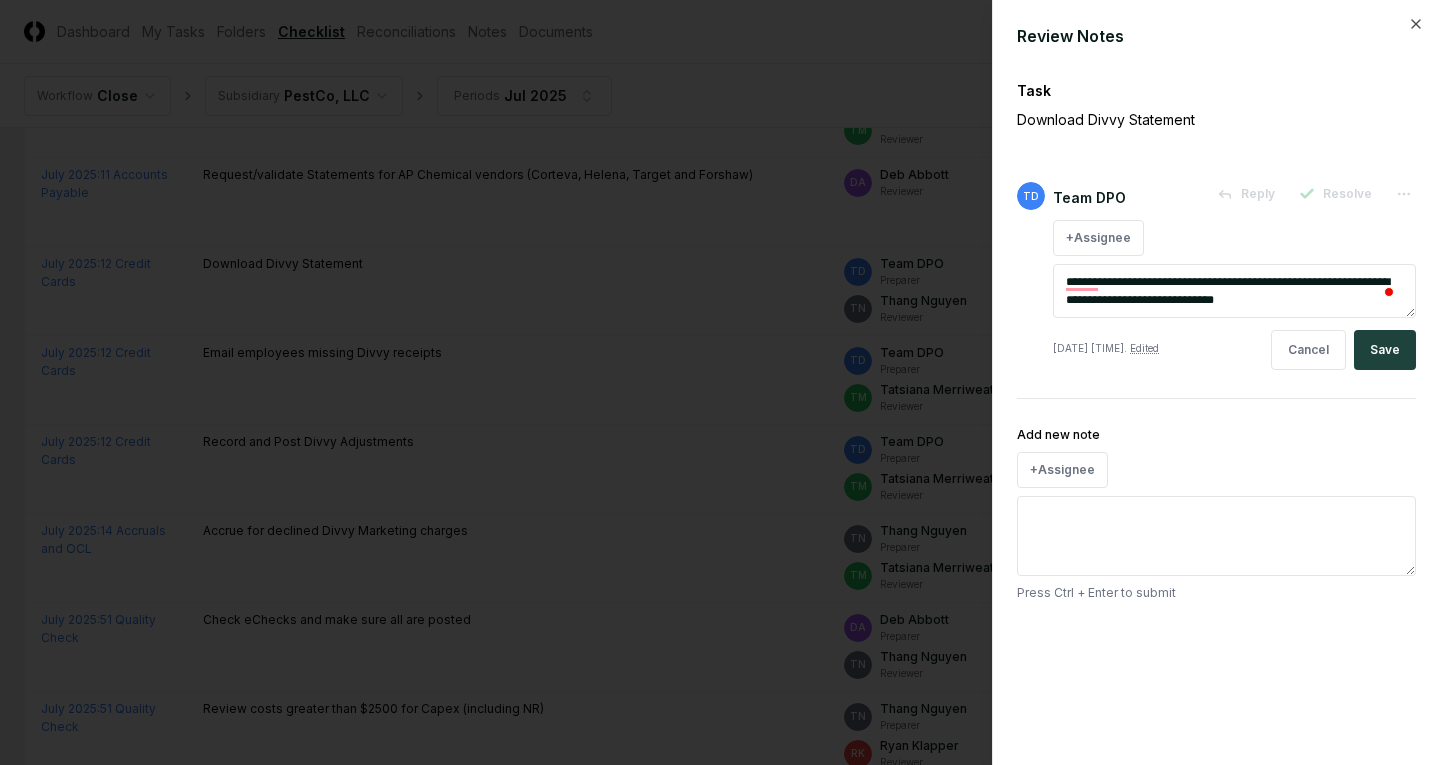 type on "*" 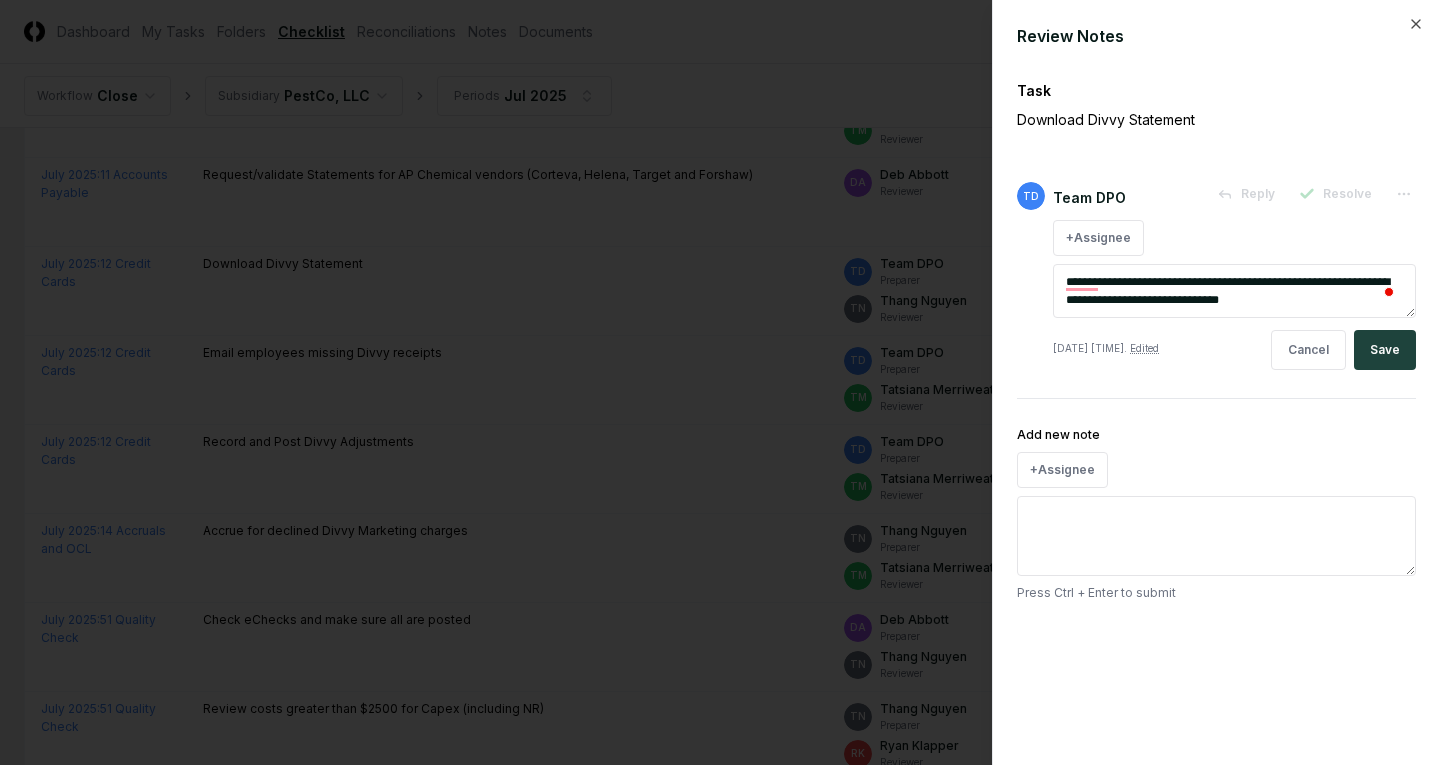 type on "*" 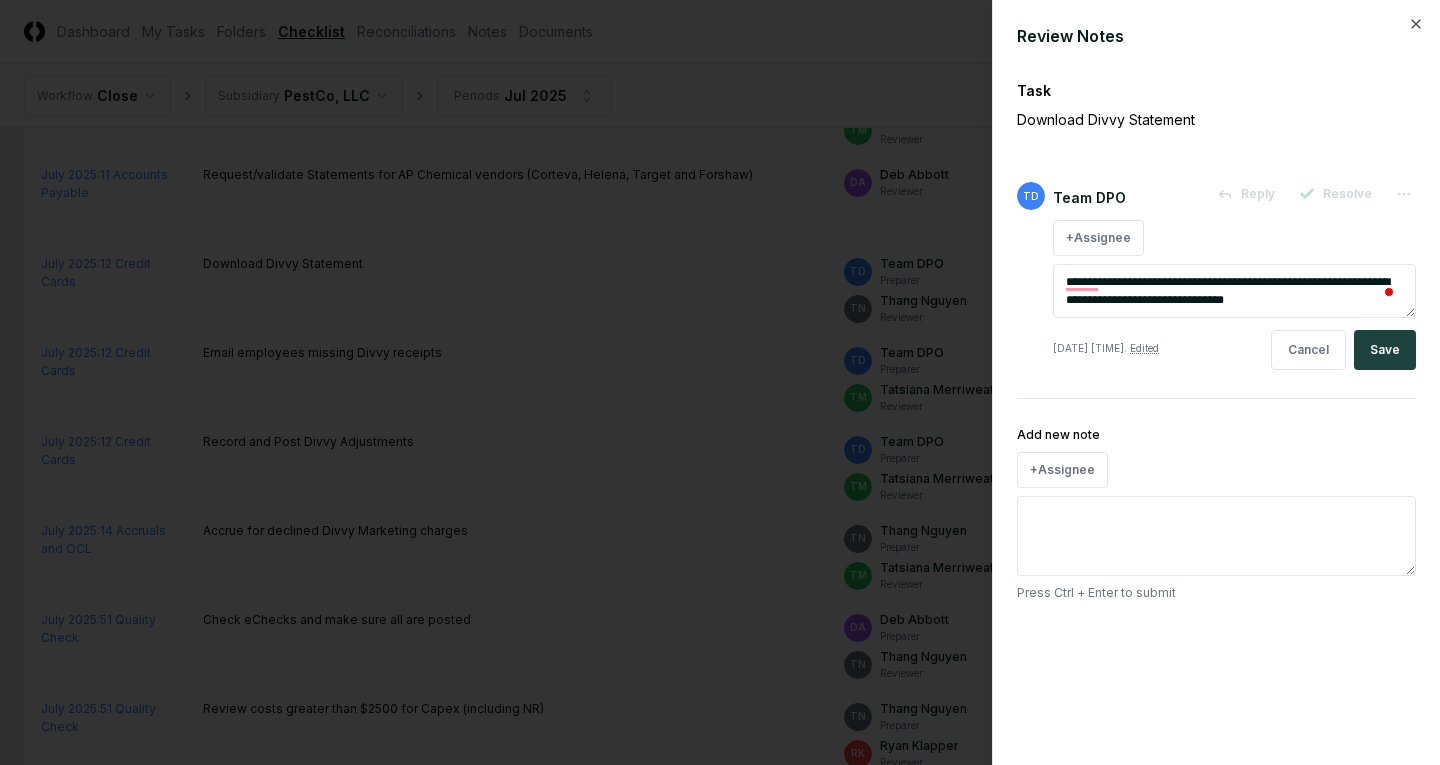 type on "*" 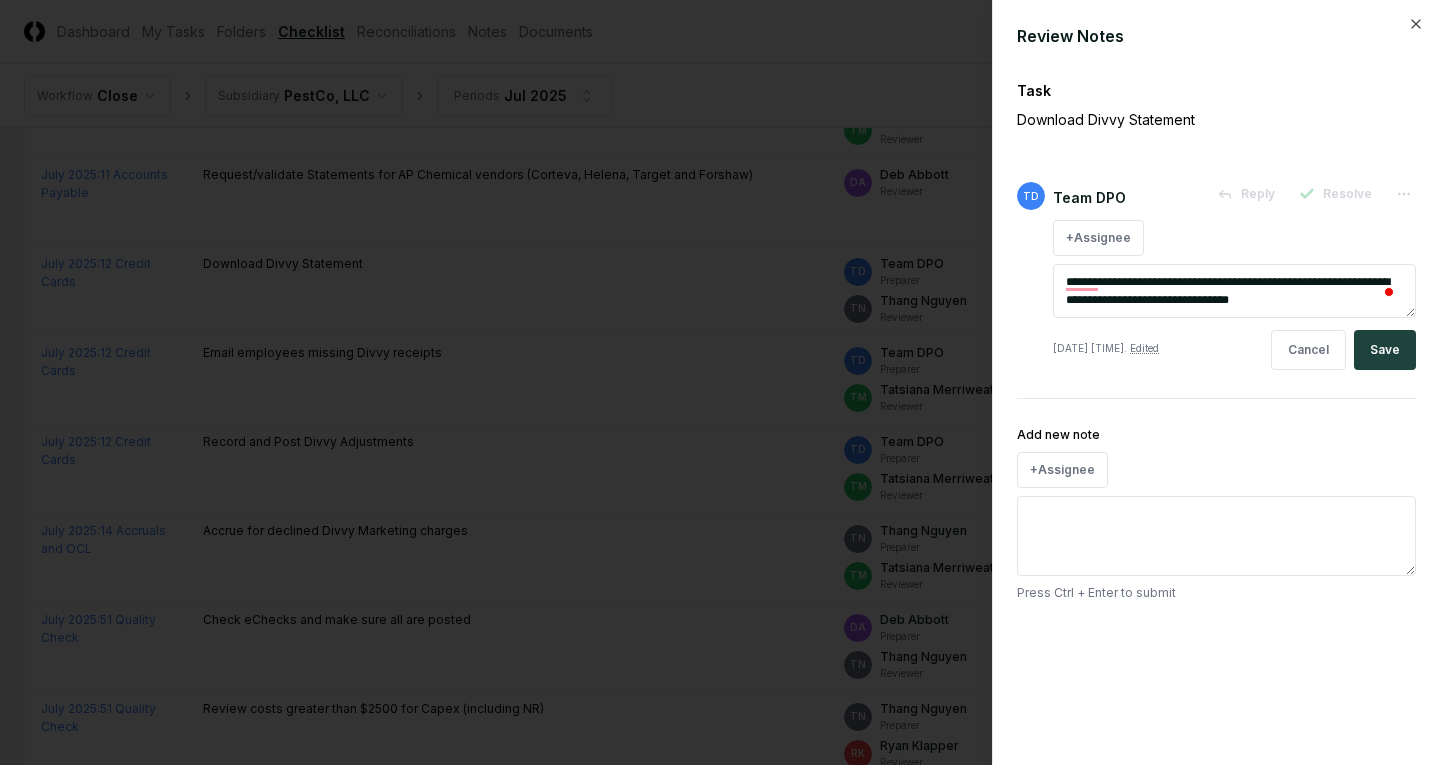 type on "*" 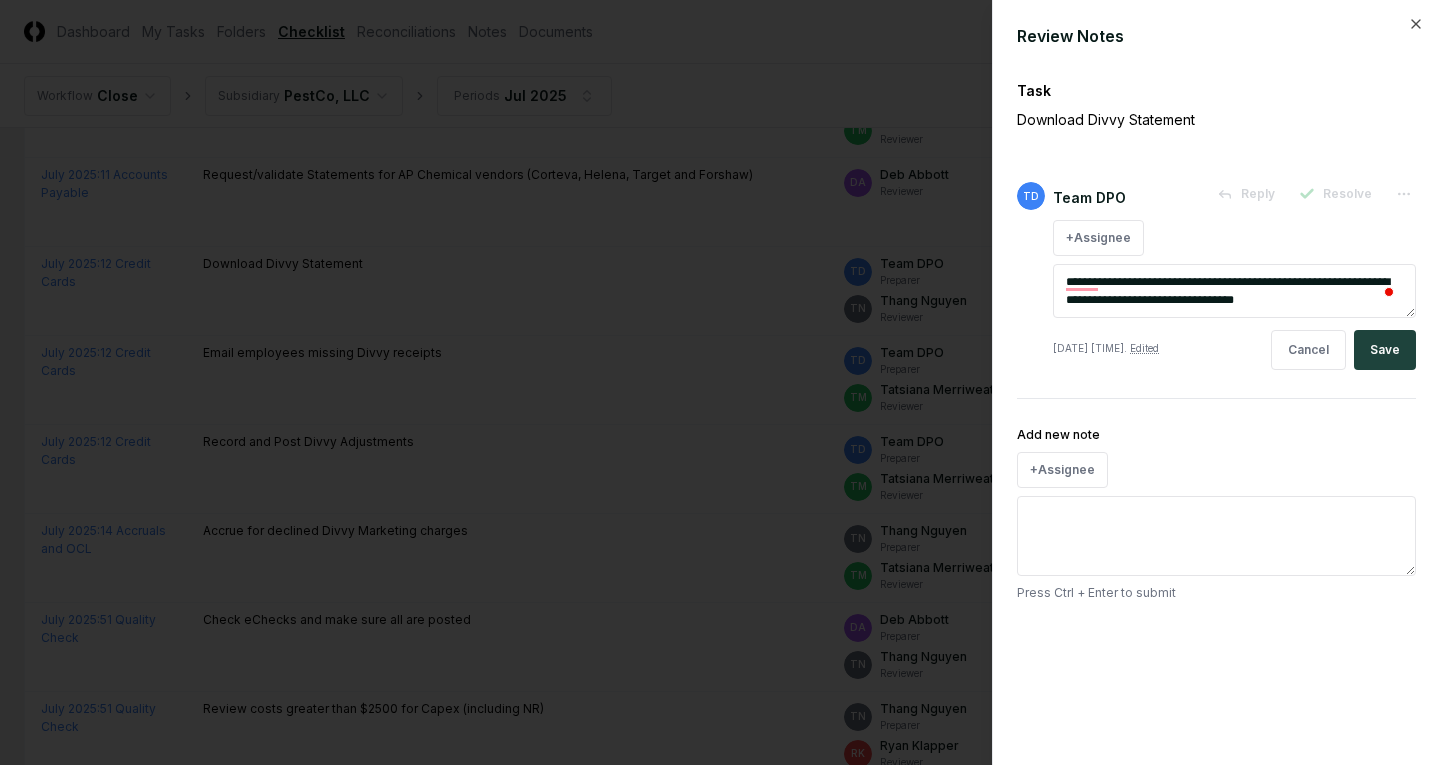 type on "*" 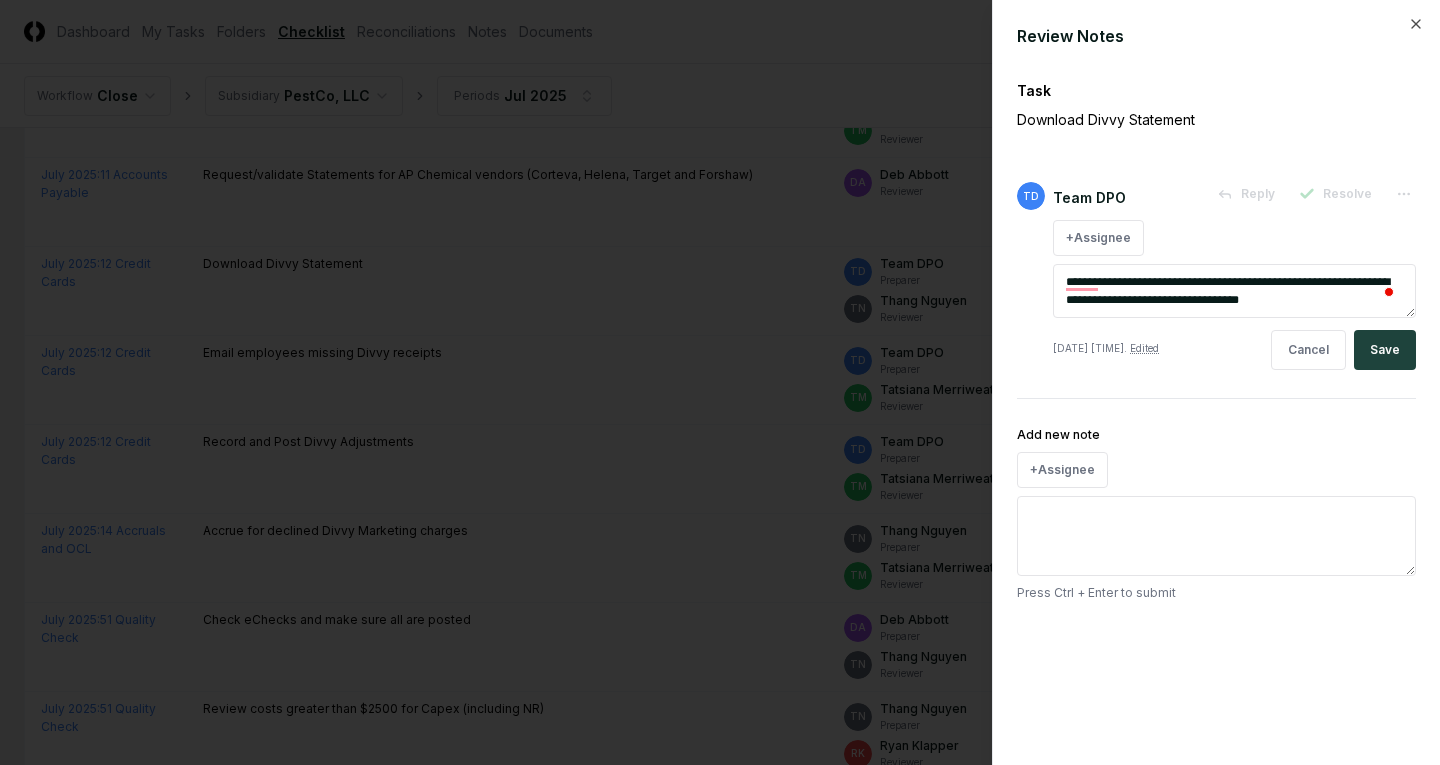 type on "*" 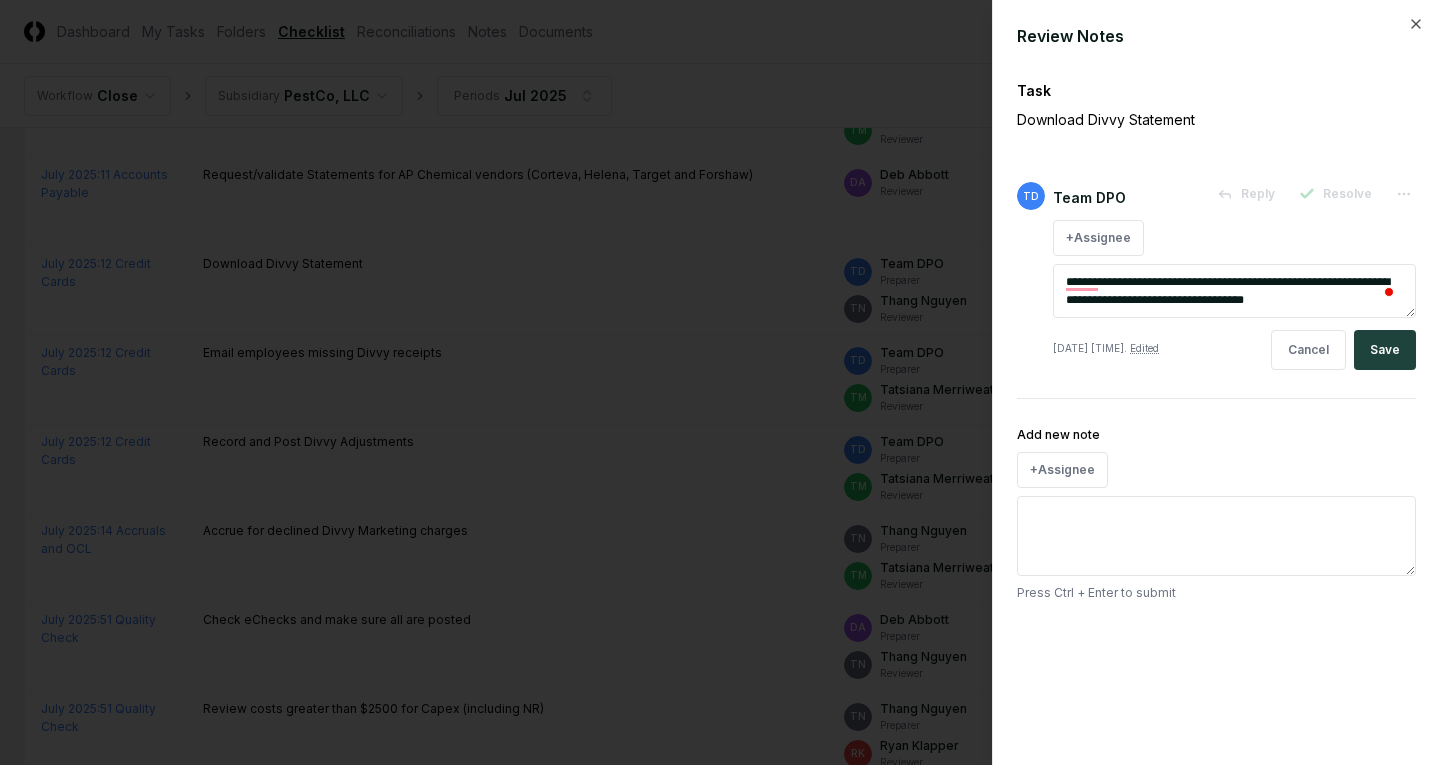 type on "*" 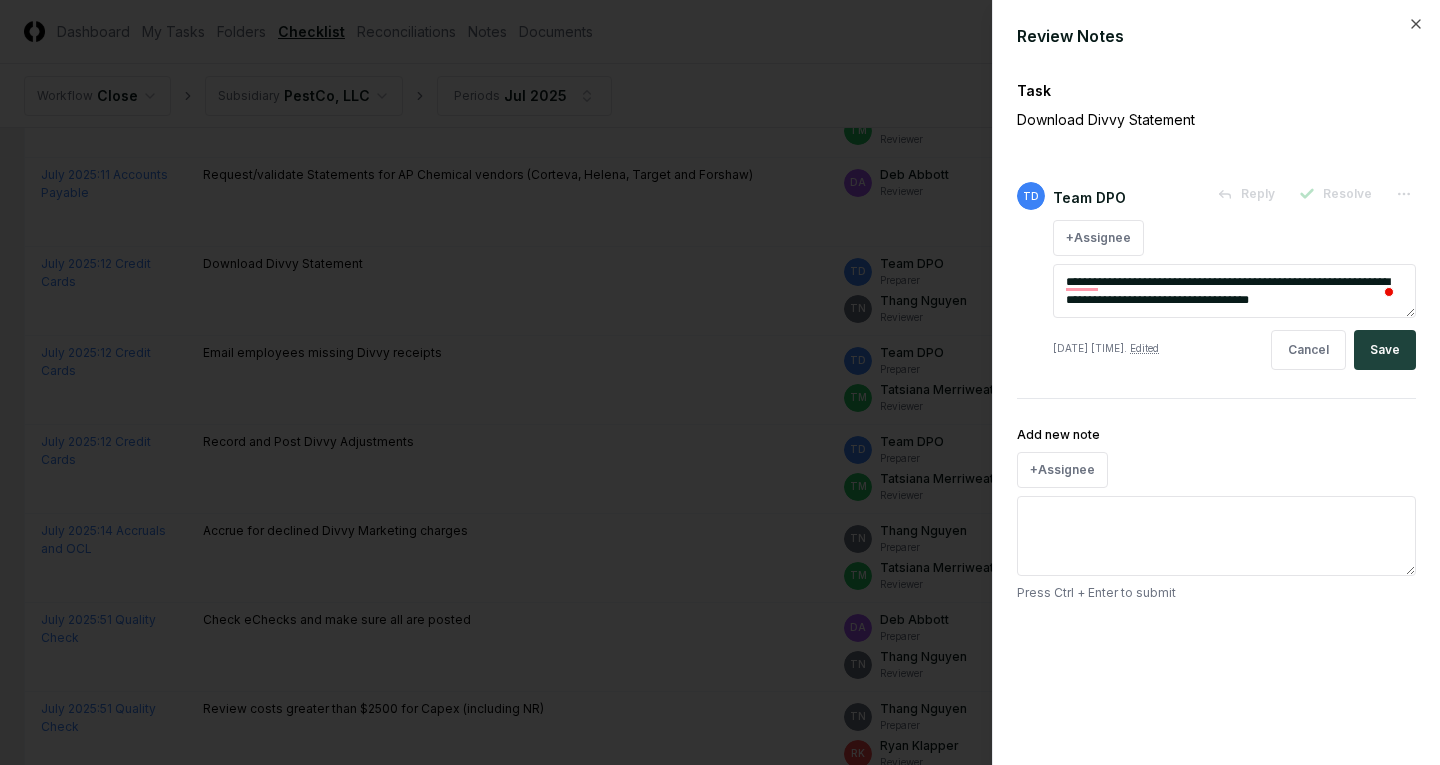 type on "*" 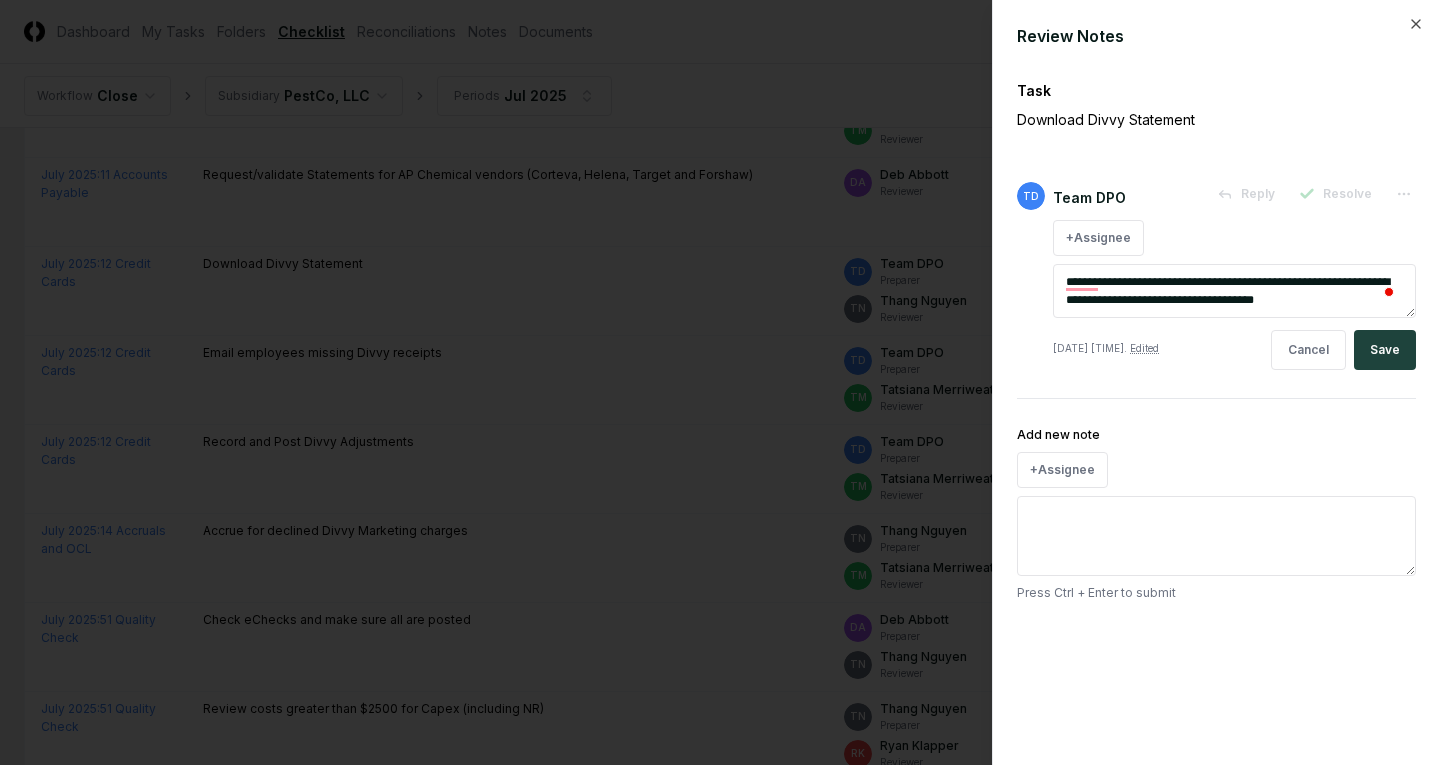 type on "*" 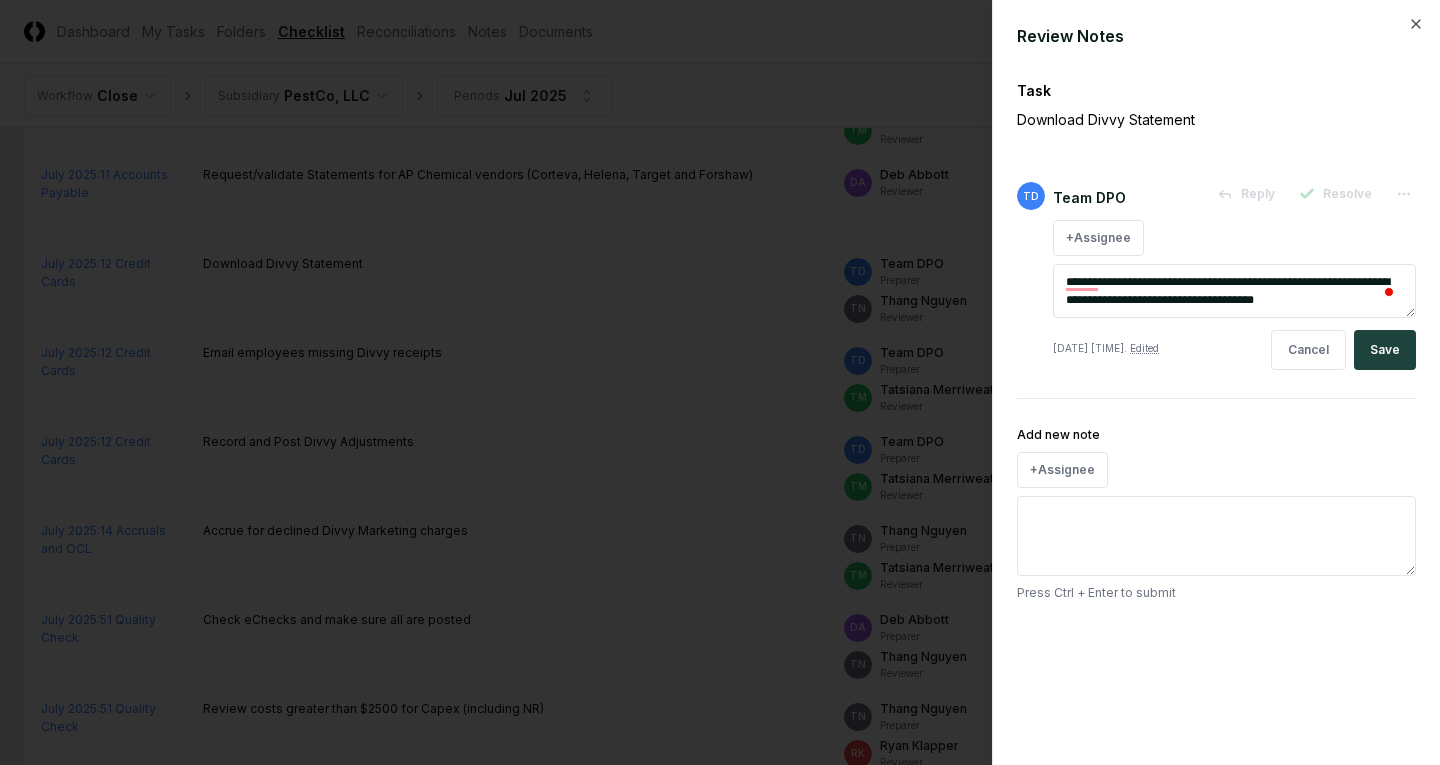 type on "**********" 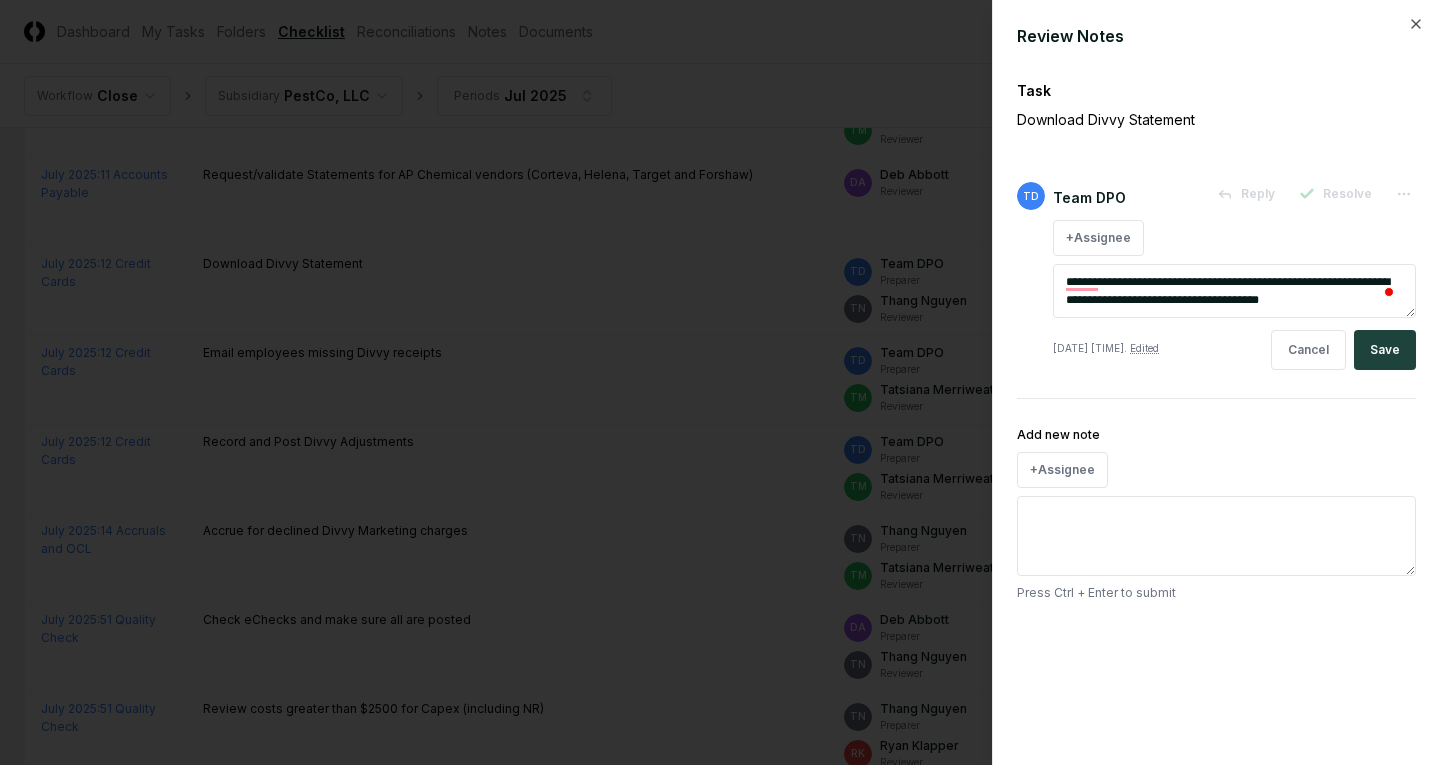 type on "*" 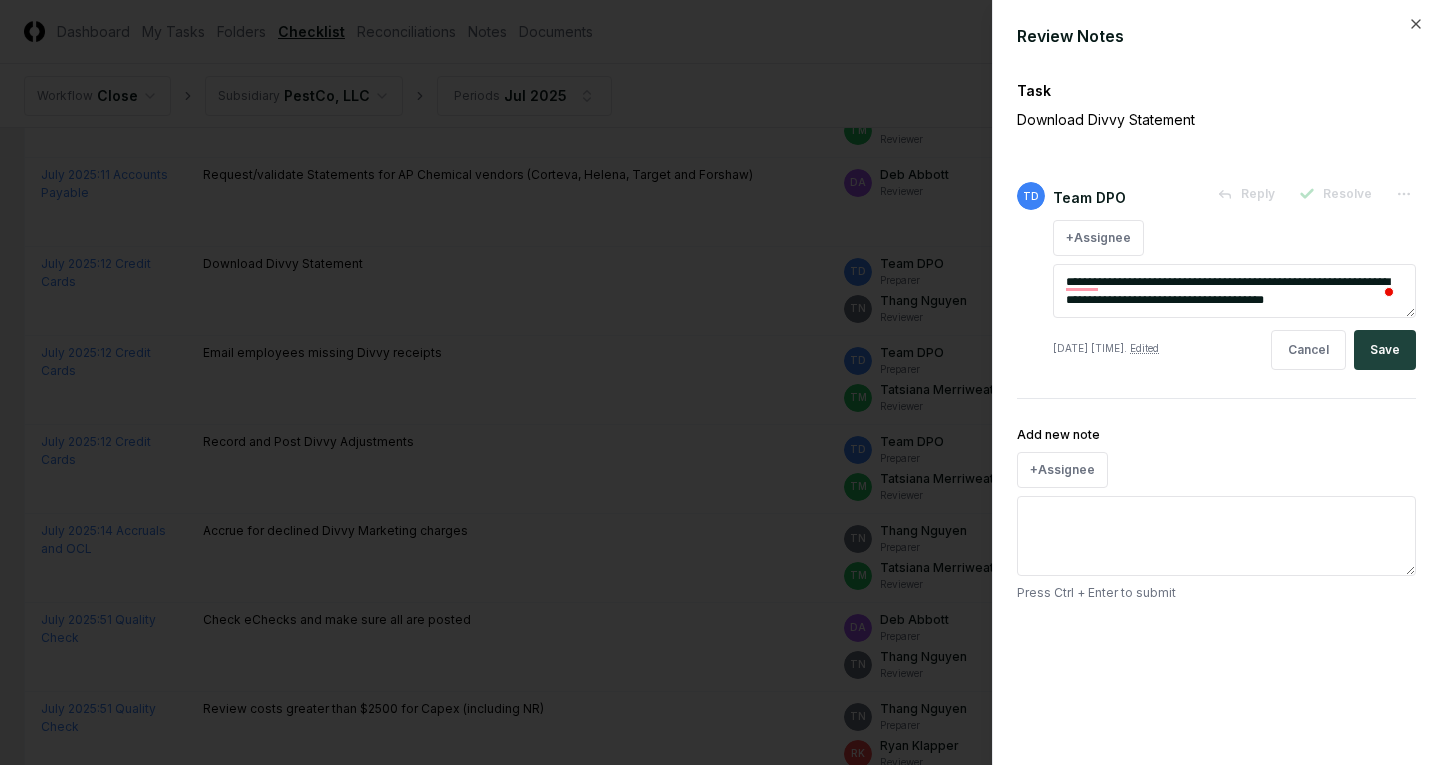 type on "*" 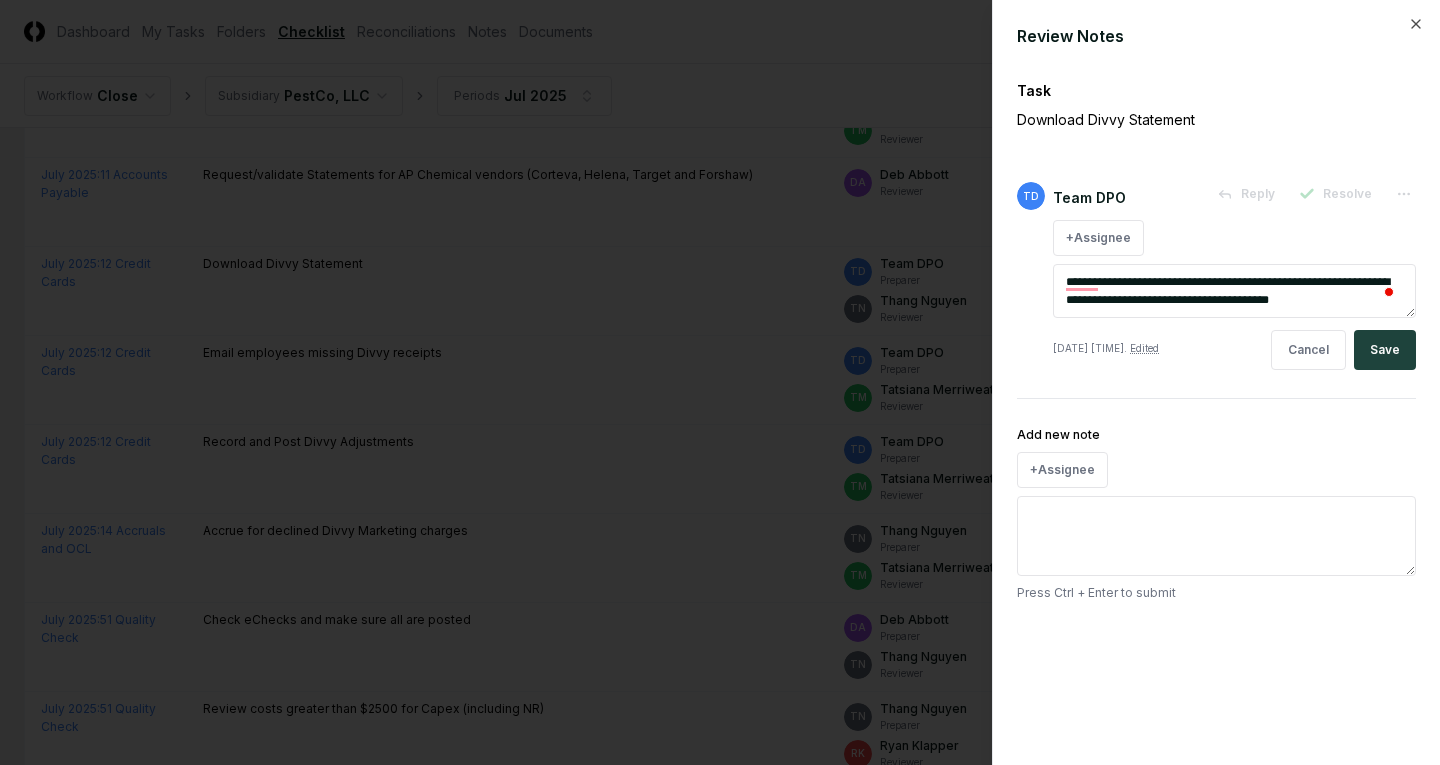 type on "*" 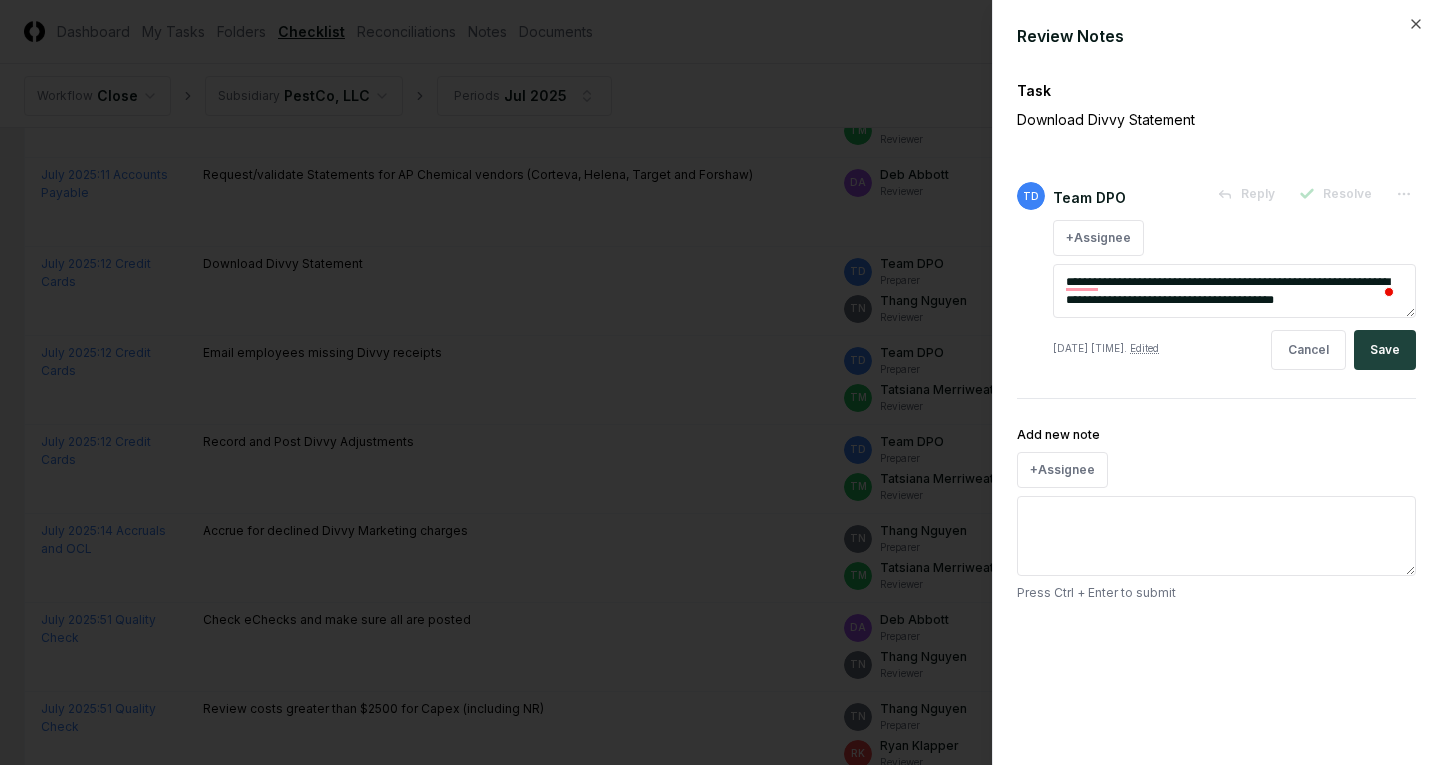 type on "*" 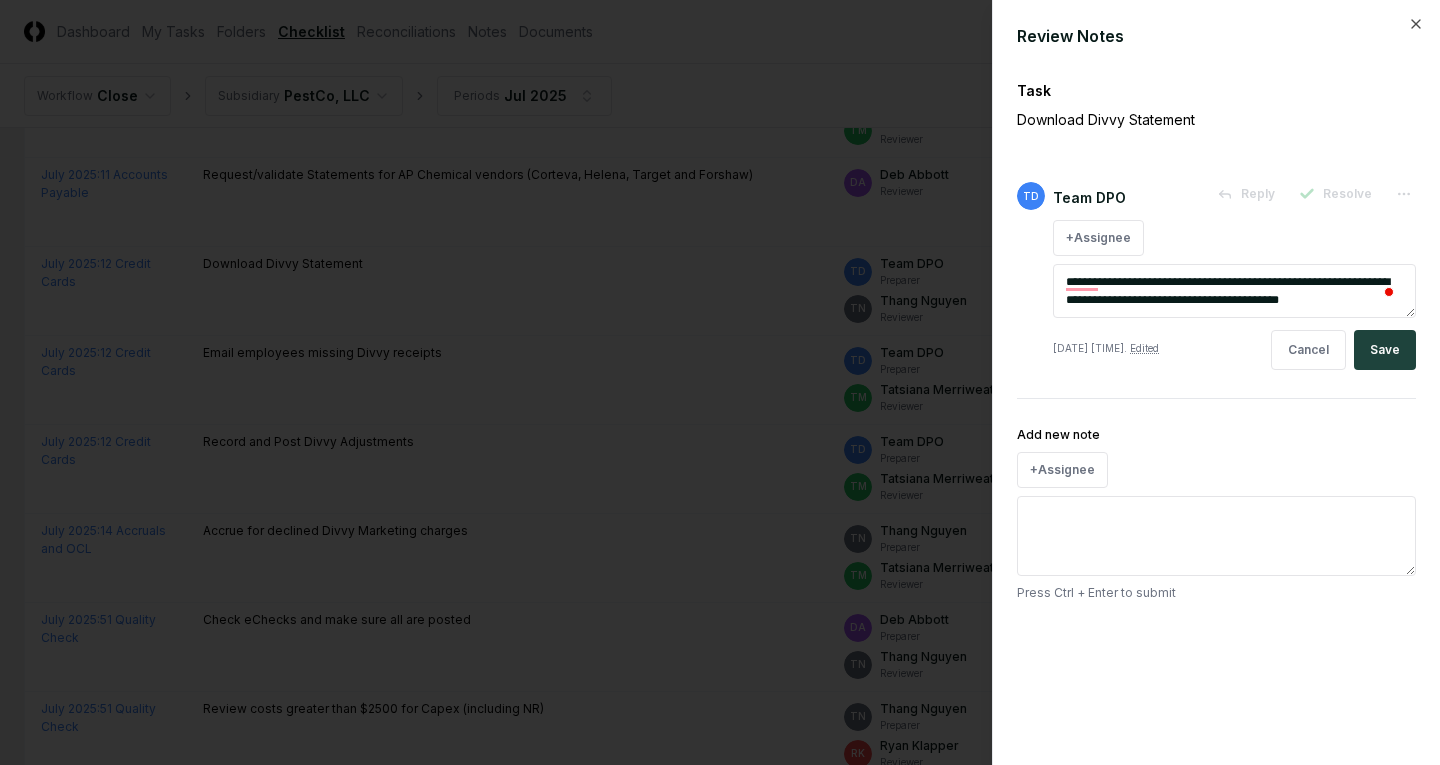 type on "**********" 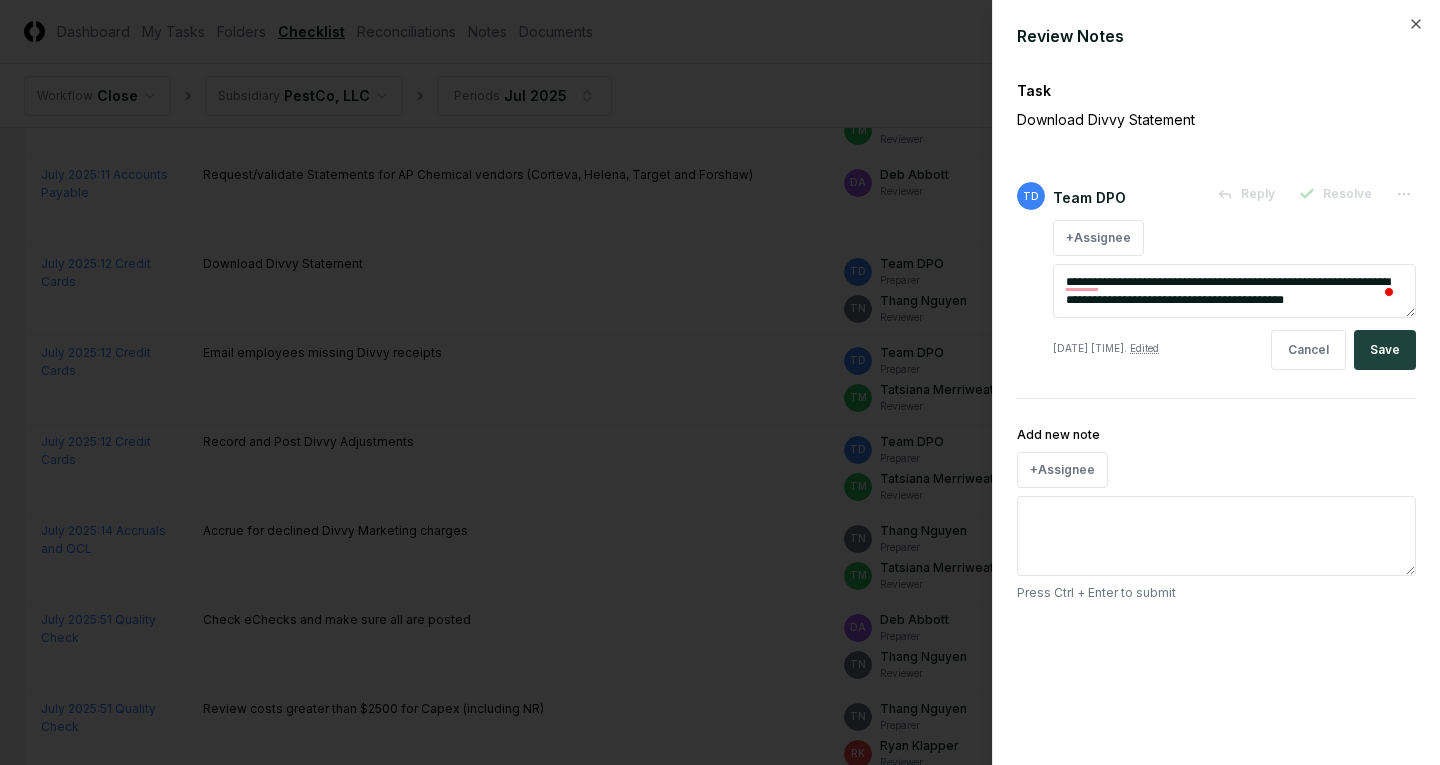 type on "*" 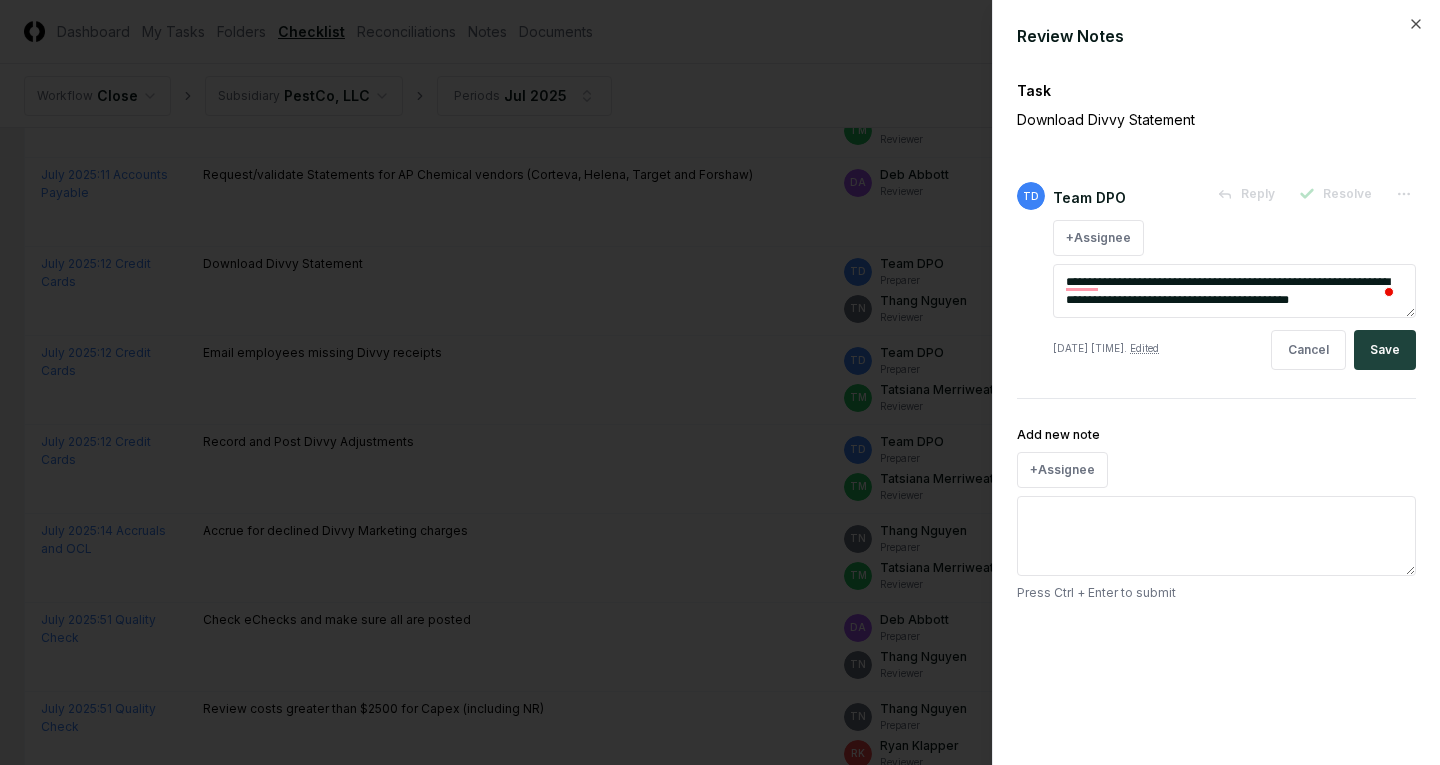 type on "*" 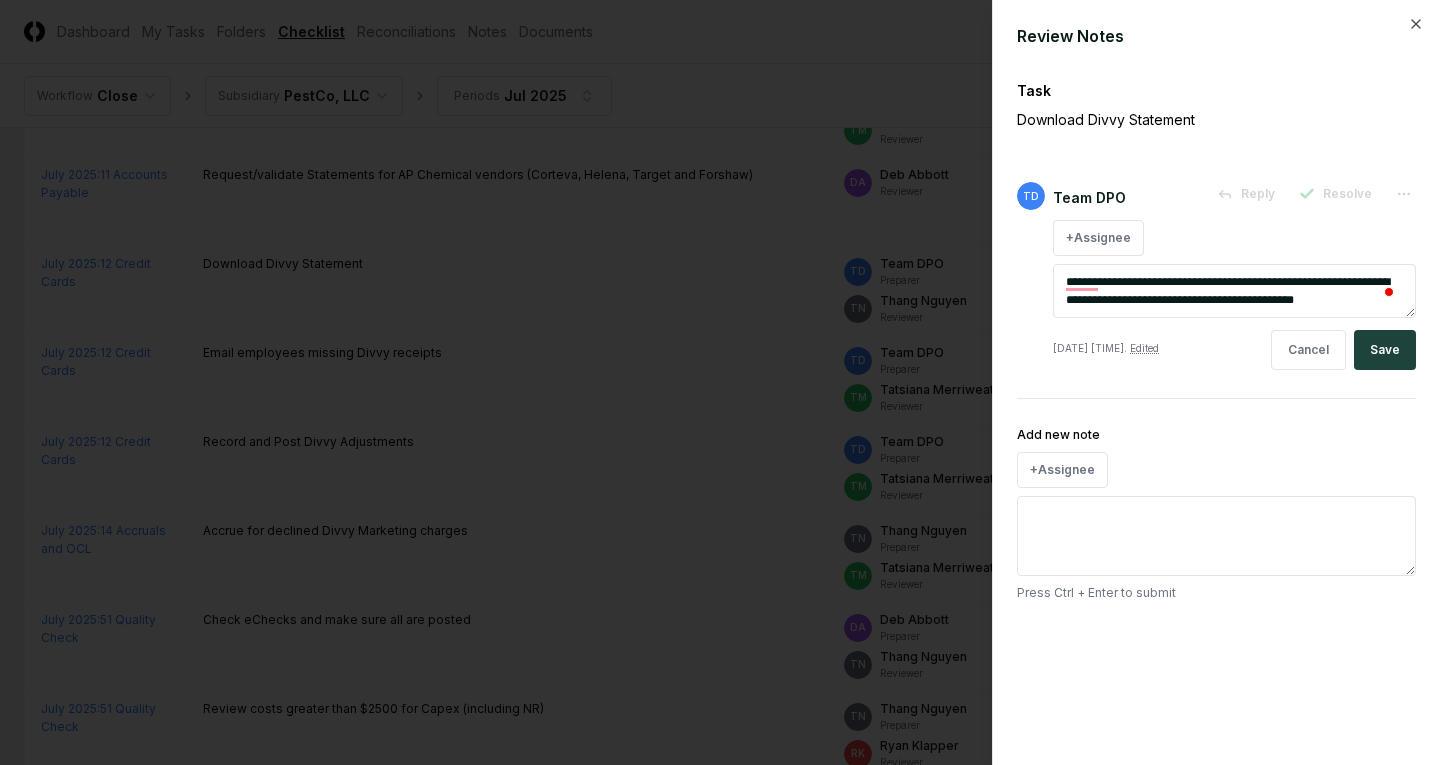 type on "*" 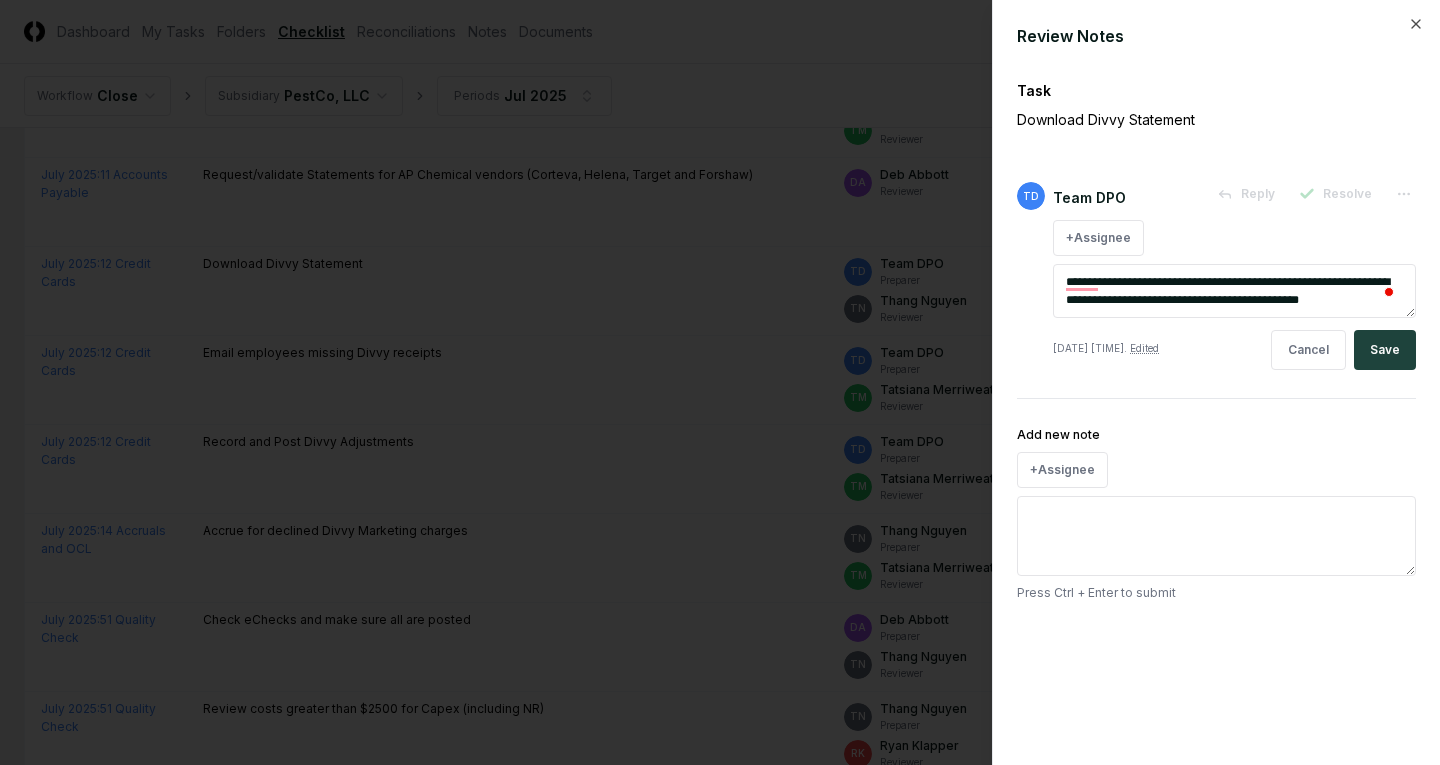 type on "*" 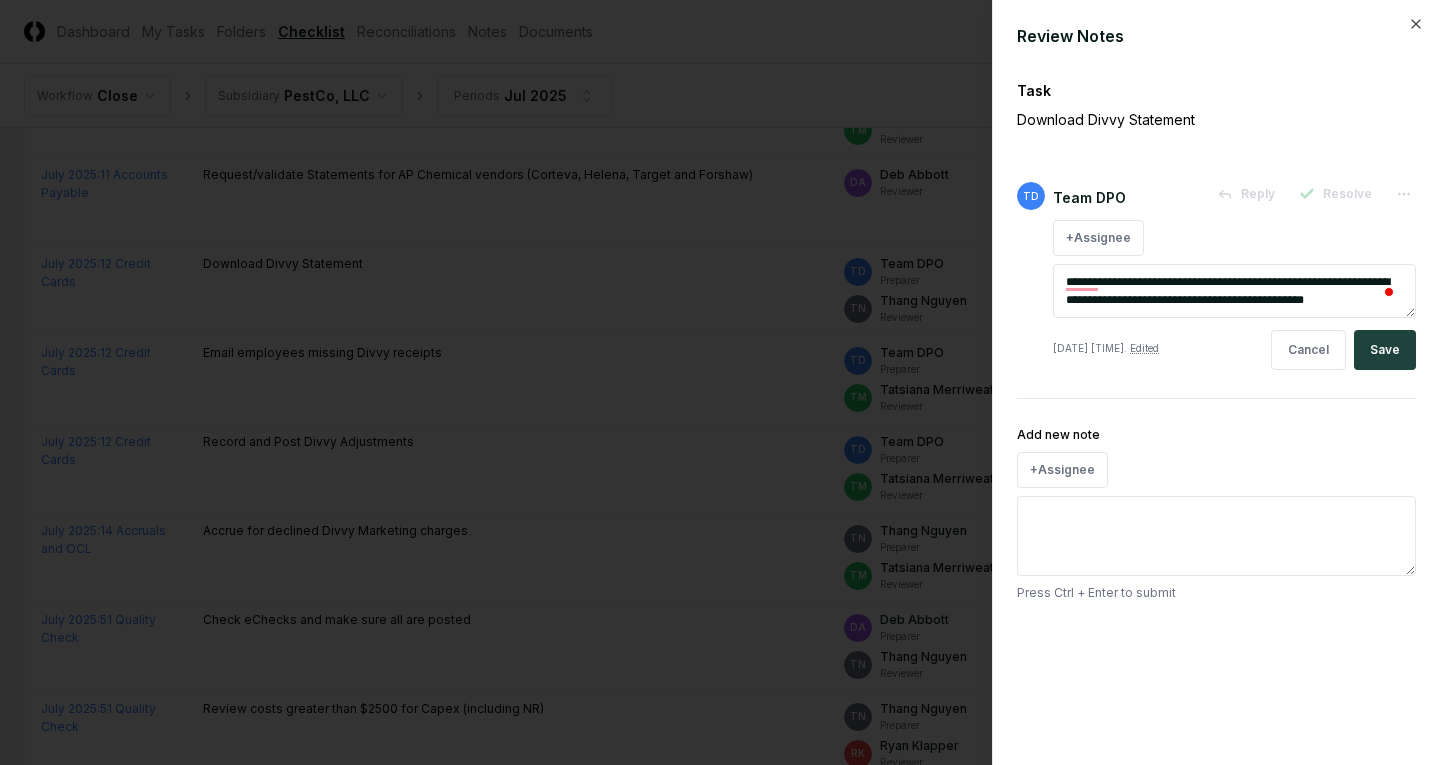 type on "*" 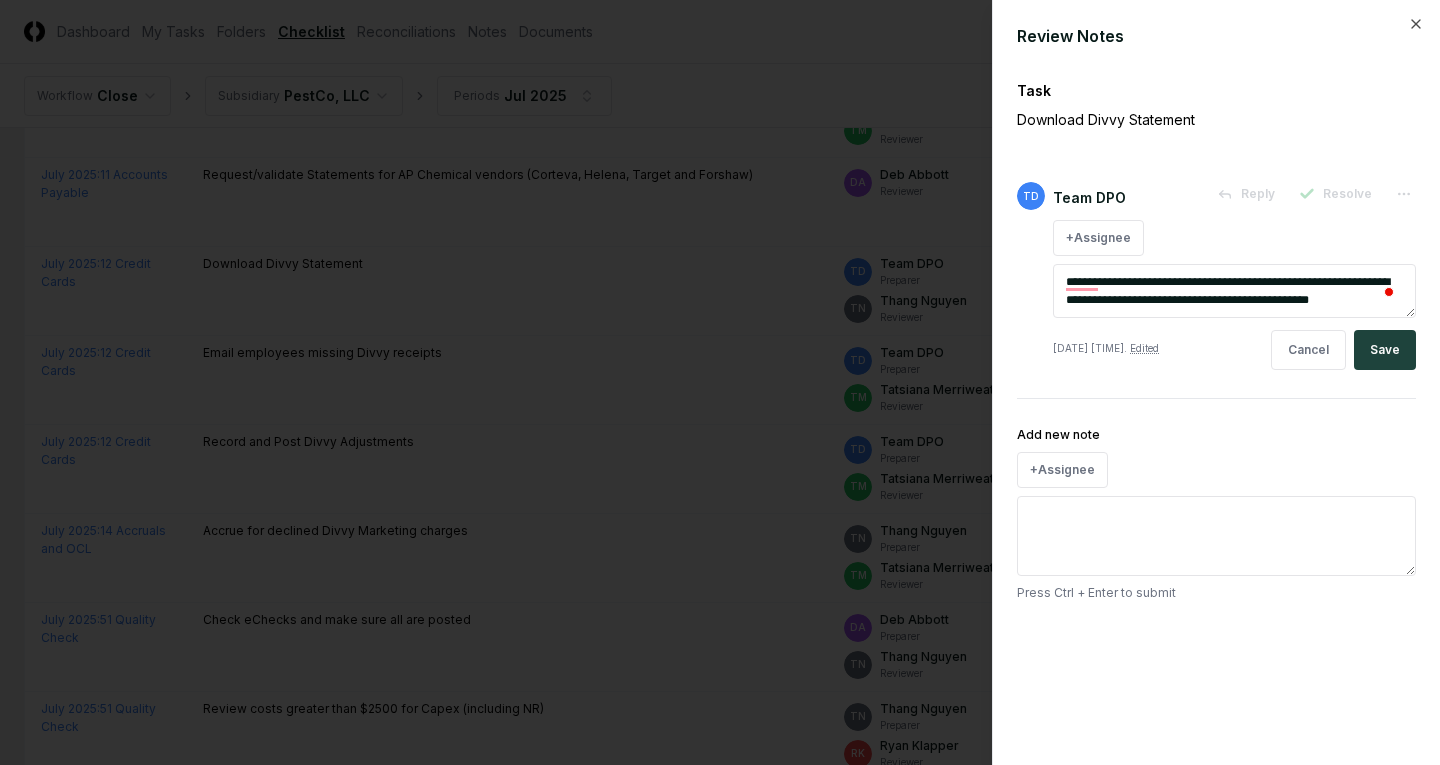 type on "*" 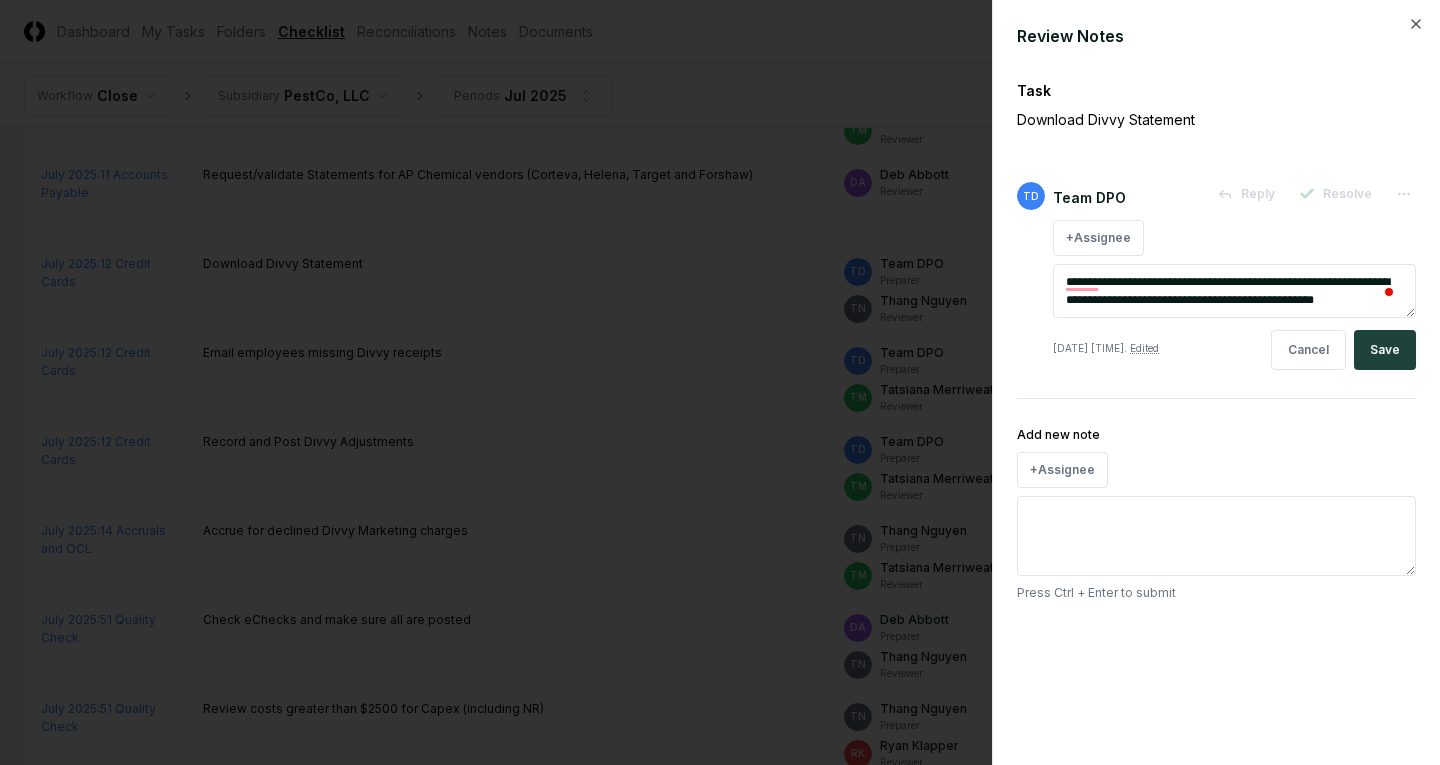 type on "*" 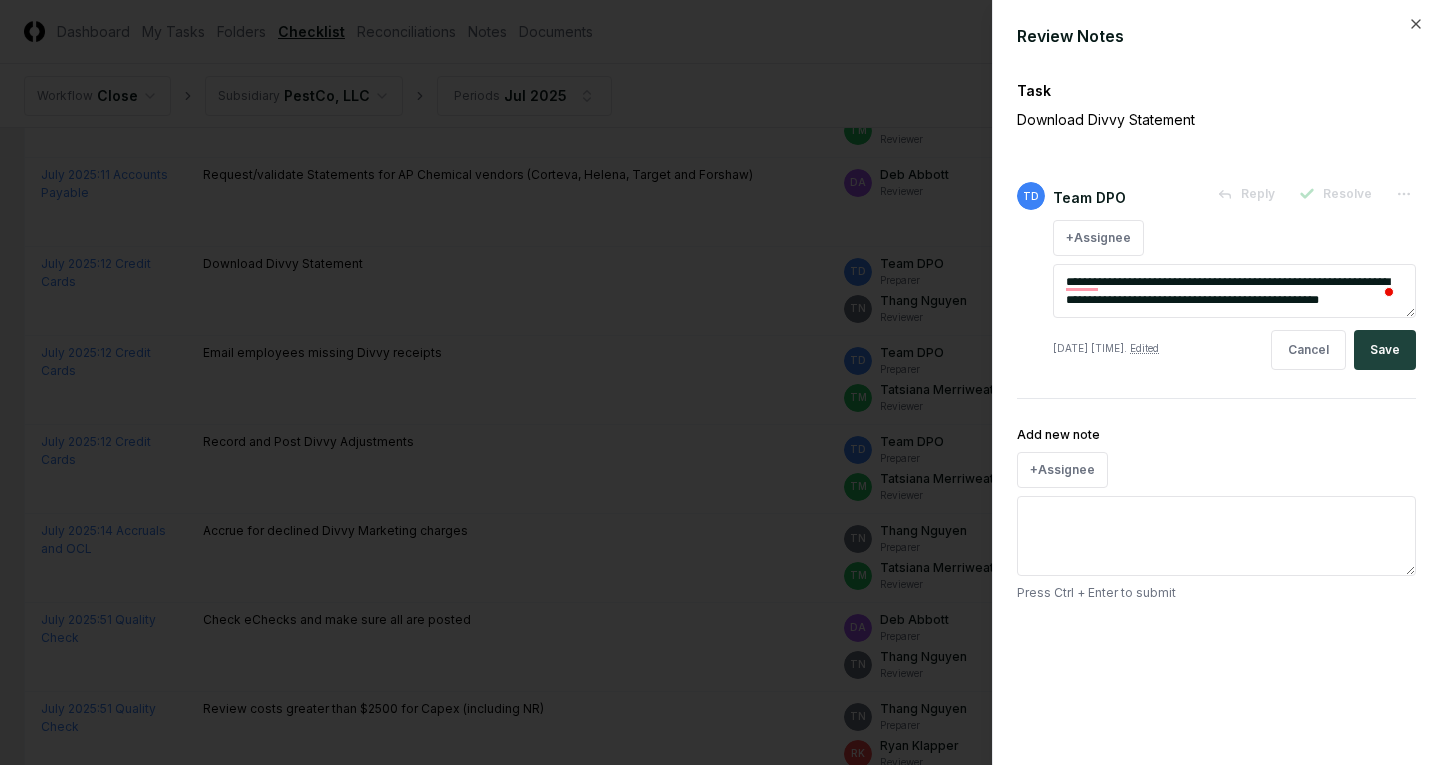 type on "*" 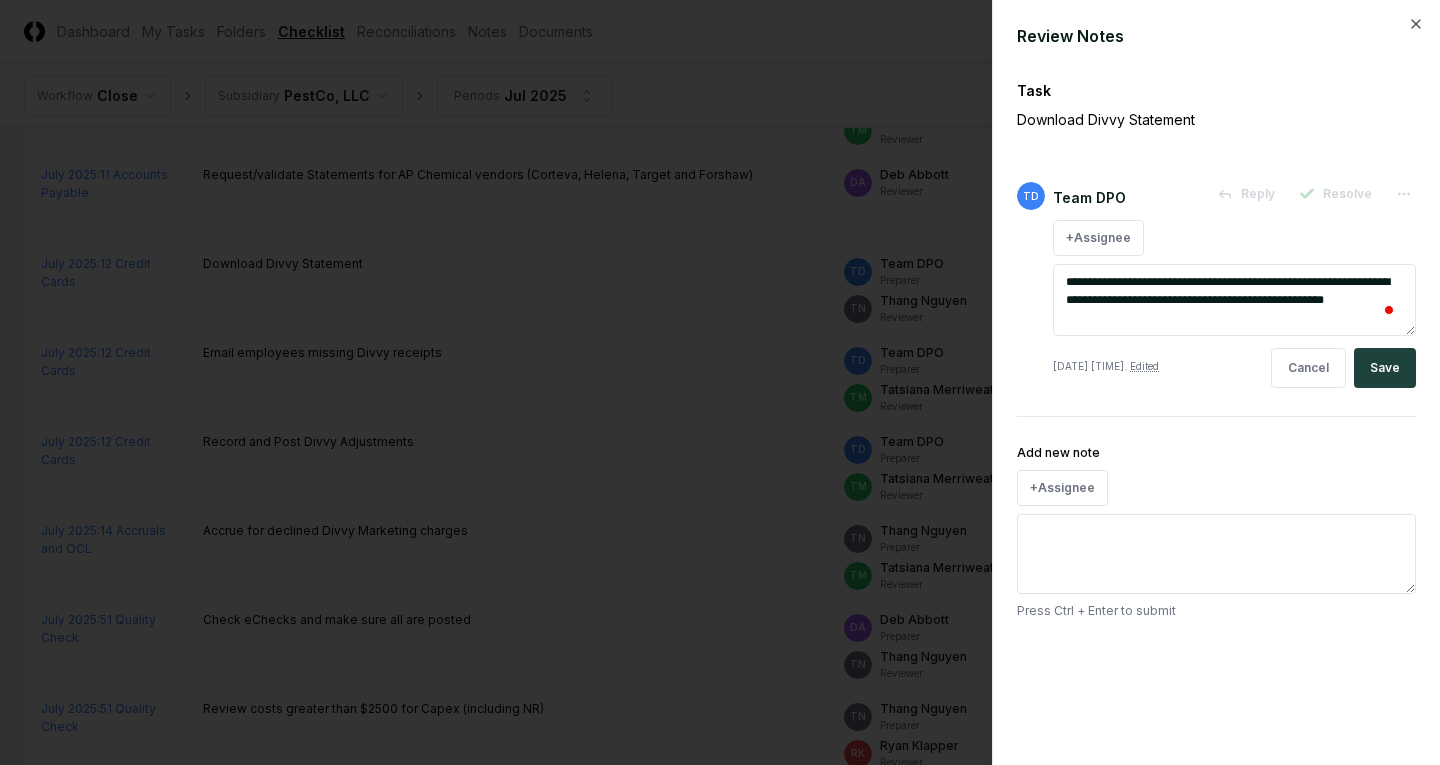 type on "*" 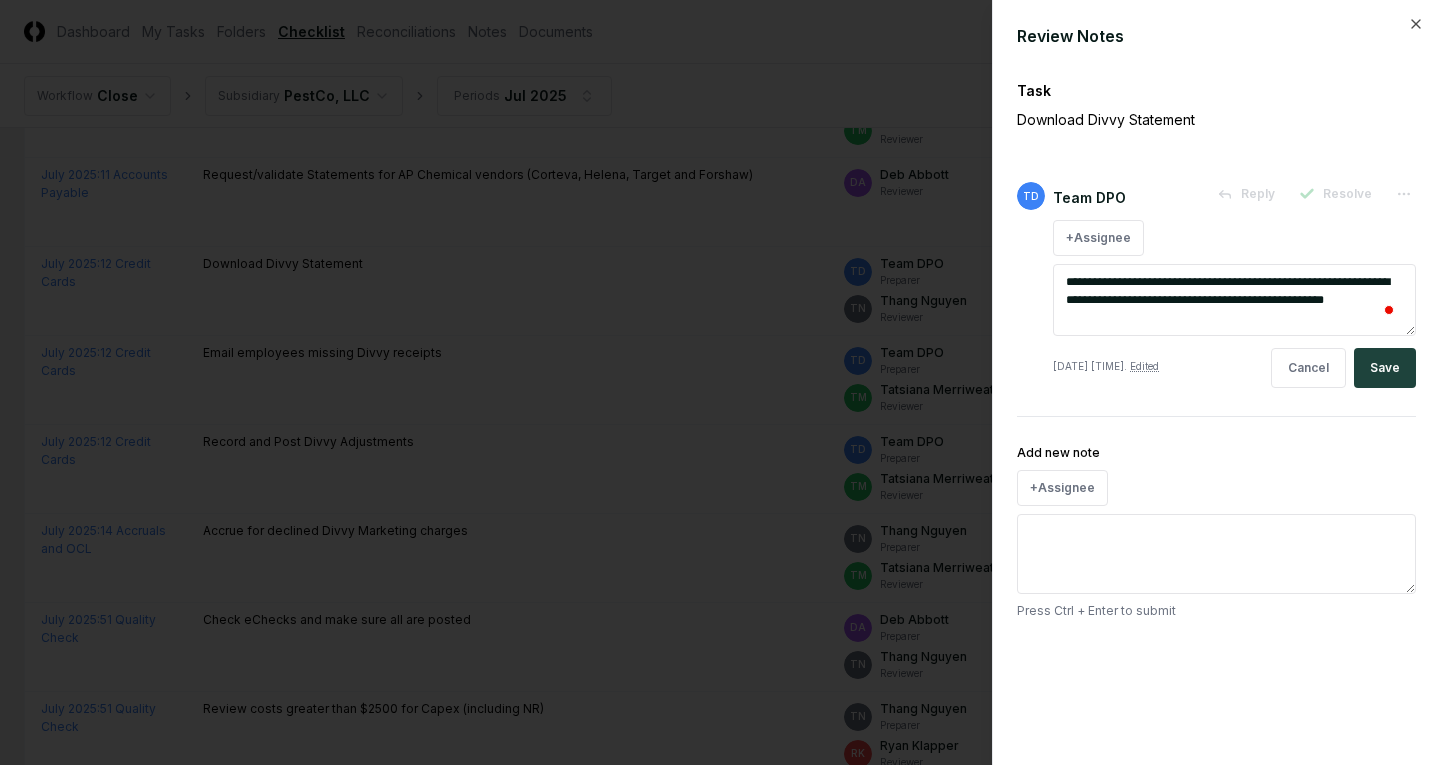 type on "**********" 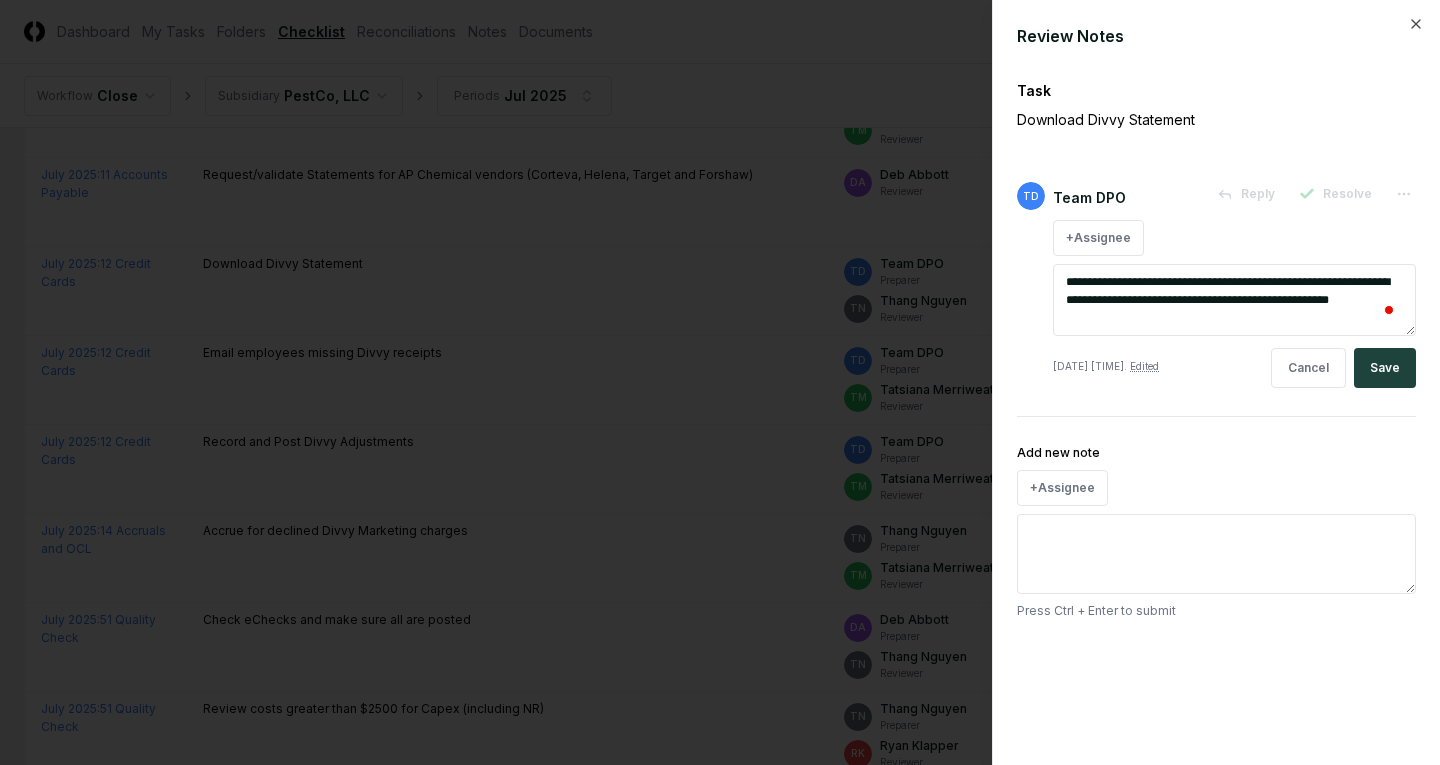type on "*" 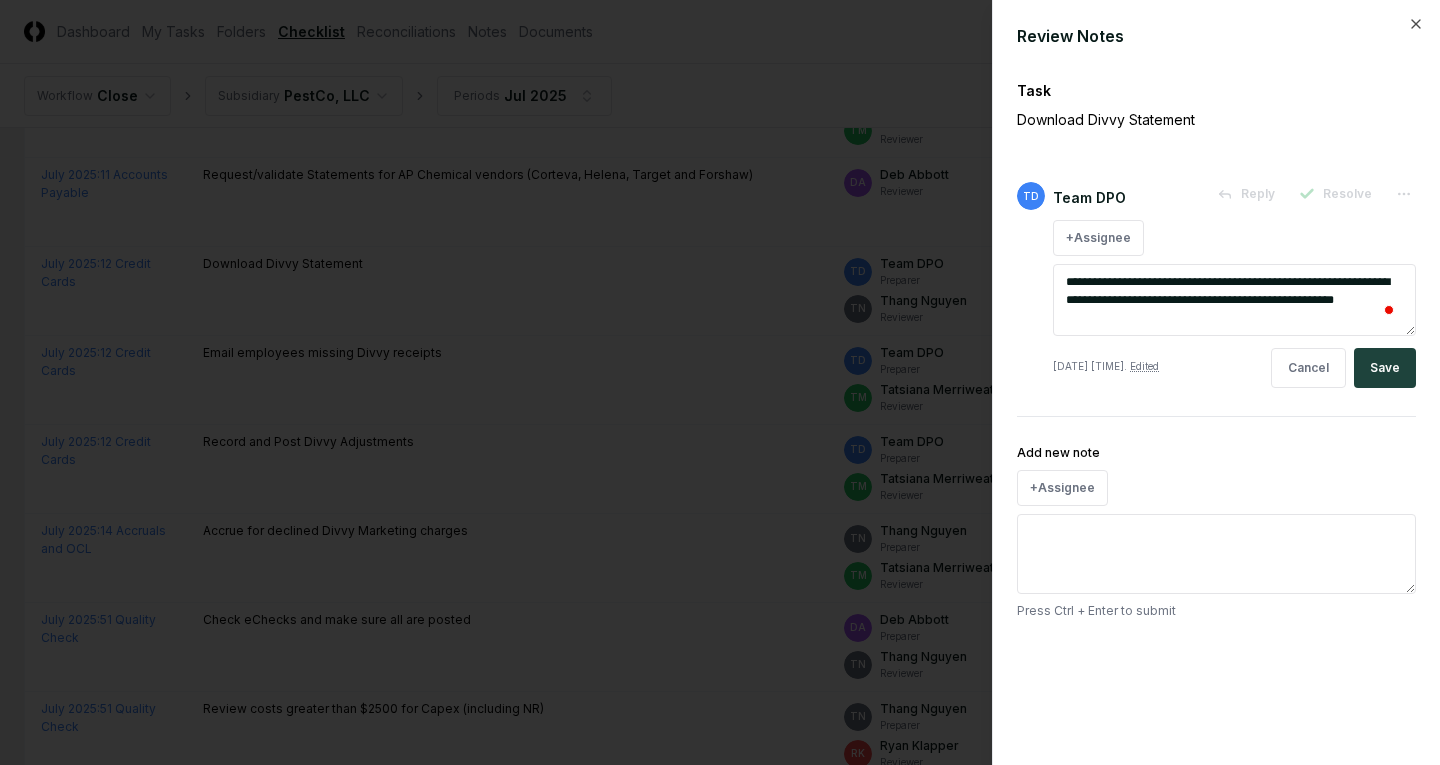 type on "*" 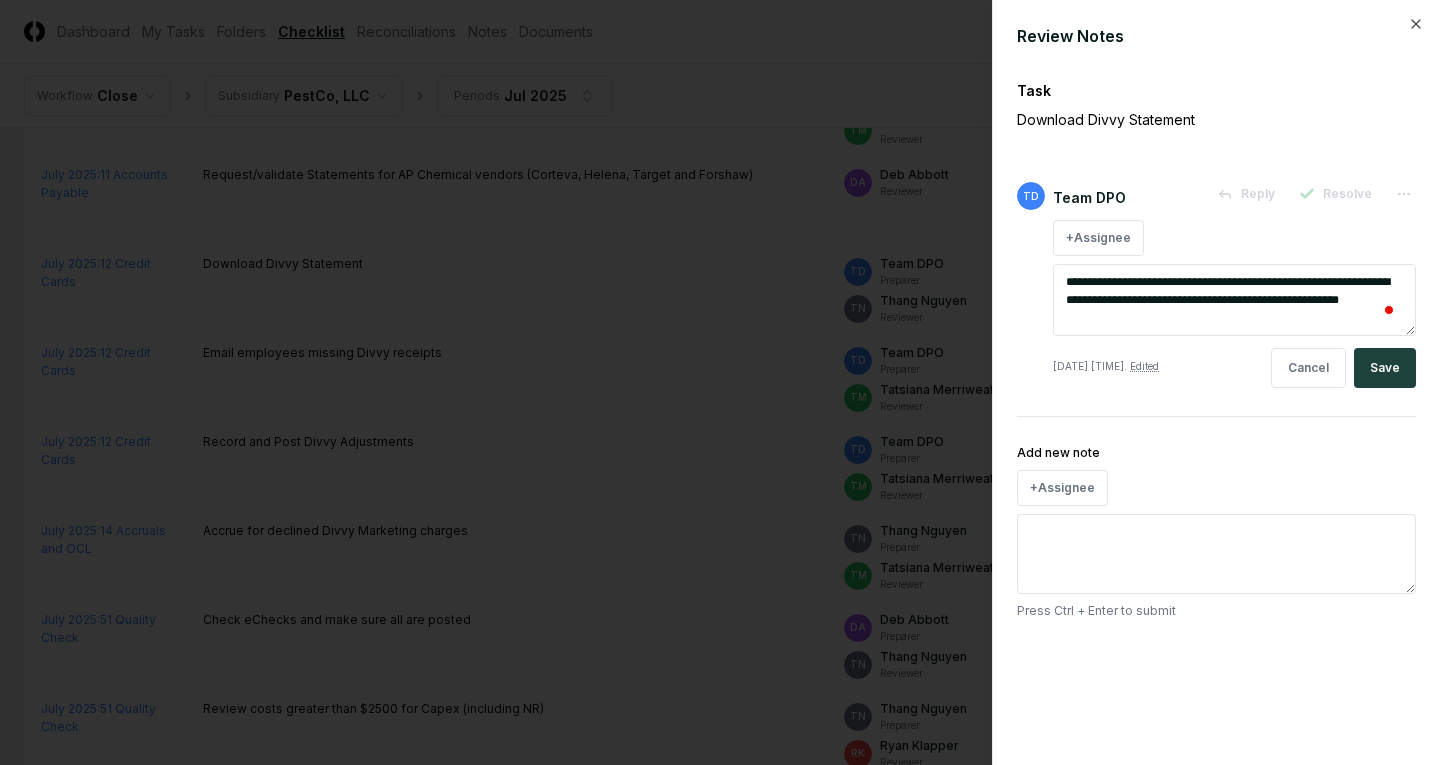 type on "*" 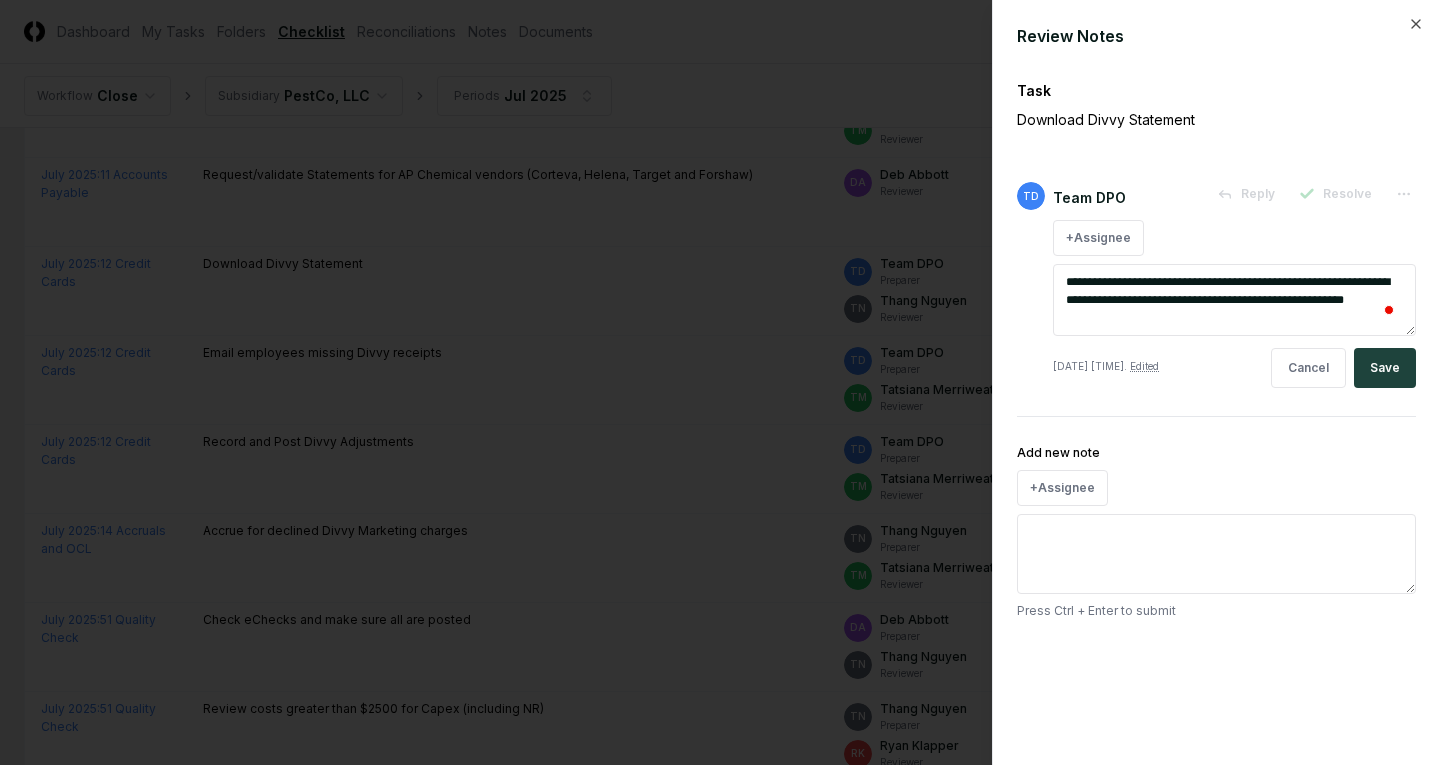 type on "*" 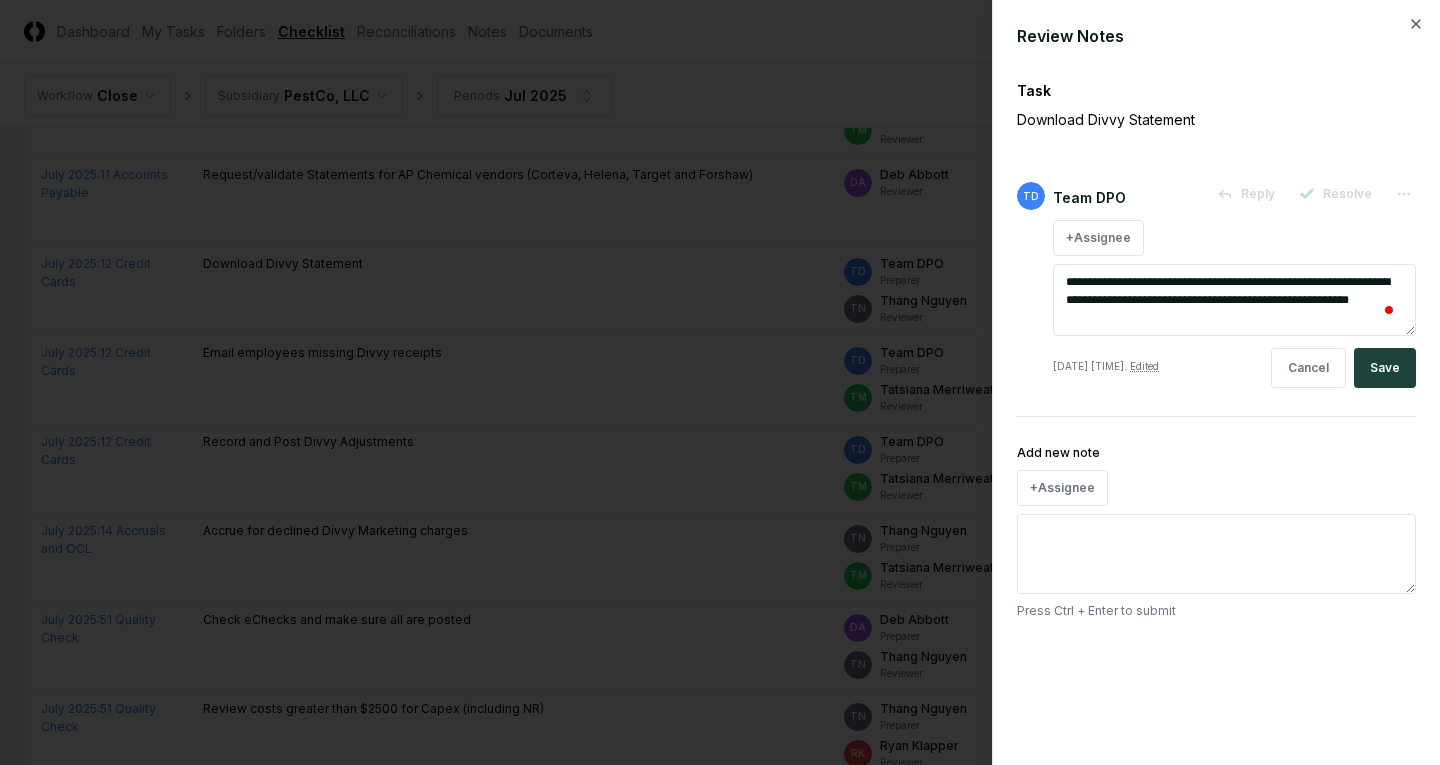 type on "*" 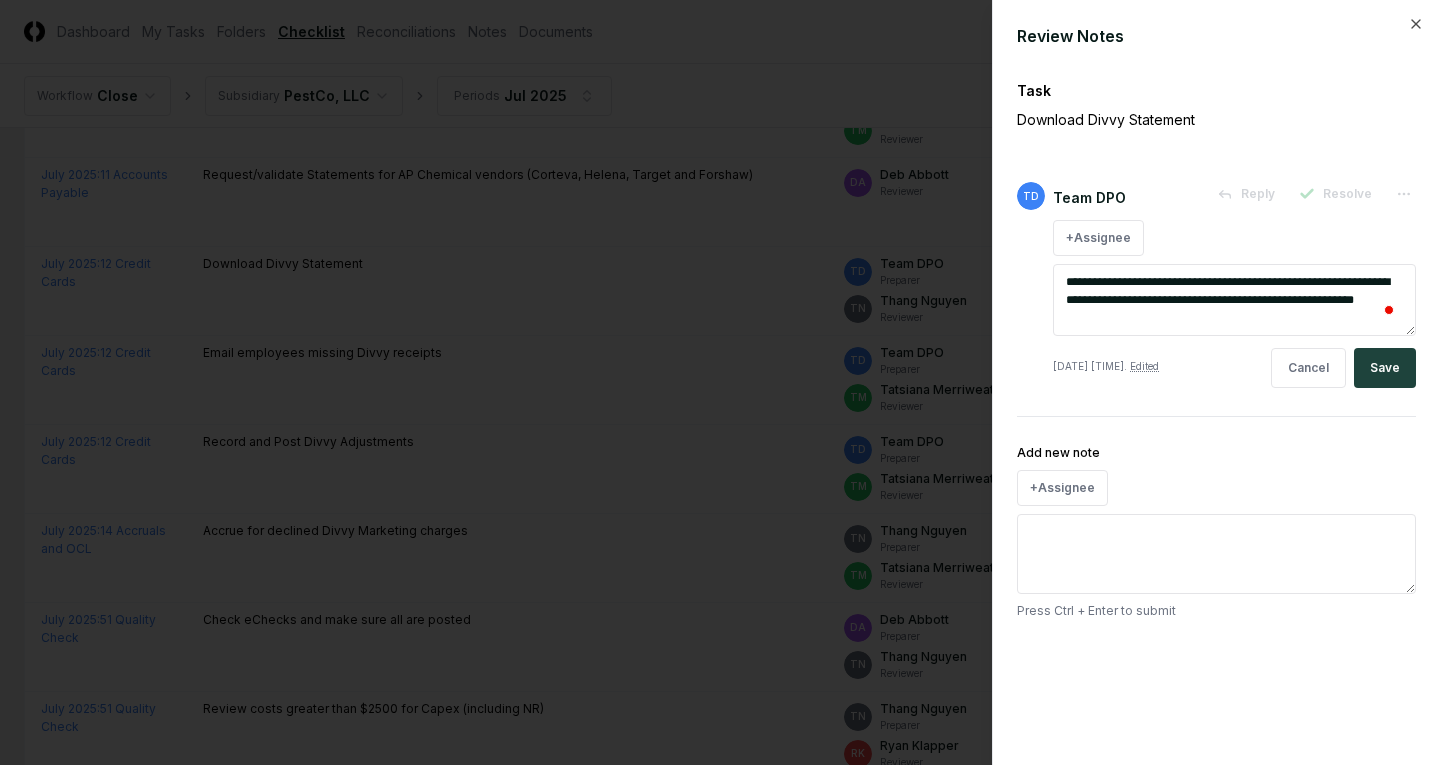 type on "*" 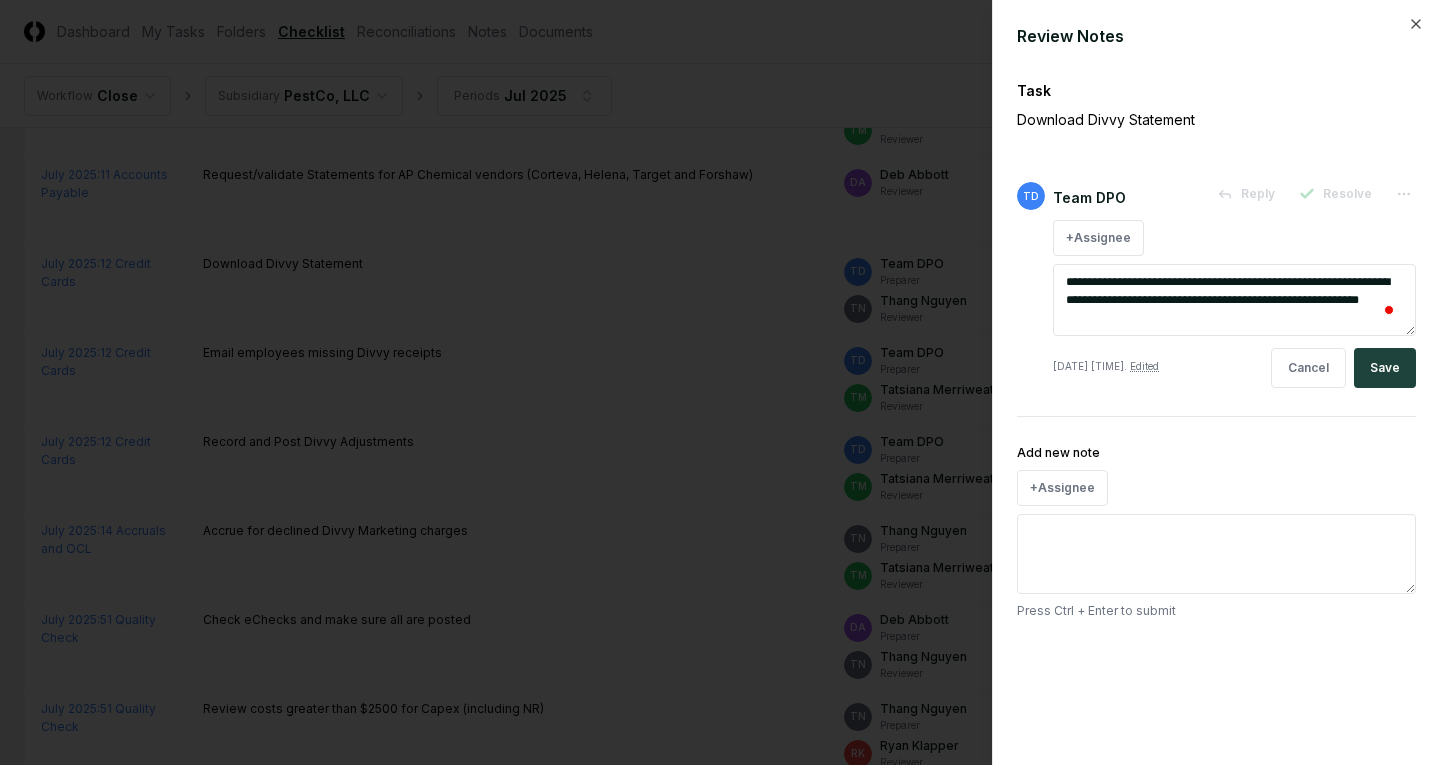 type on "*" 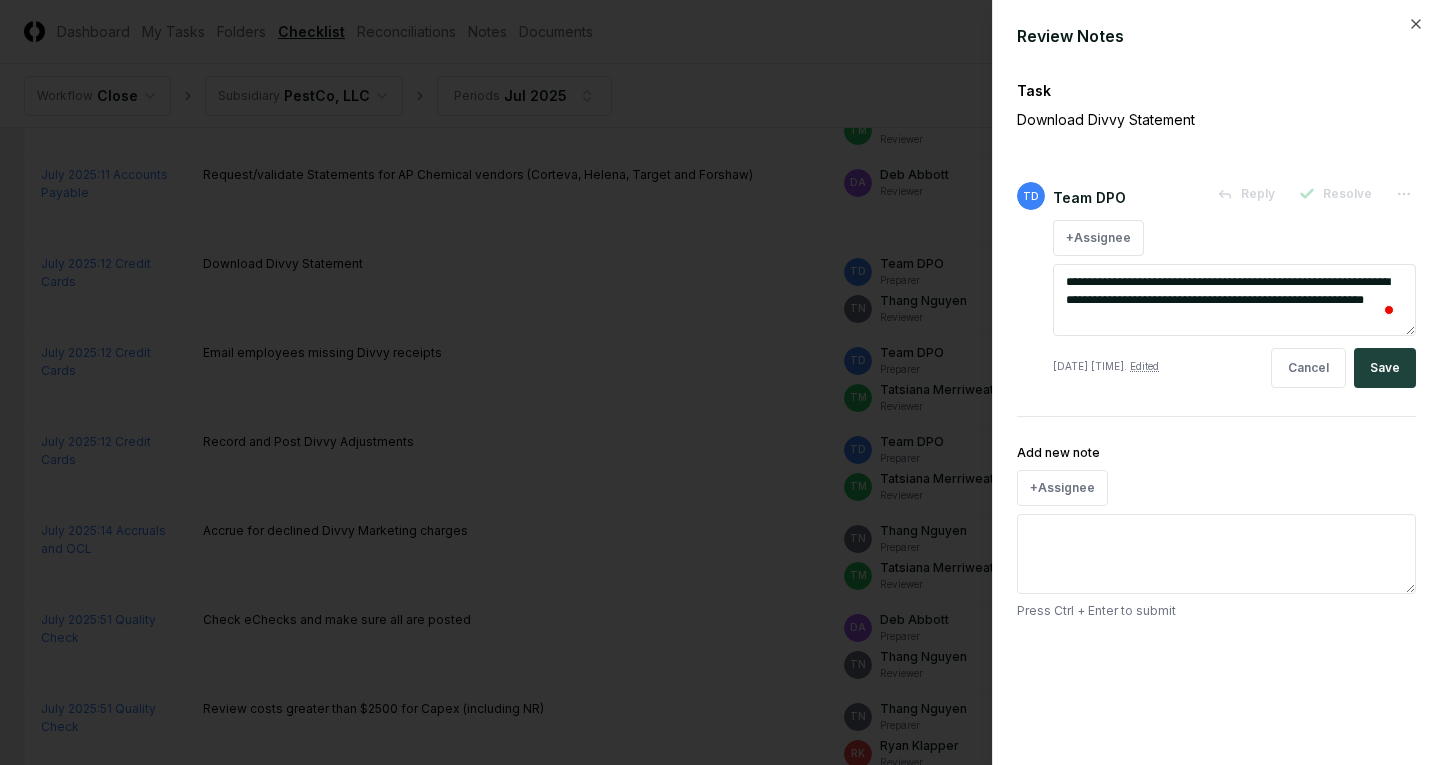 type on "*" 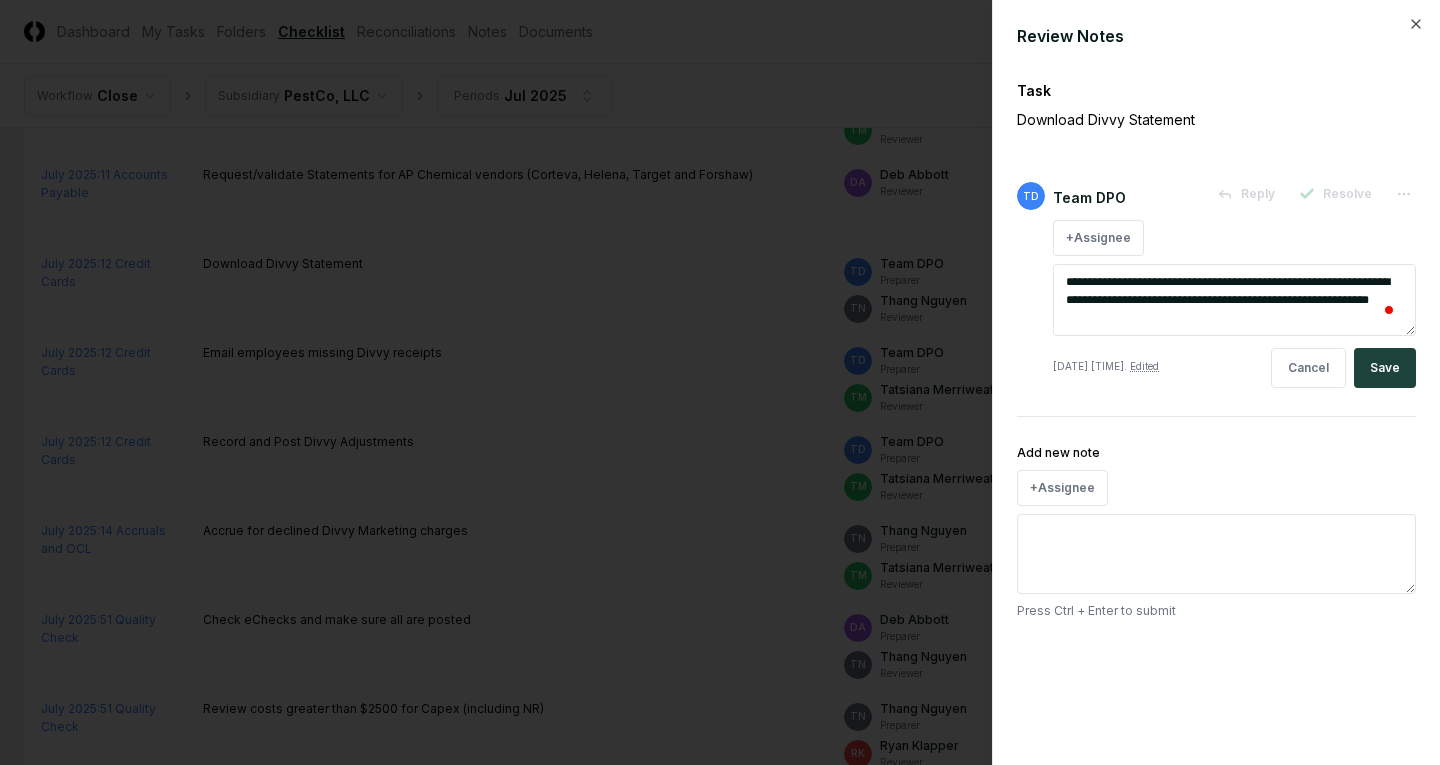 type on "*" 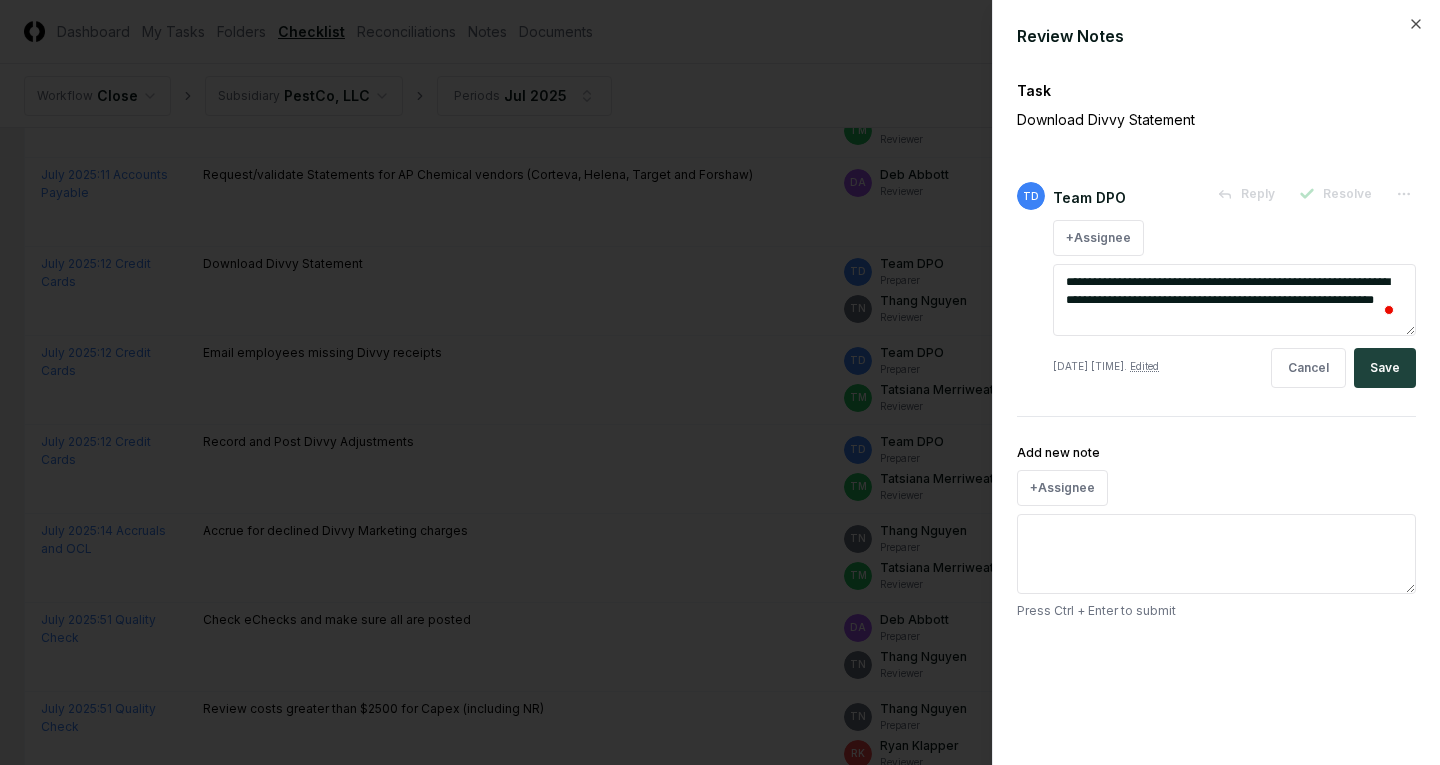 type on "*" 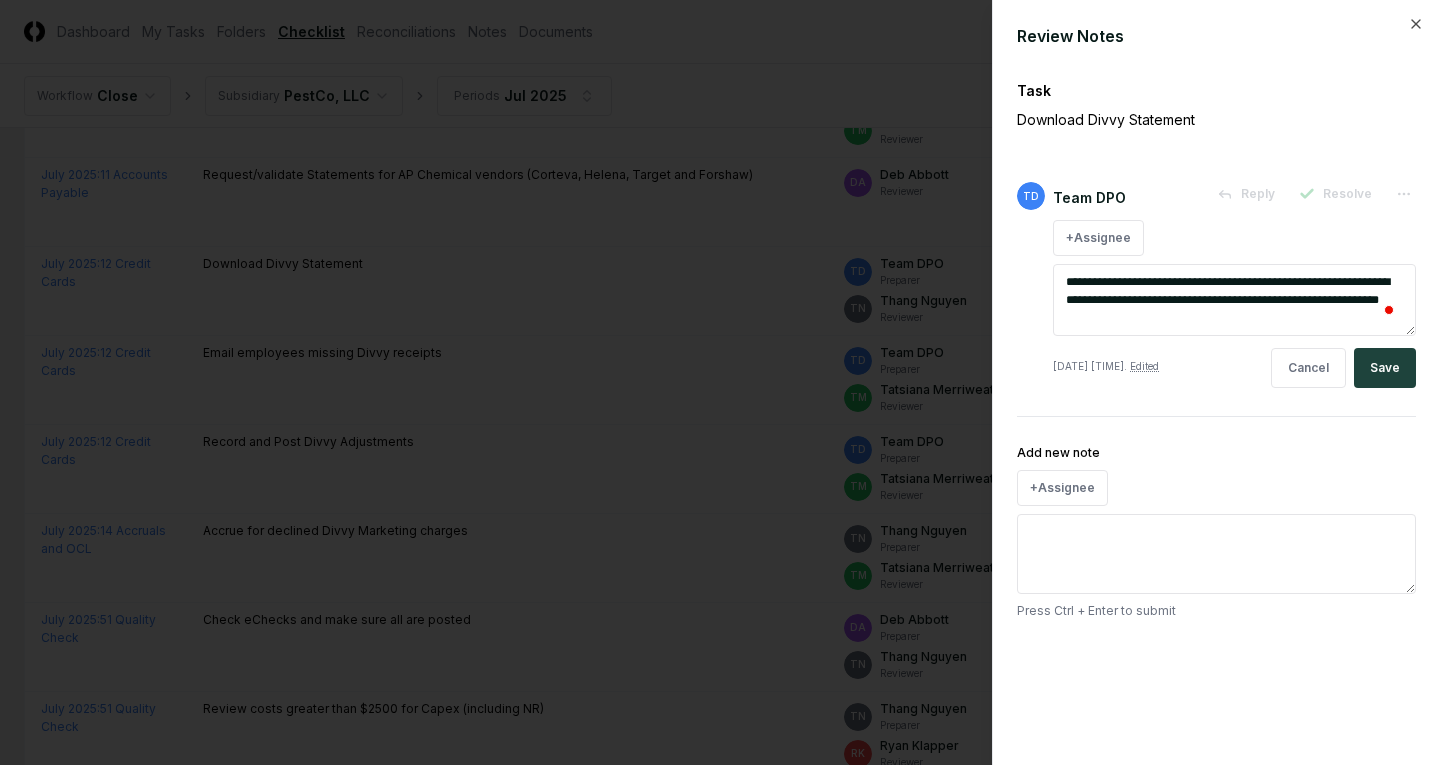 type on "*" 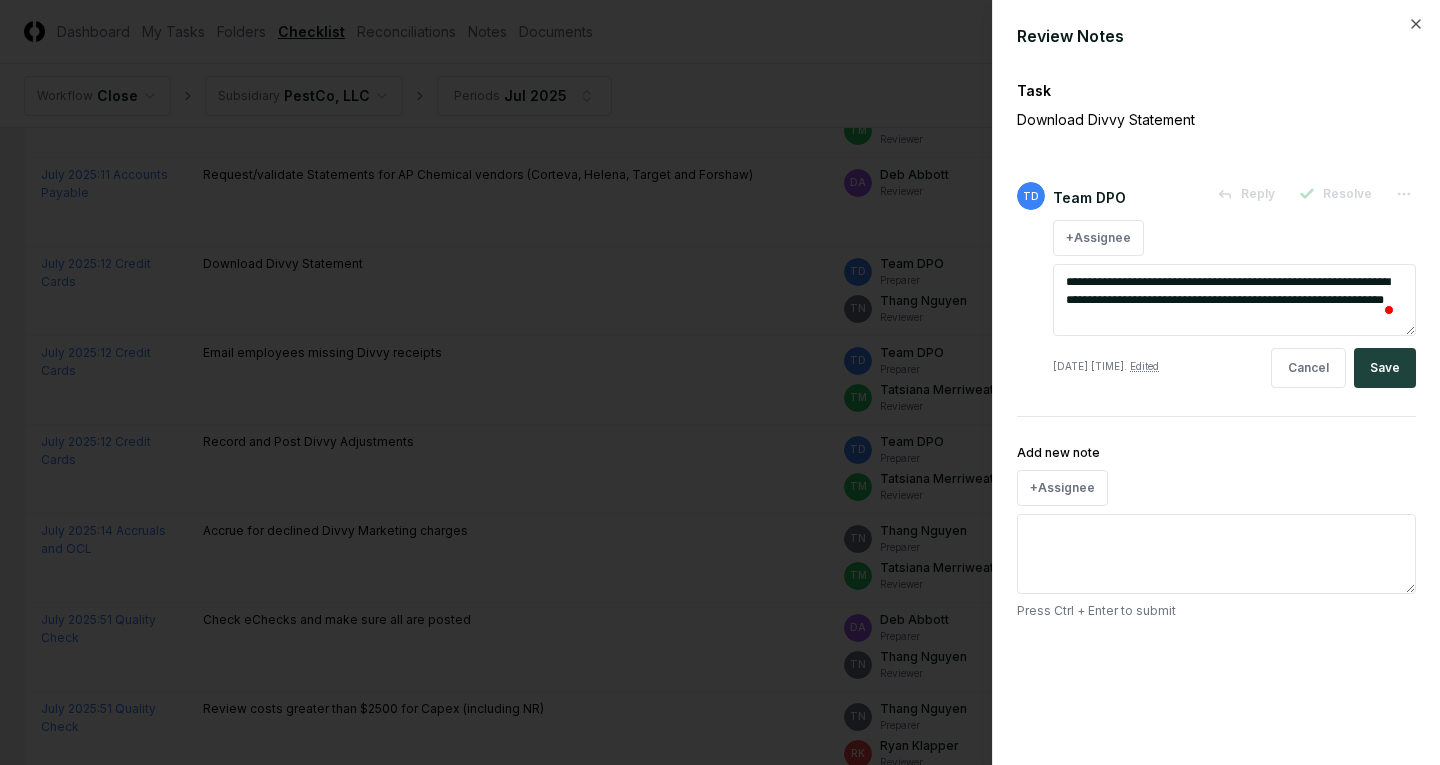 type on "*" 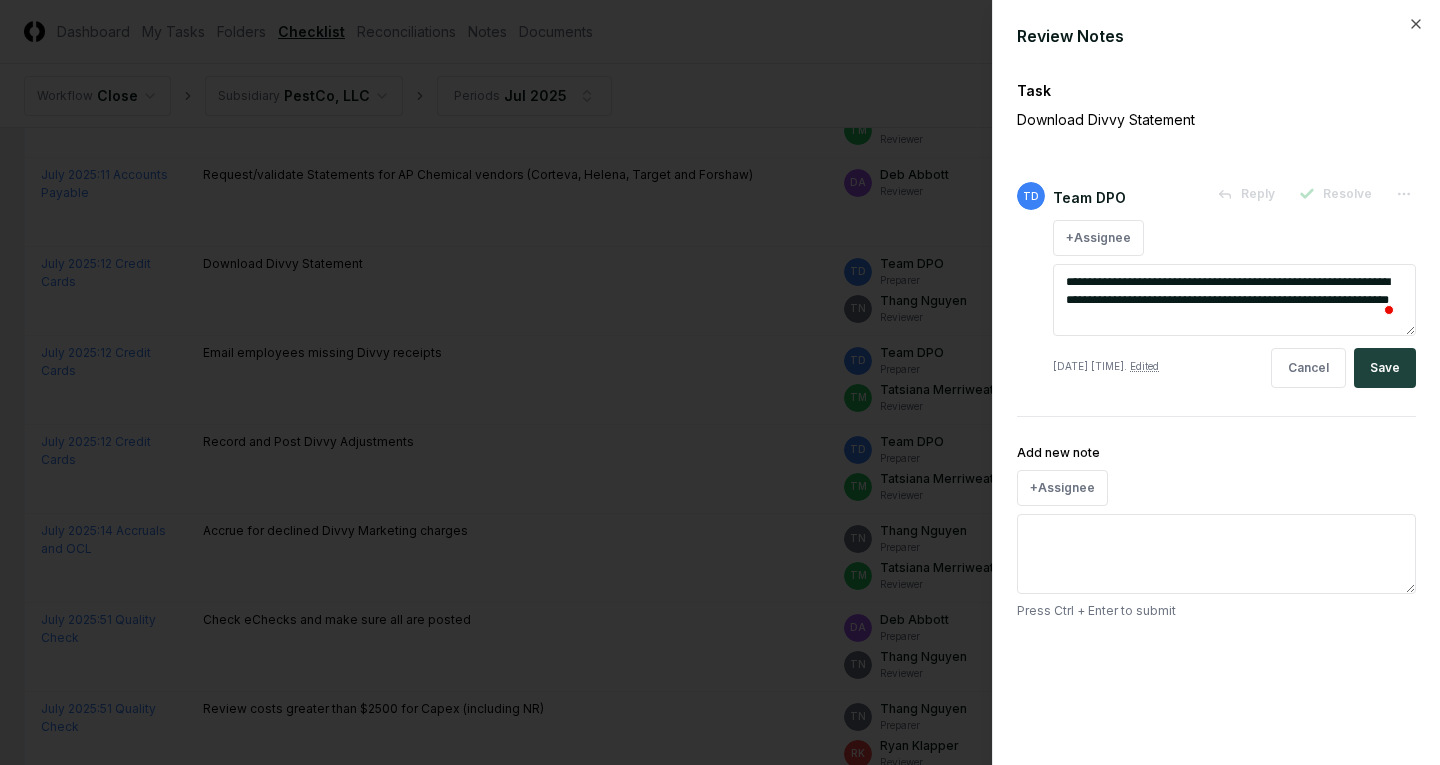 type on "*" 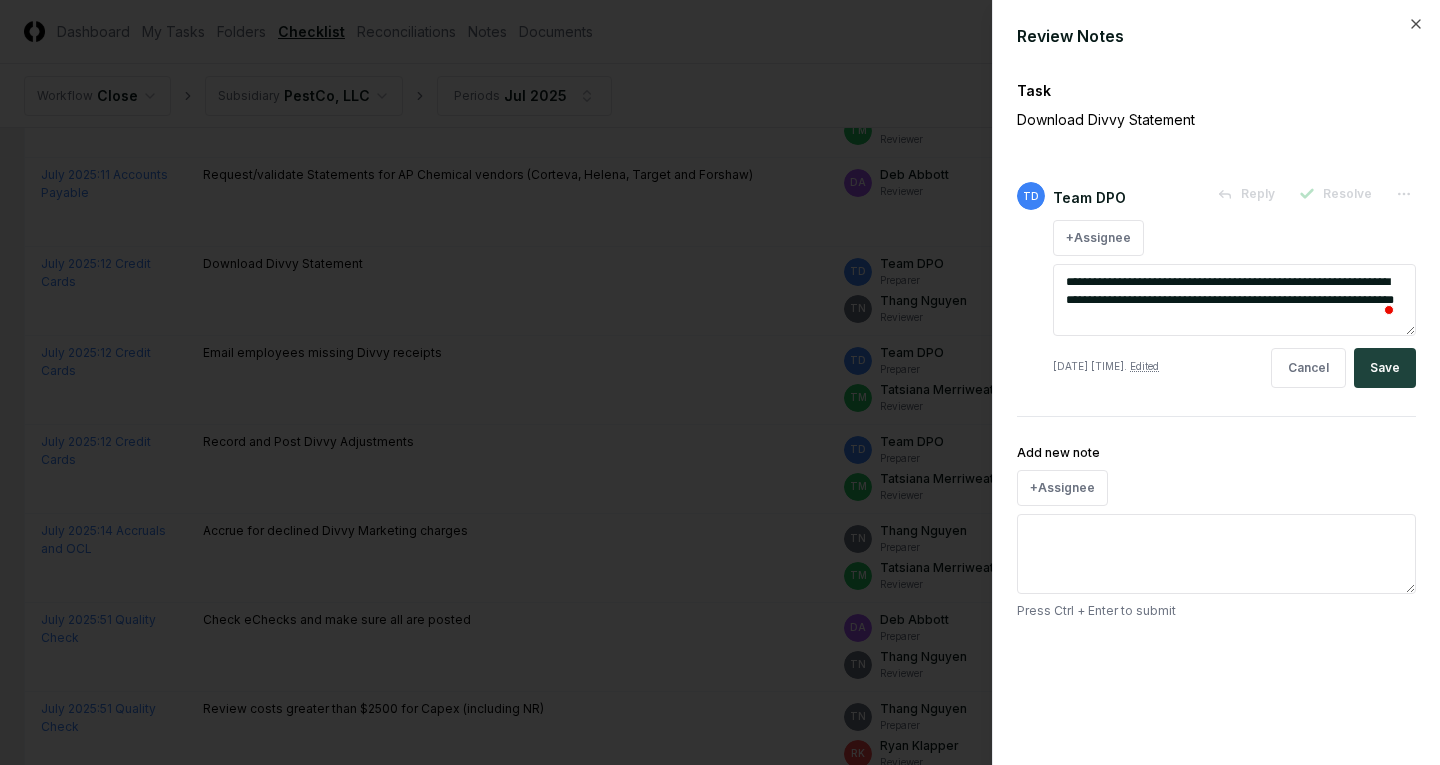 type on "*" 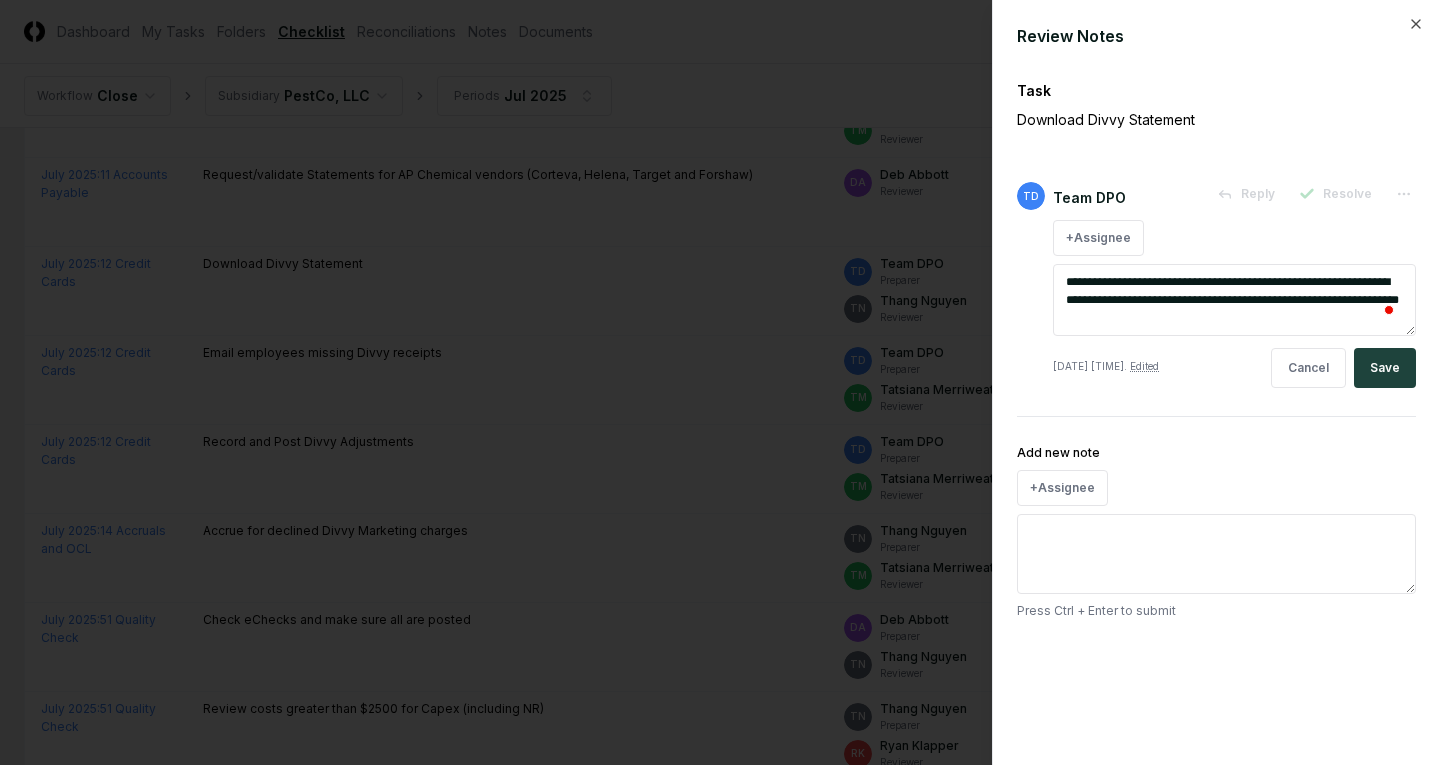 type on "*" 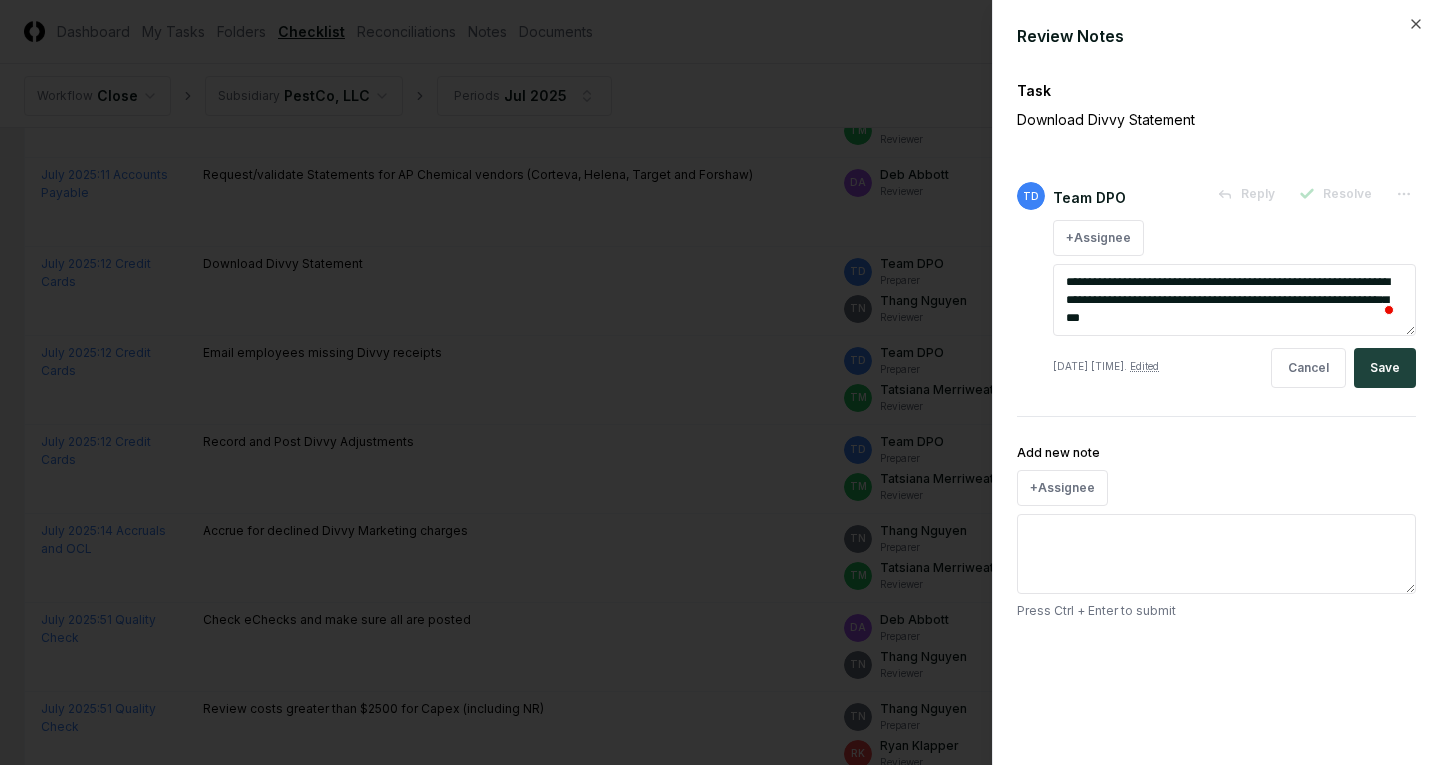 type on "*" 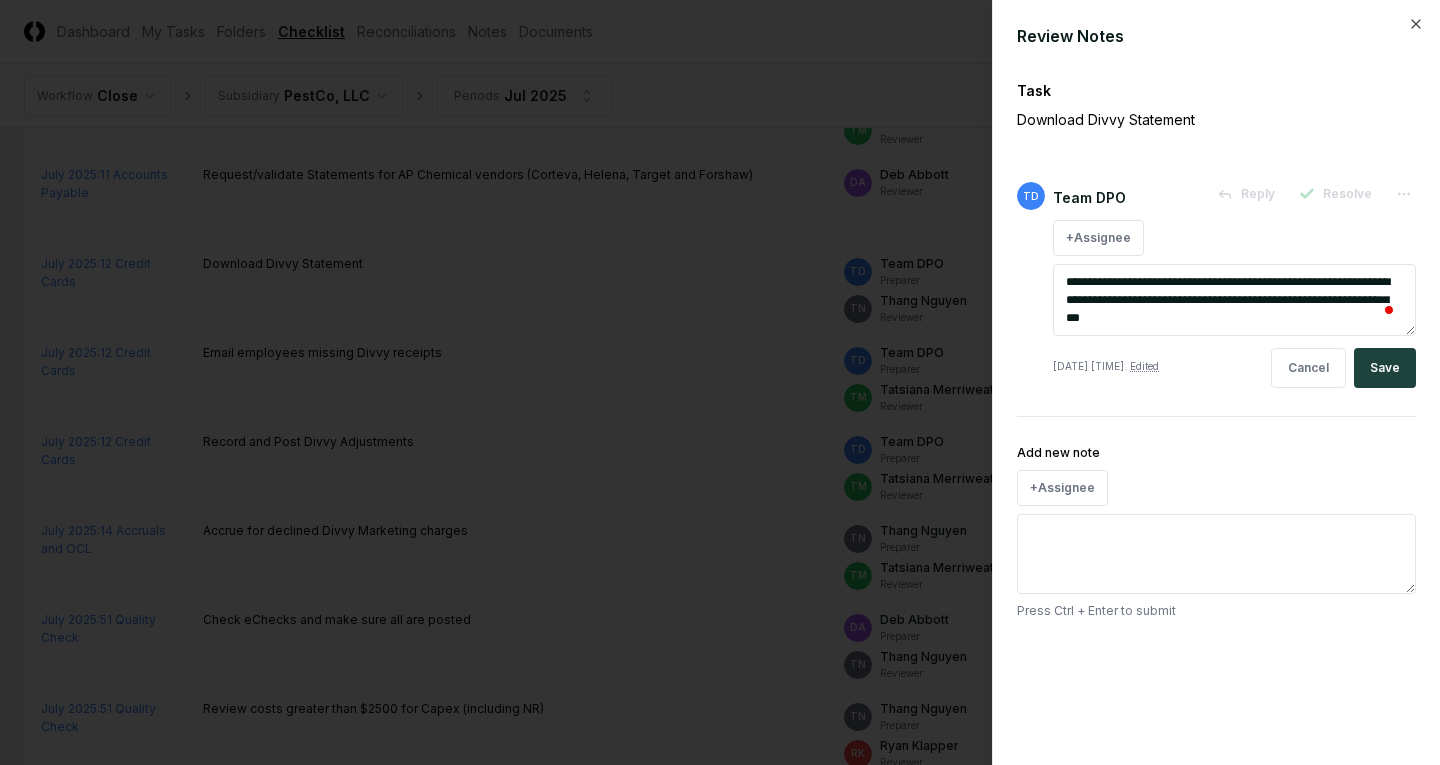 type on "**********" 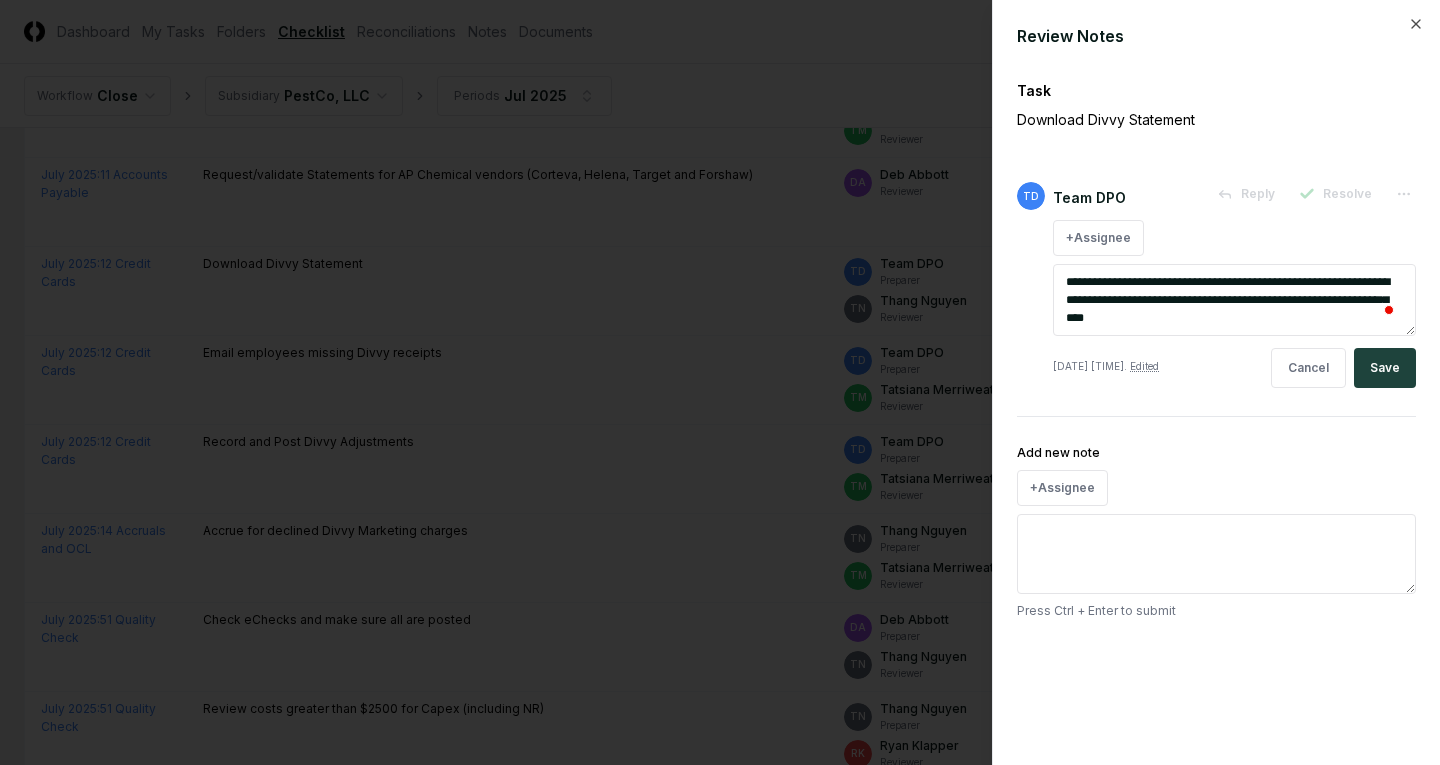 type on "*" 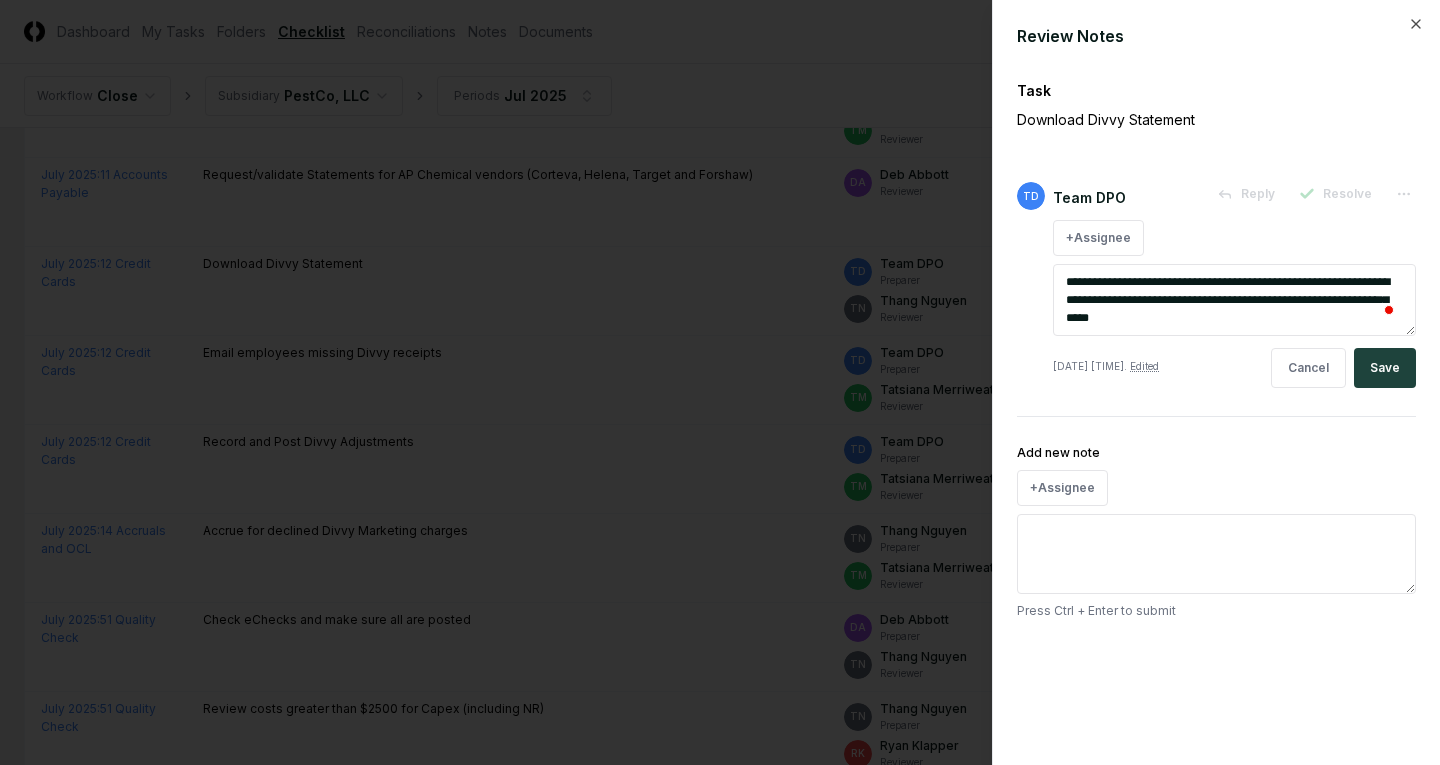 type on "**********" 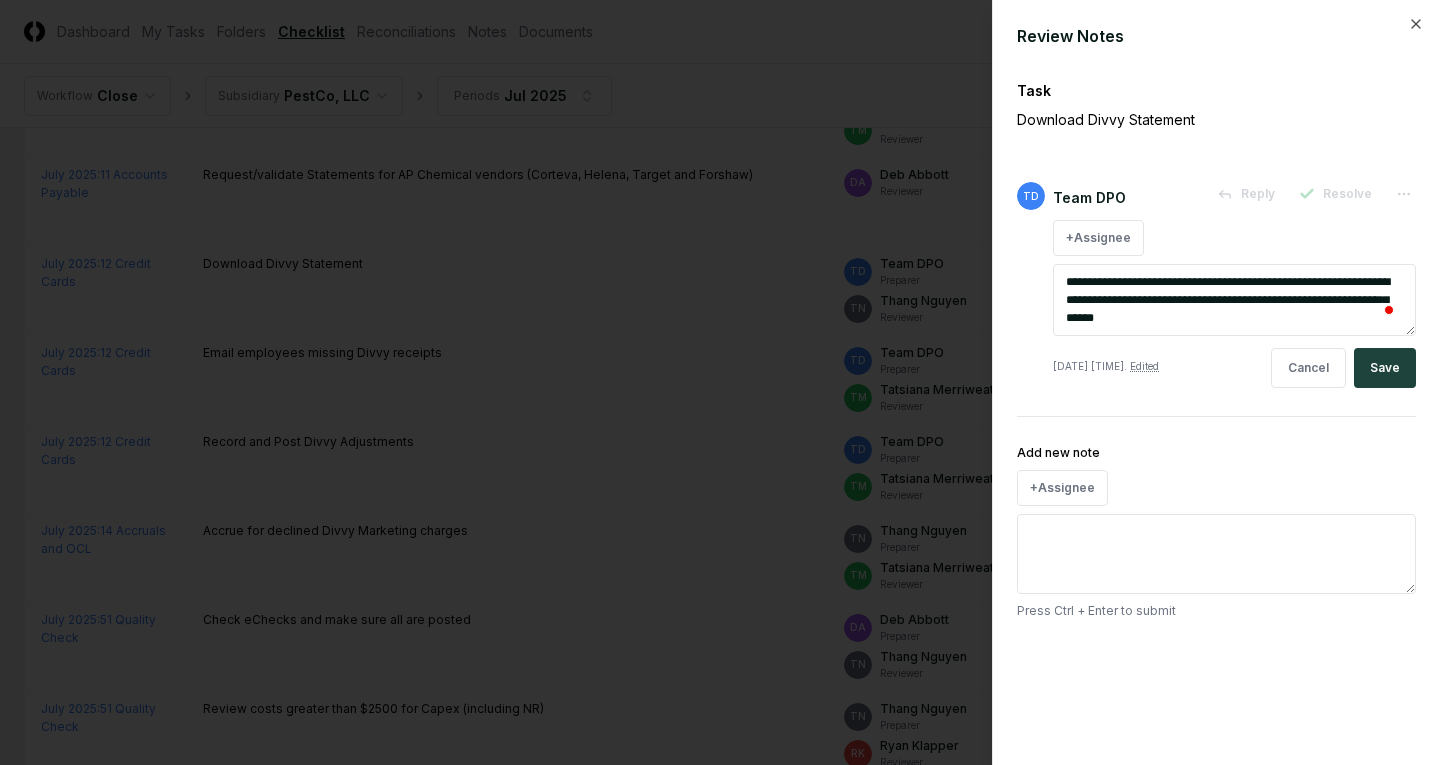 type on "*" 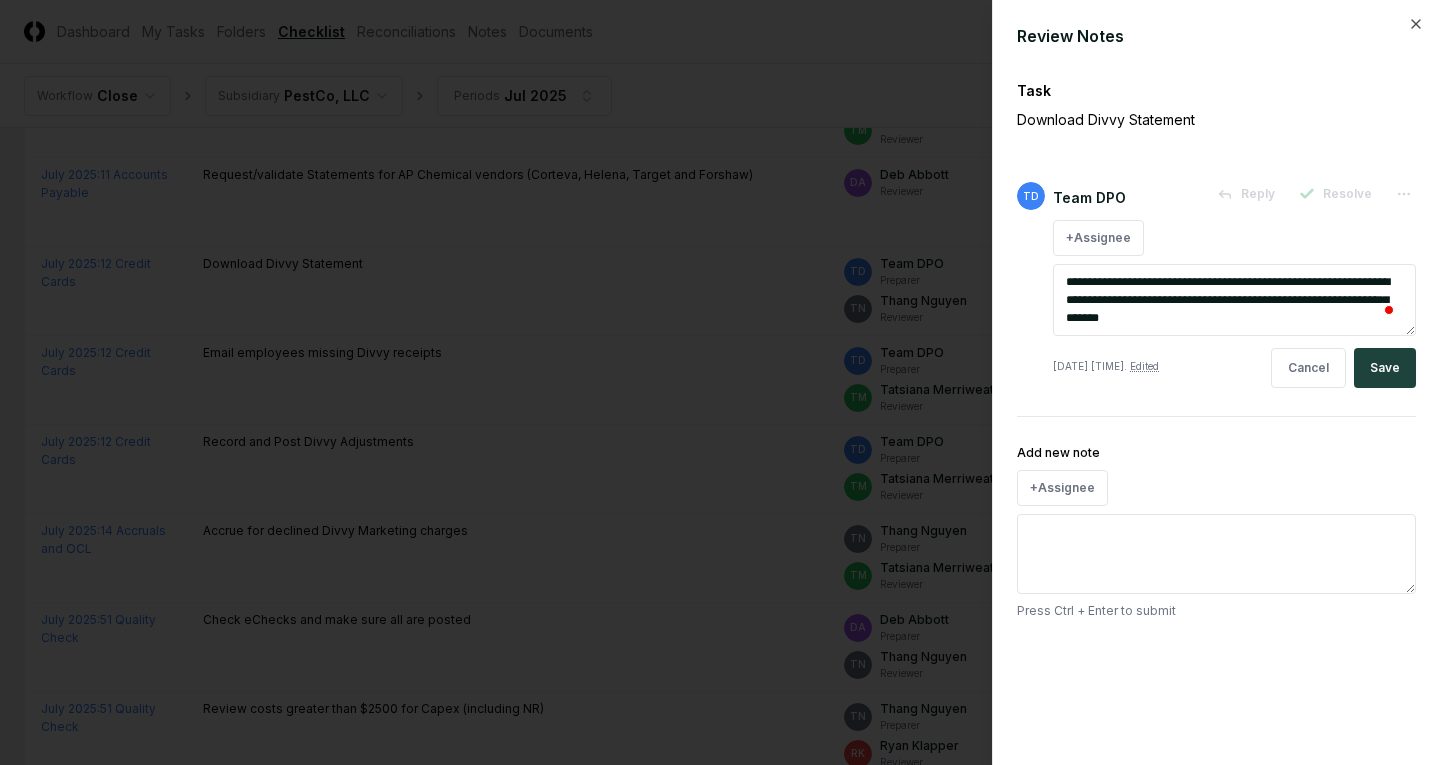 type on "**********" 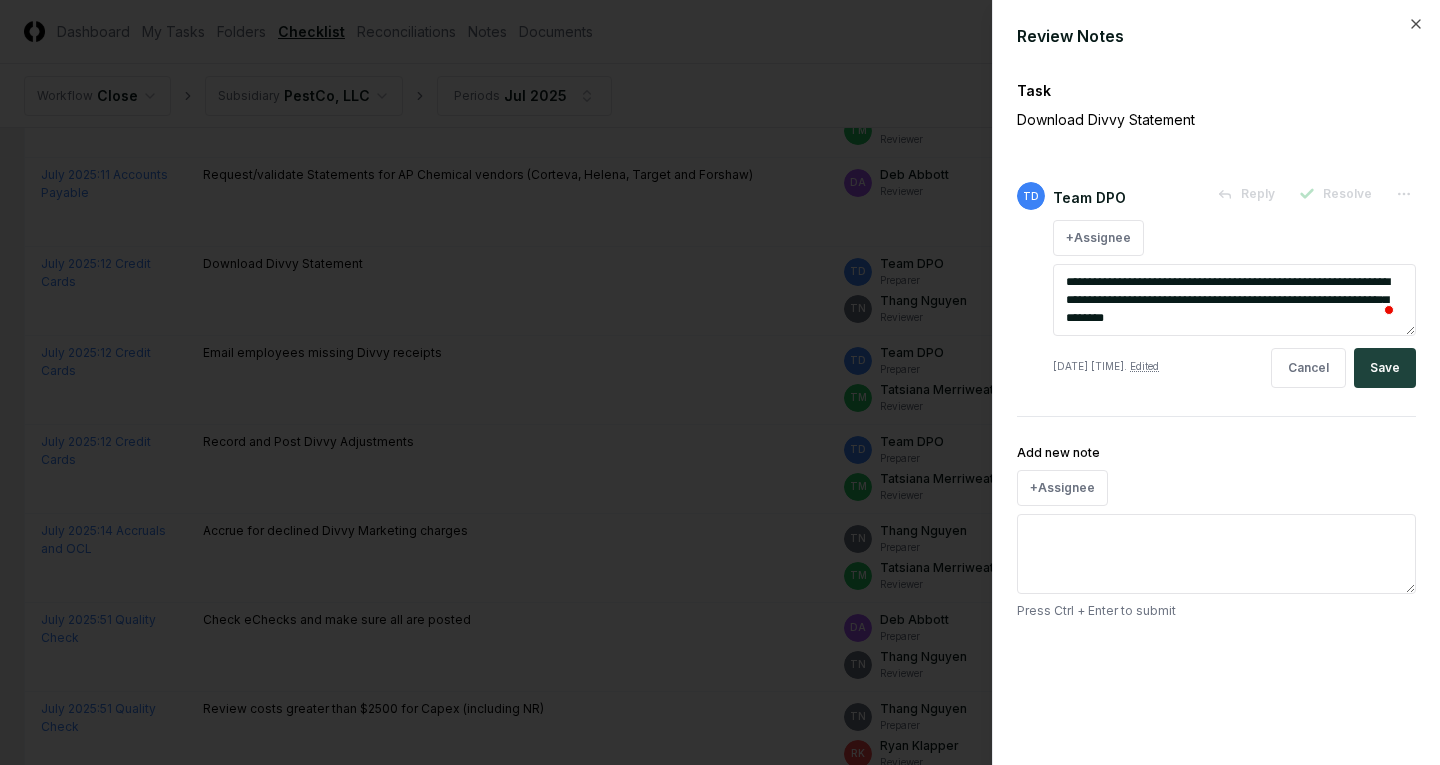 type on "*" 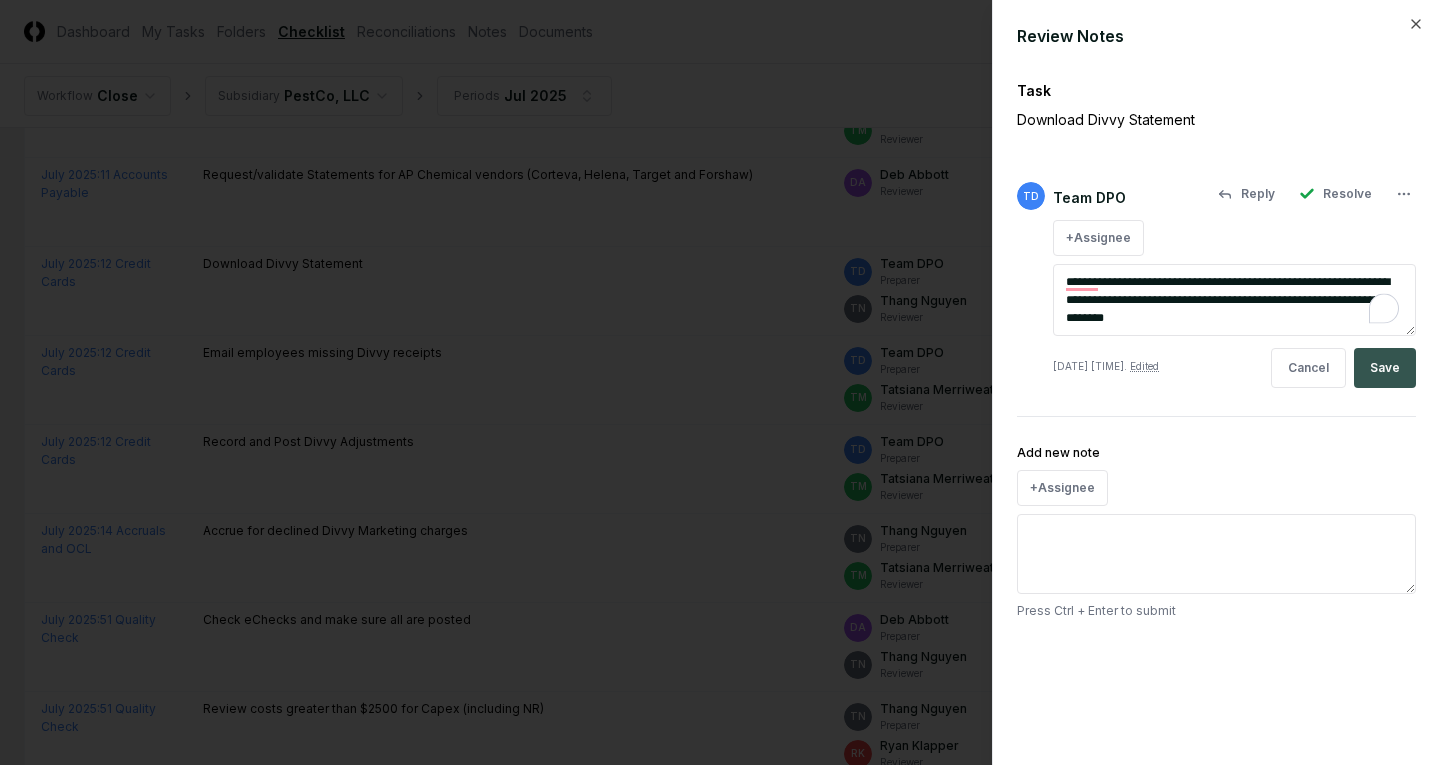 type on "**********" 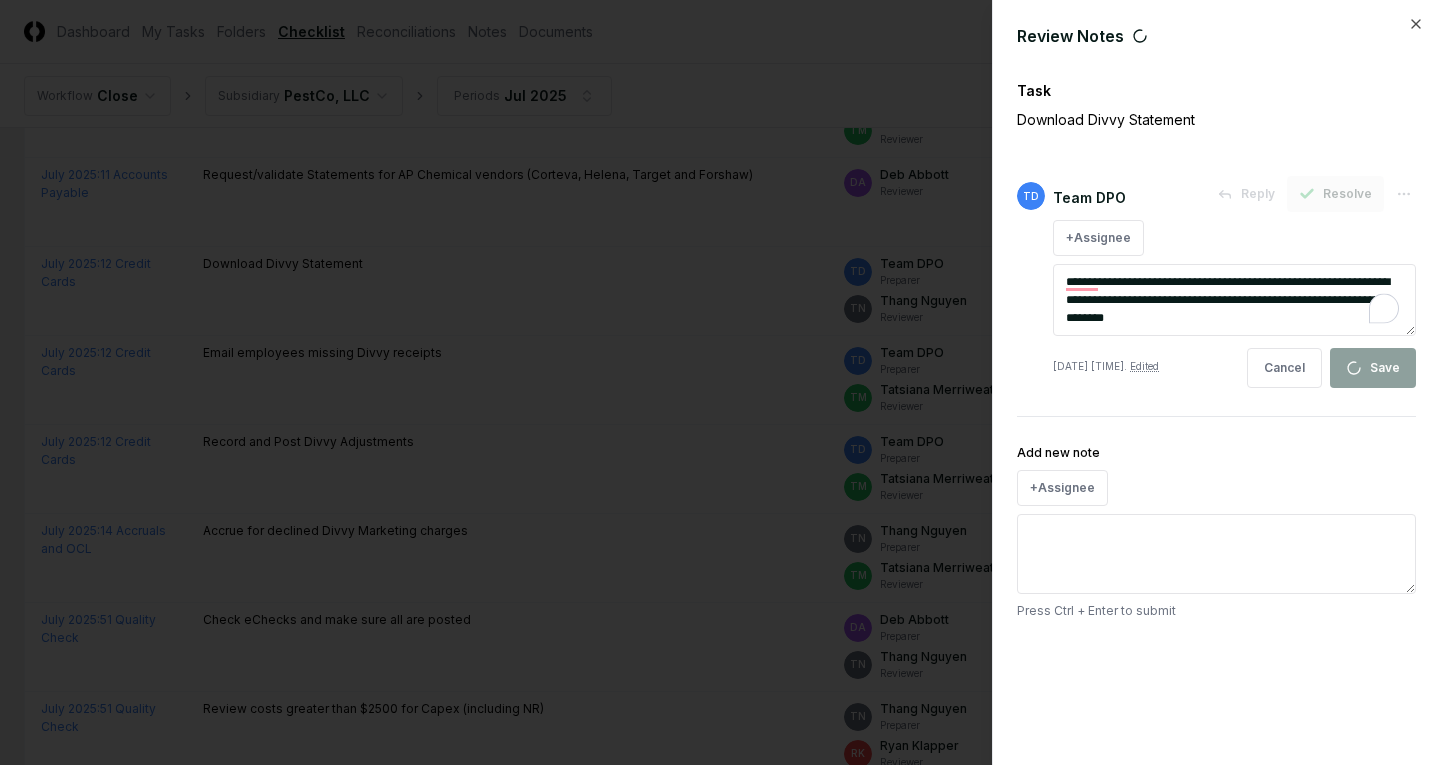 type on "*" 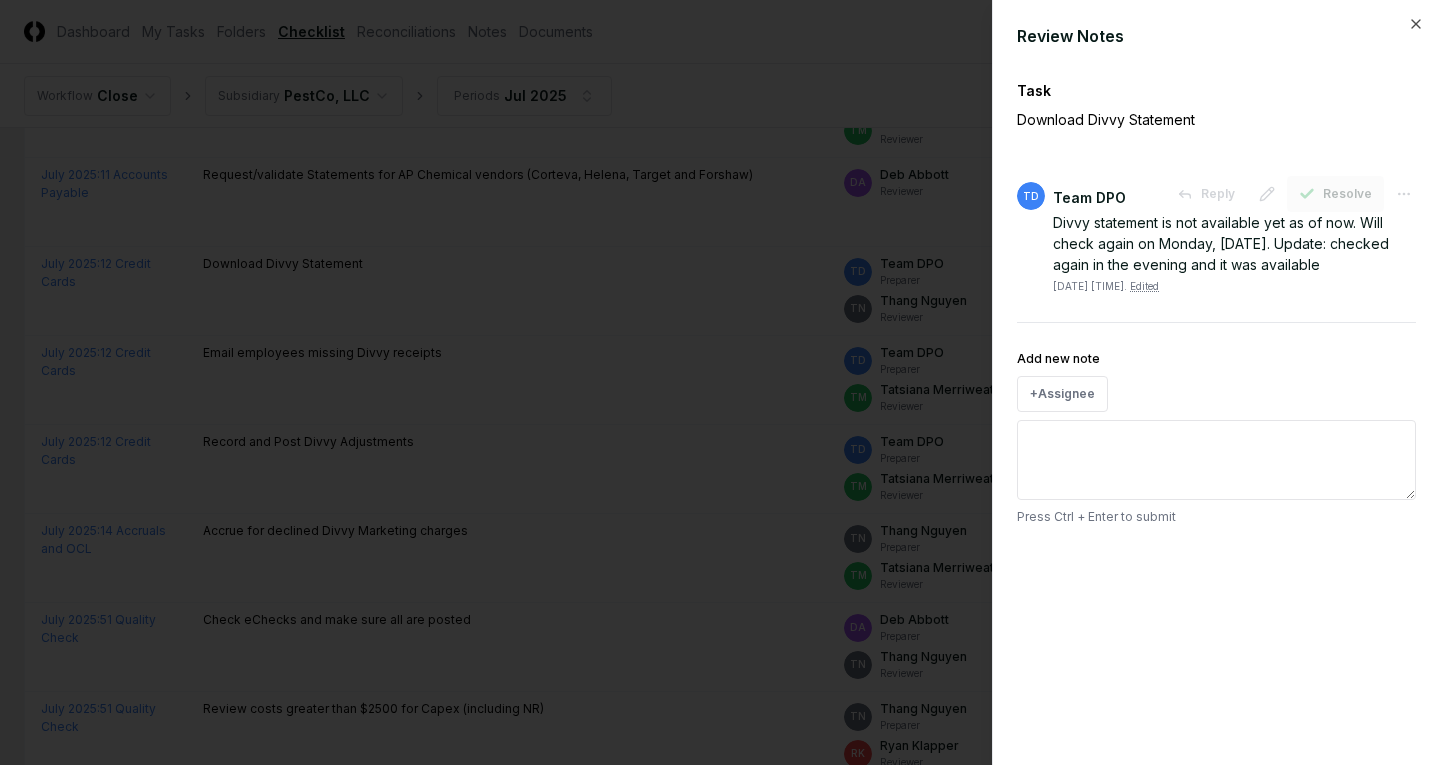 click on "Resolve" at bounding box center (1347, 194) 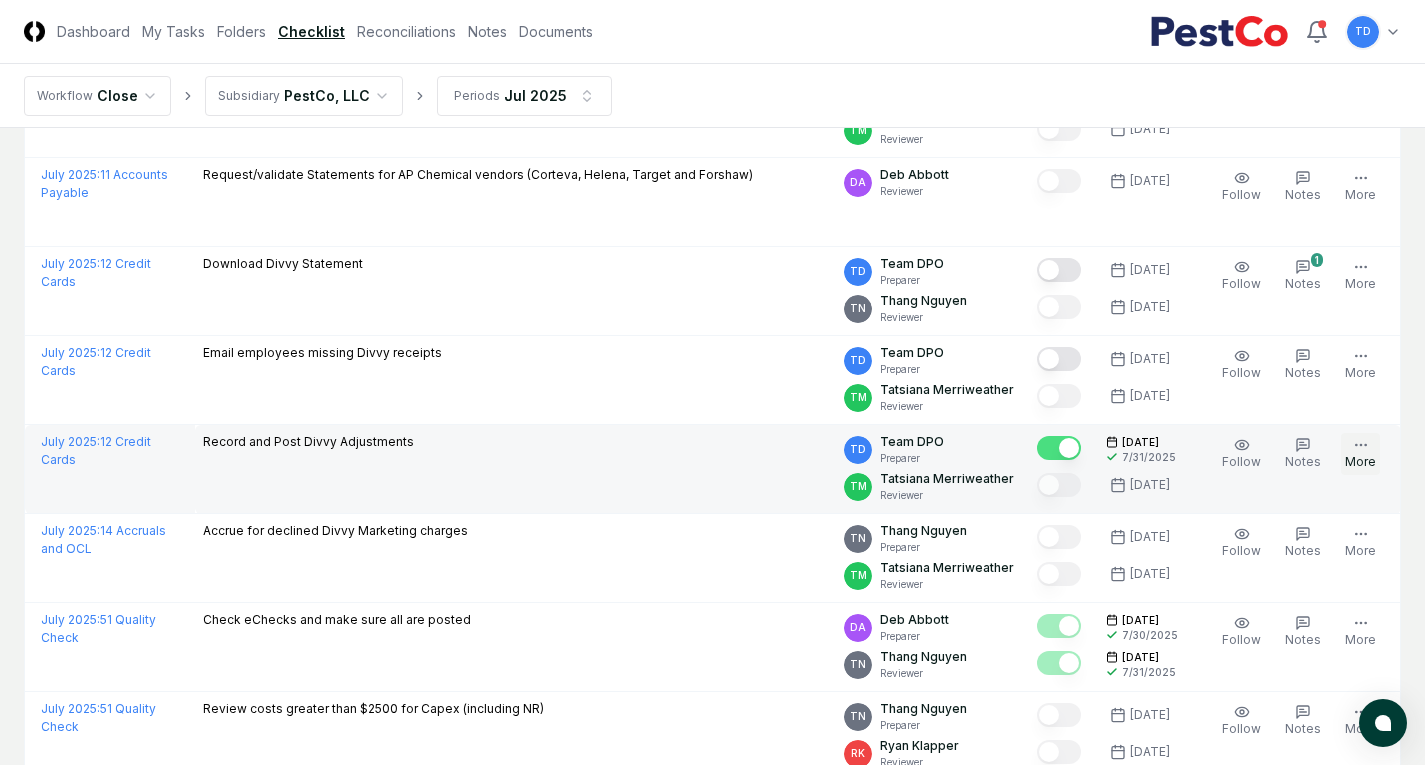 click 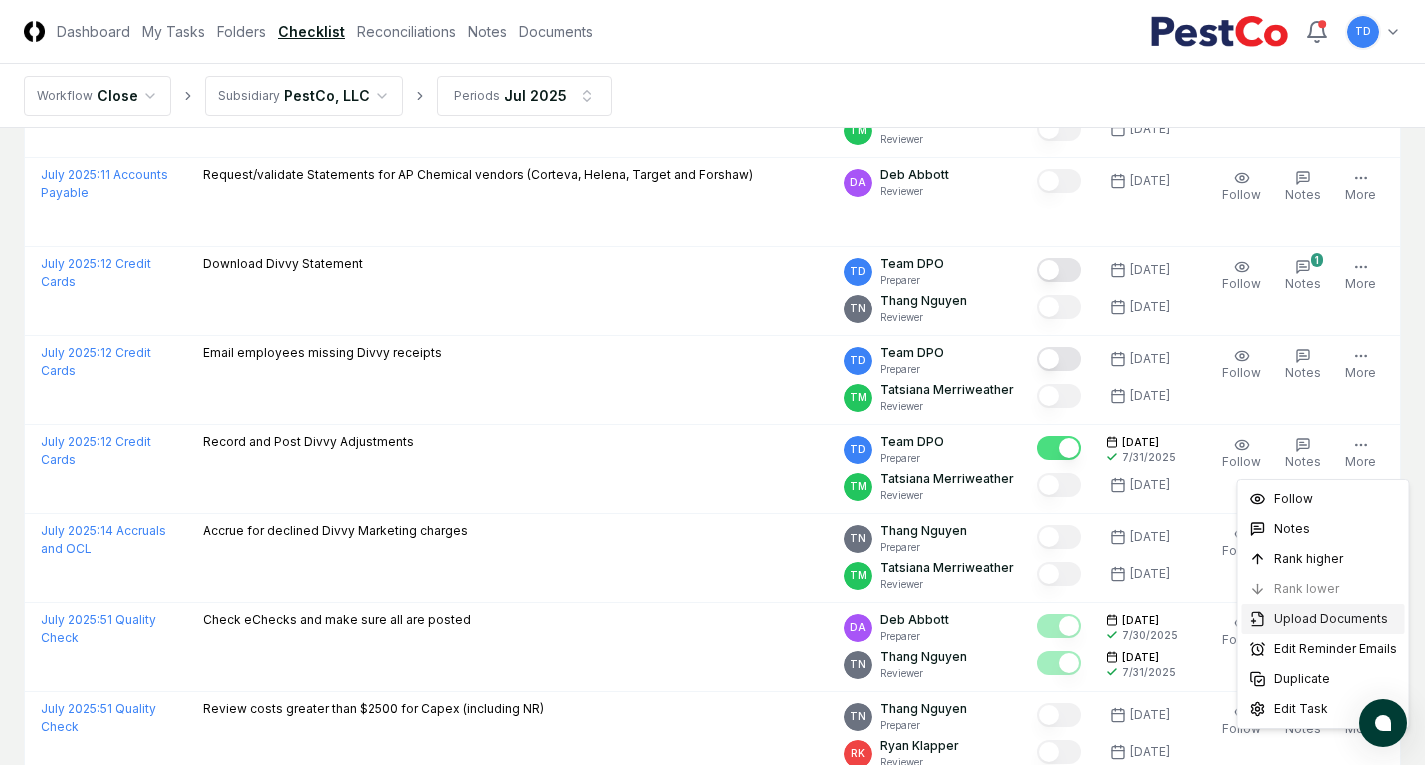 click on "Upload Documents" at bounding box center (1331, 619) 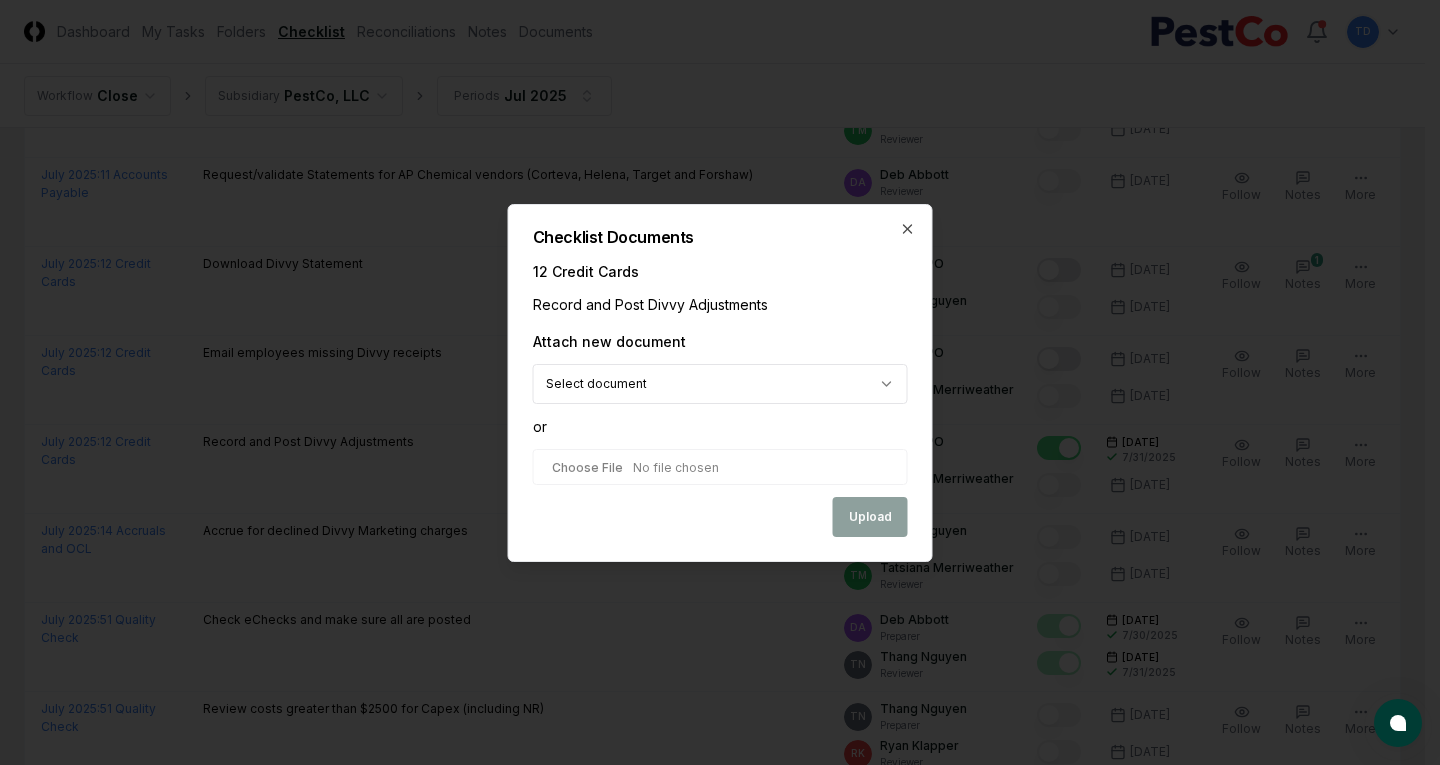type on "**********" 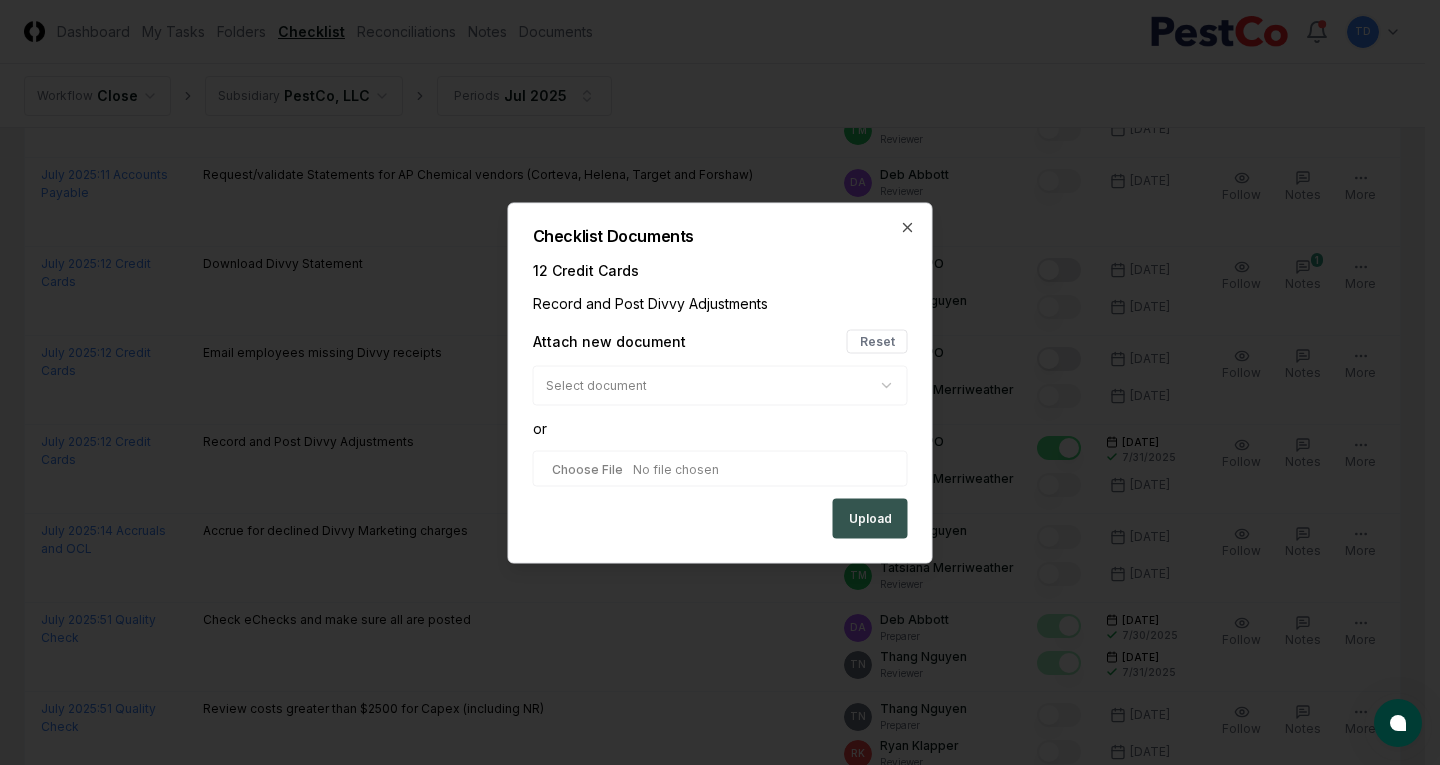 click on "Upload" at bounding box center [870, 518] 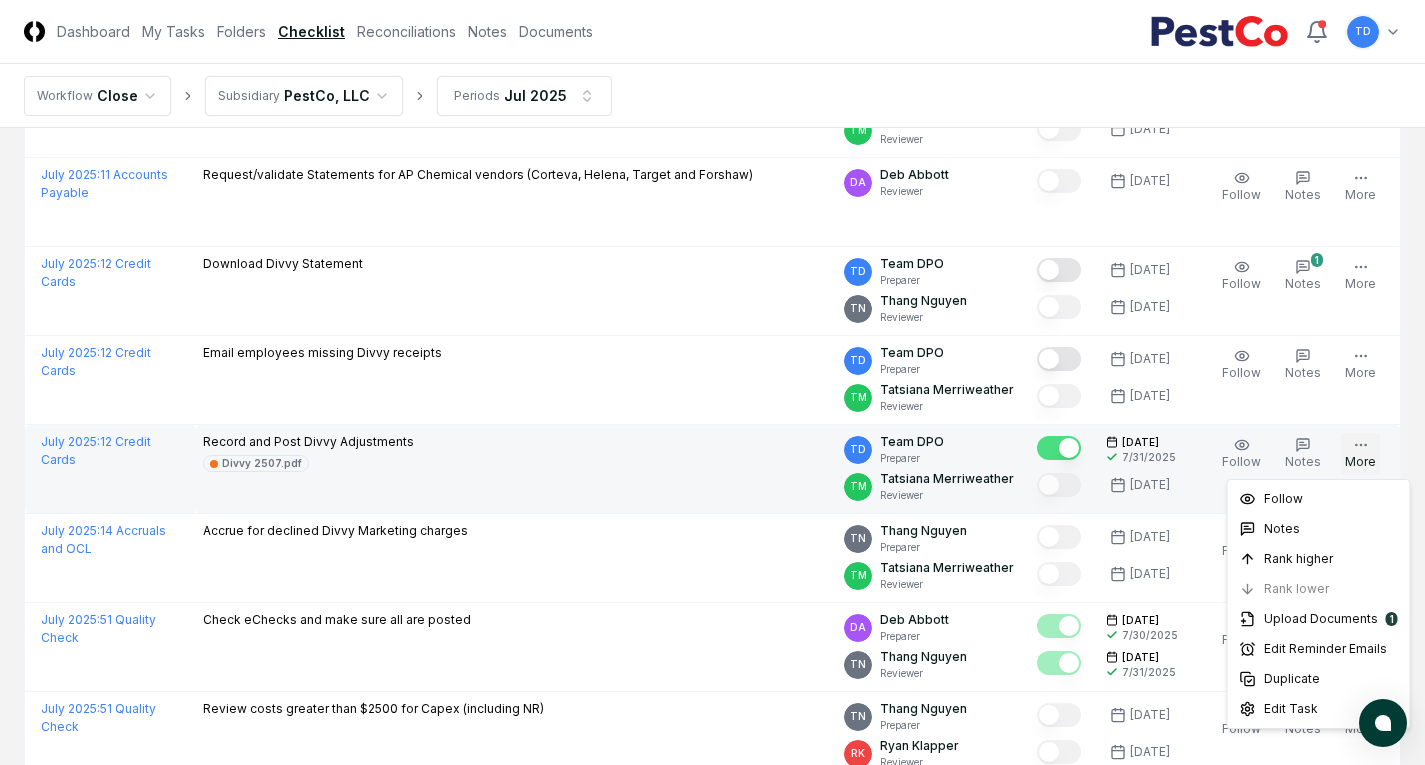 click on "More" at bounding box center [1360, 454] 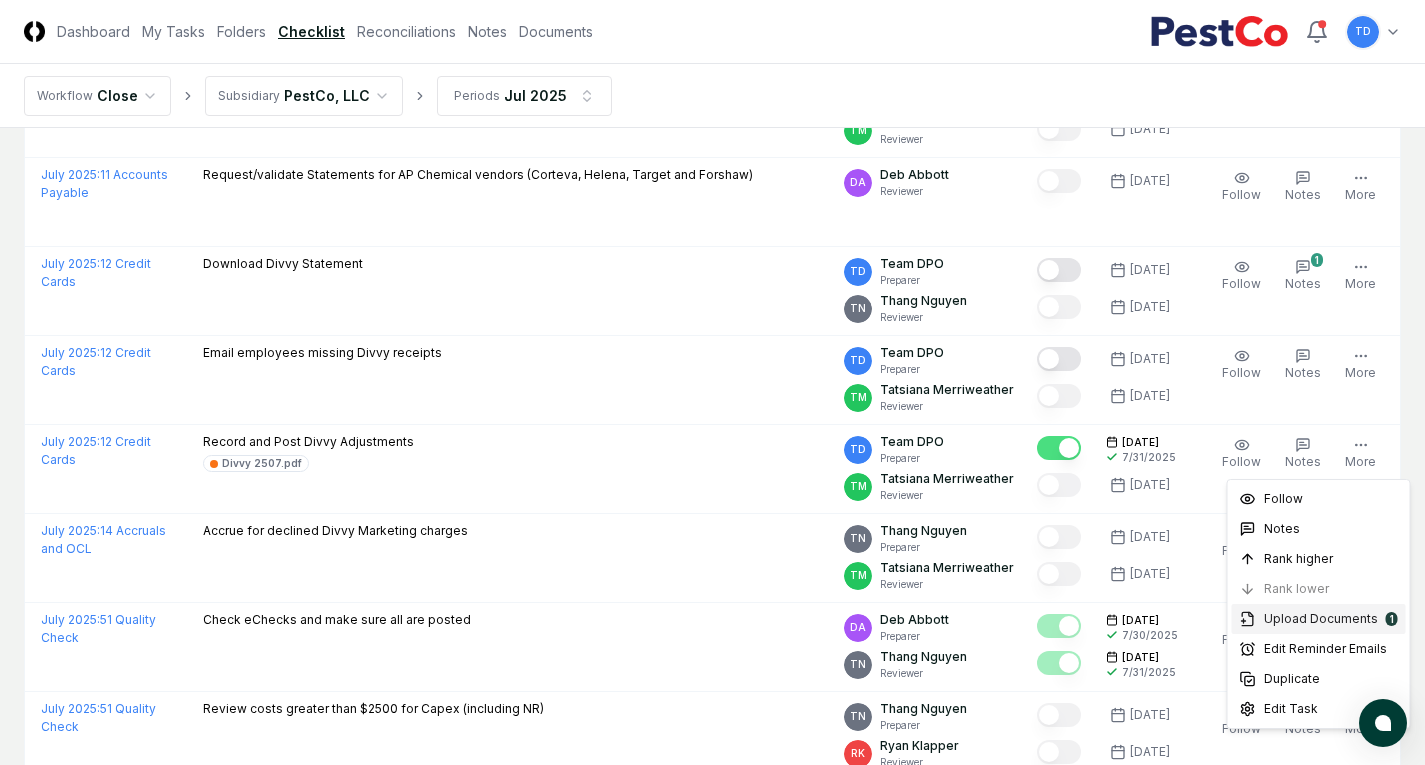 click on "Upload Documents 1" at bounding box center (1319, 619) 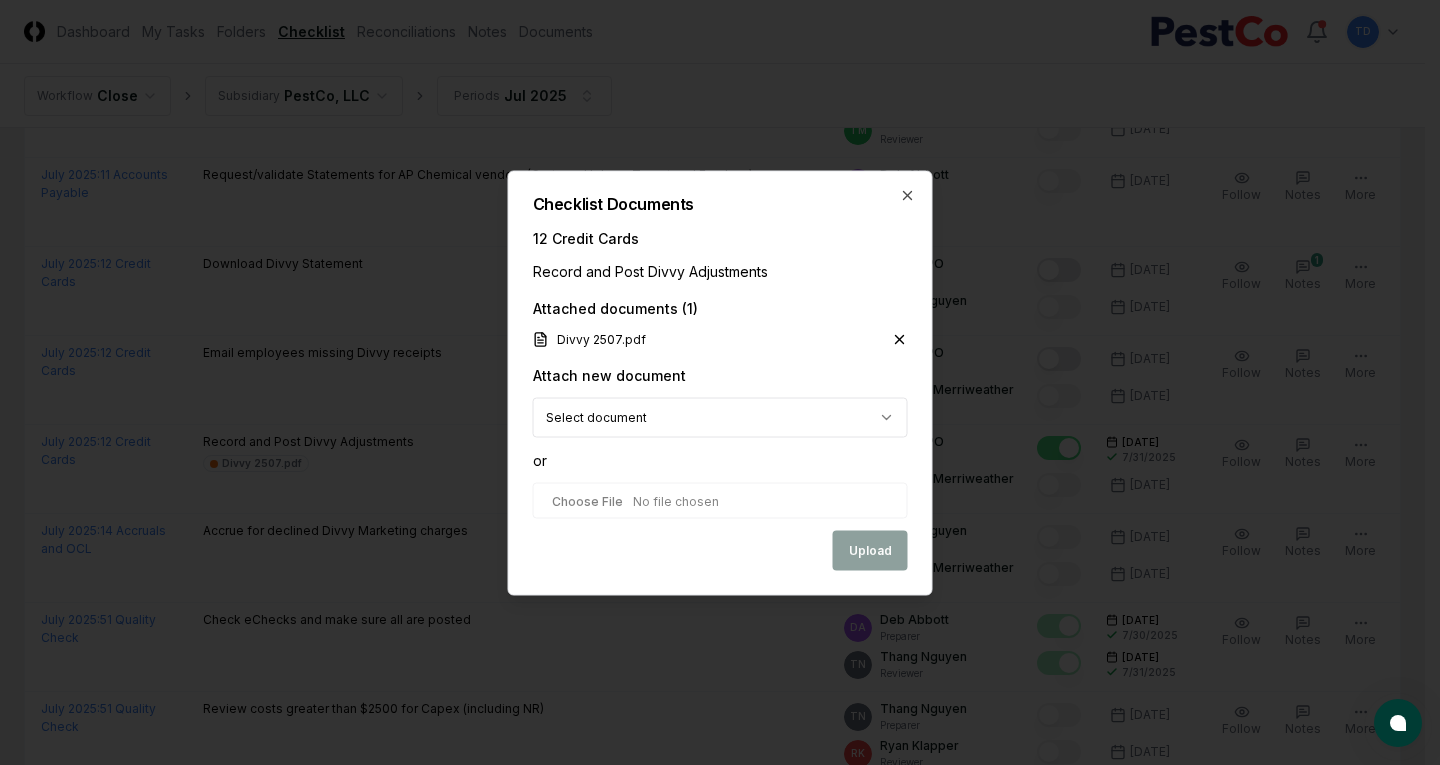 click 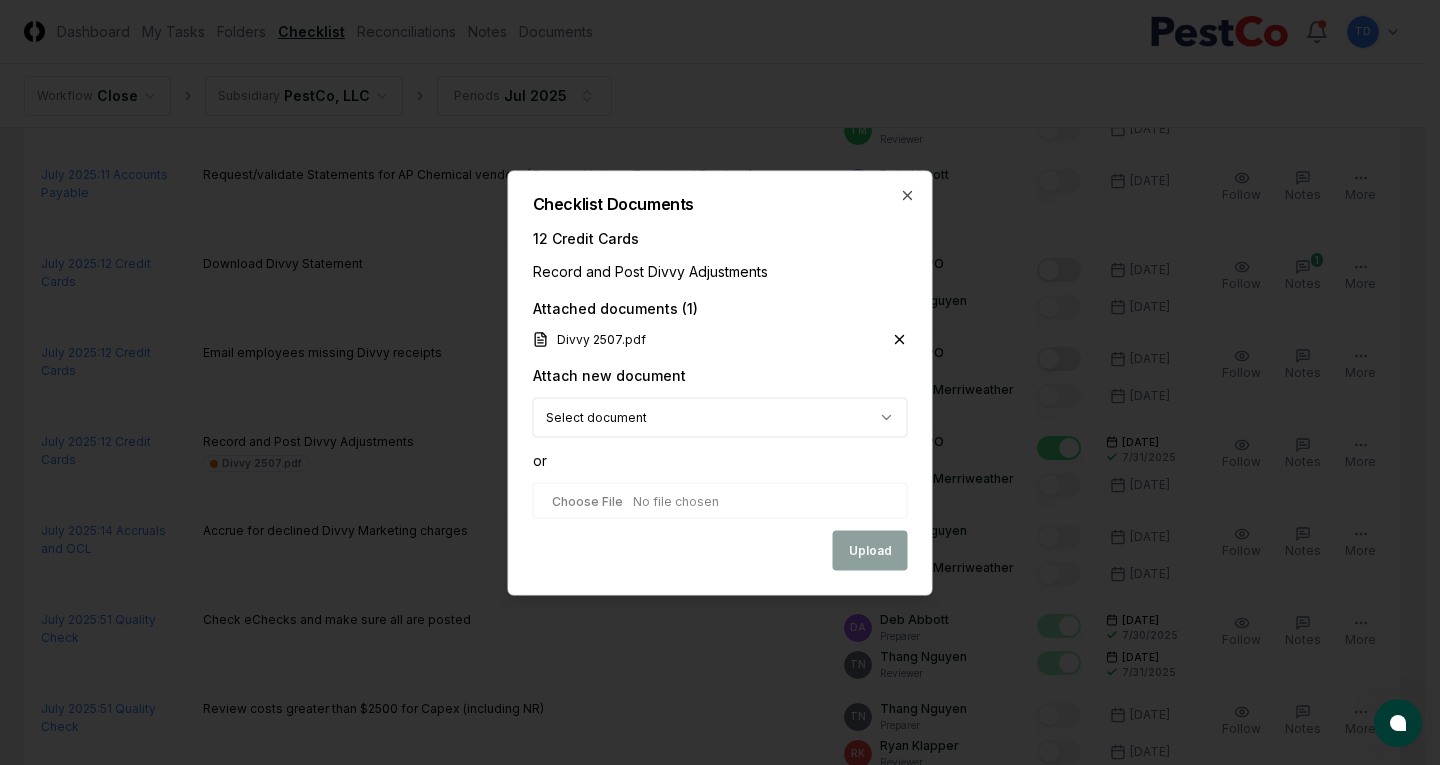 click 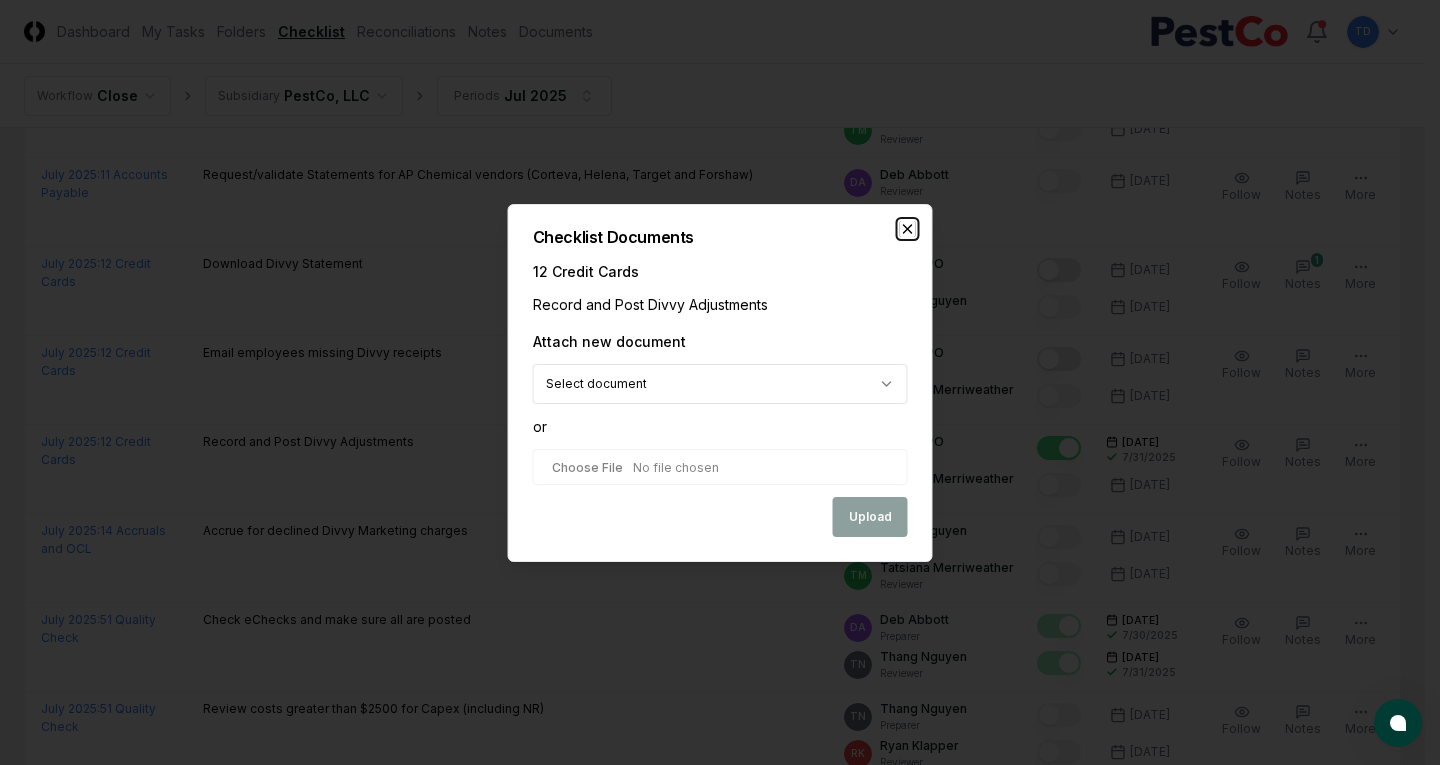 click 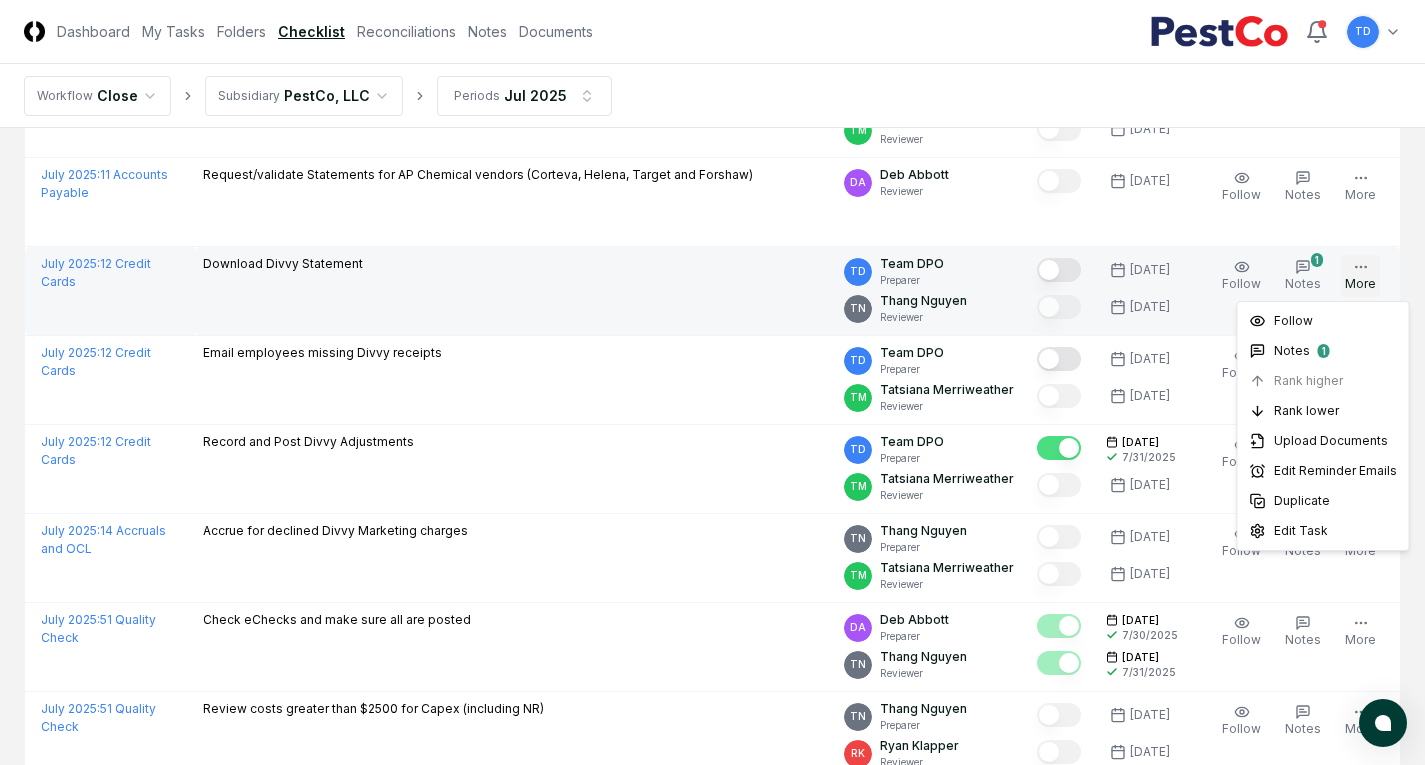 click on "More" at bounding box center [1360, 276] 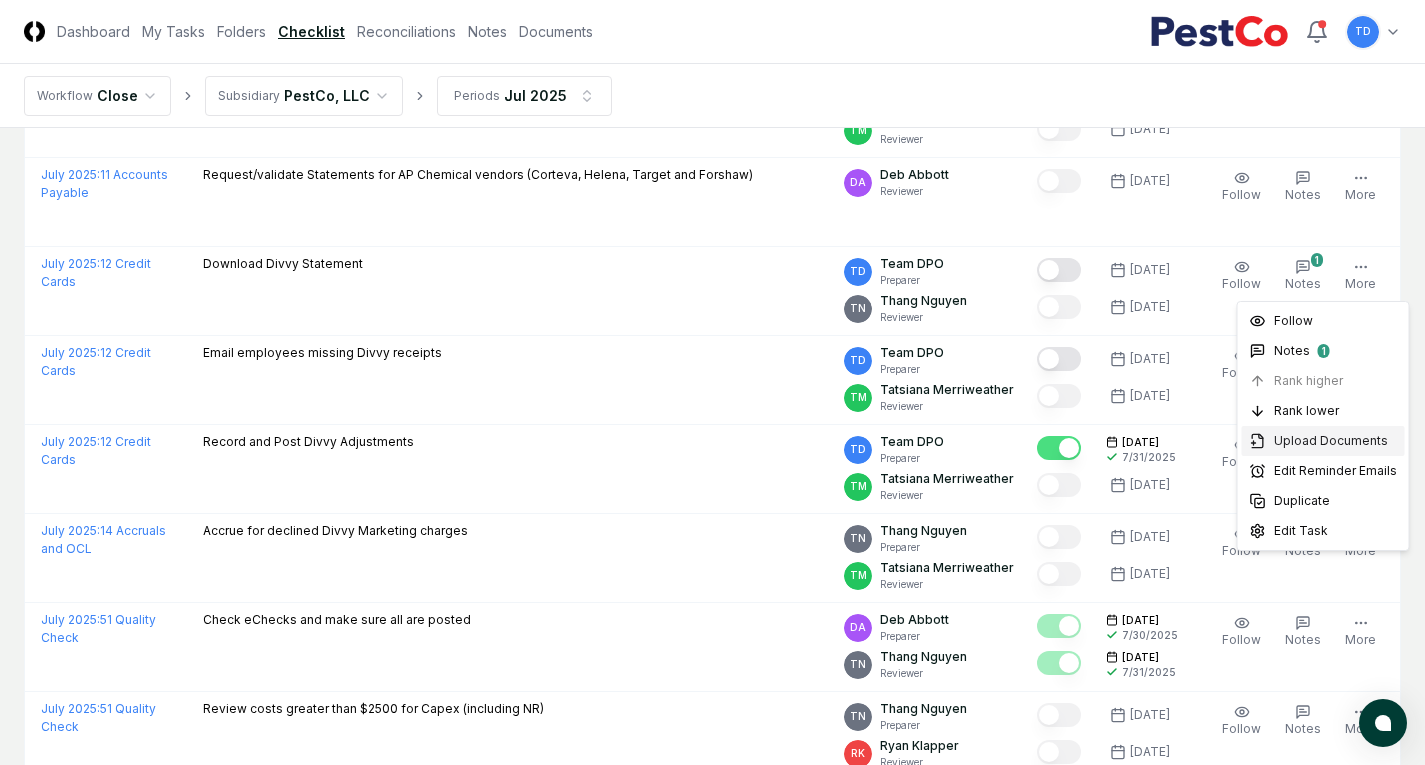 click on "Upload Documents" at bounding box center [1331, 441] 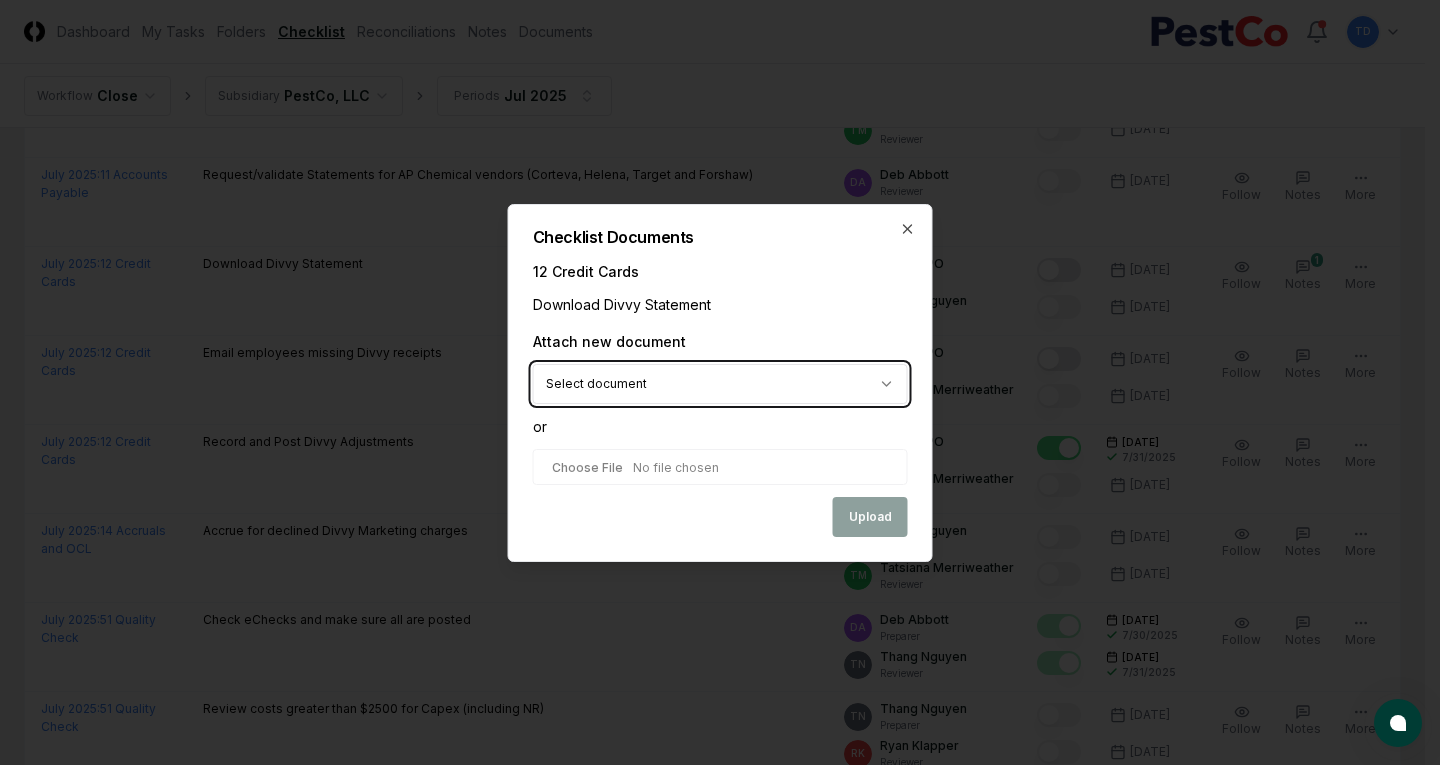type on "**********" 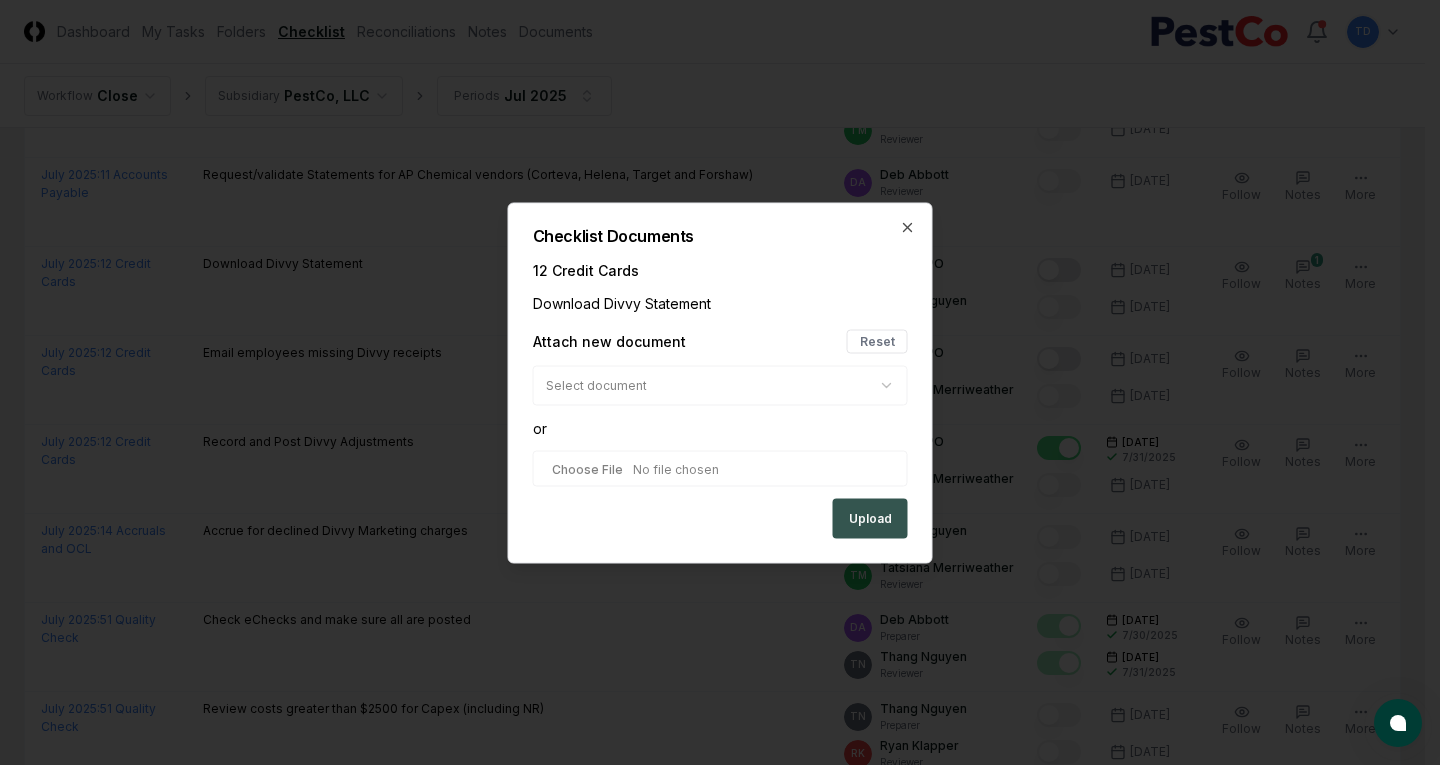 click on "Upload" at bounding box center [870, 518] 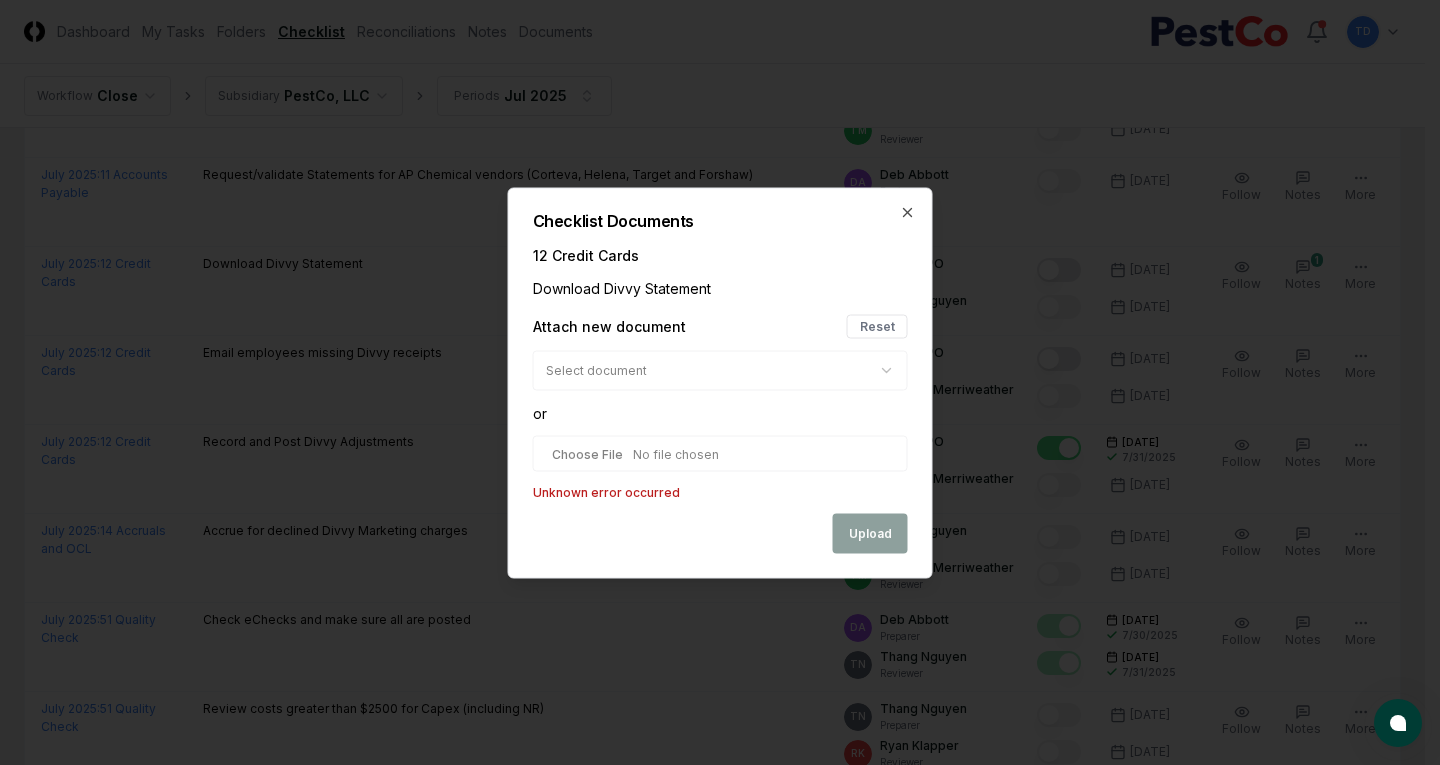 click at bounding box center (720, 453) 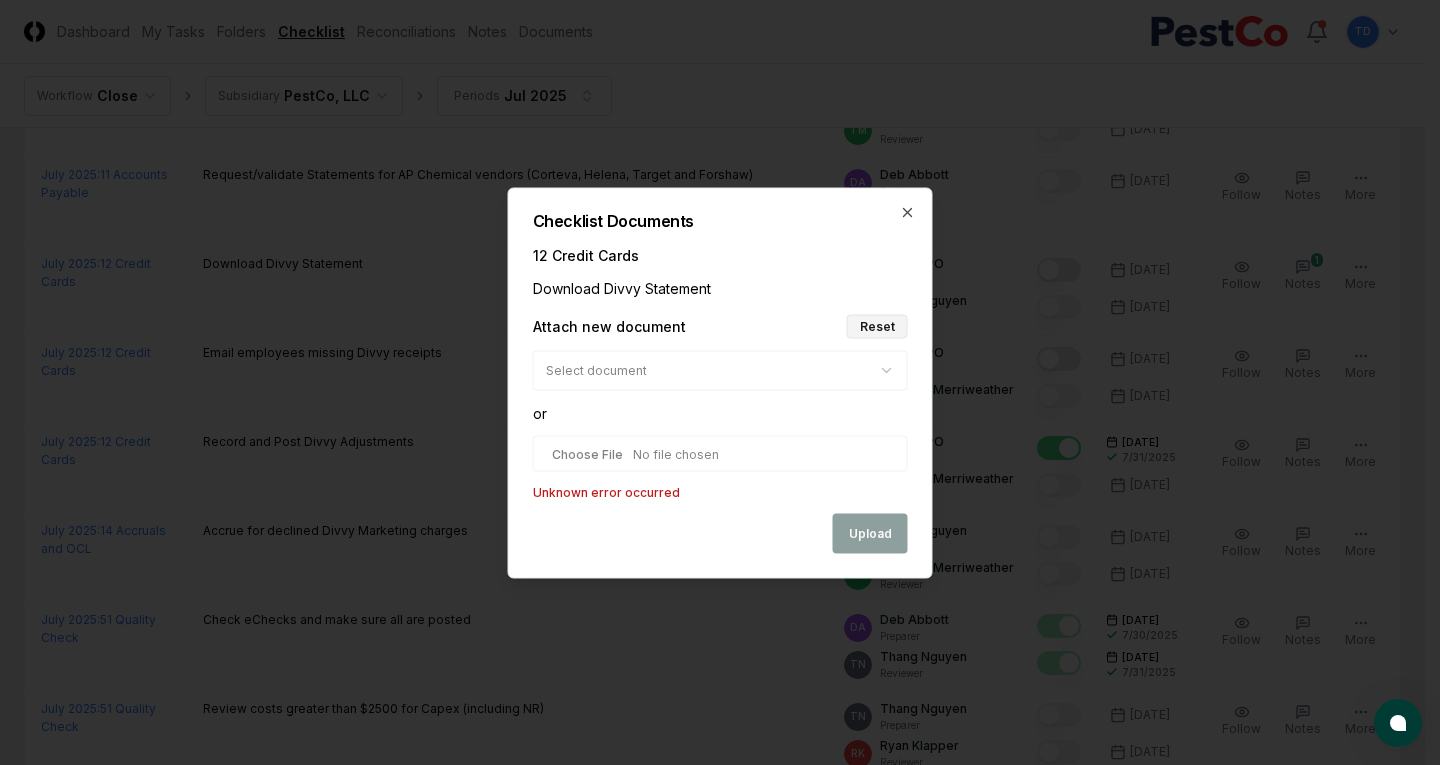 click on "Reset" at bounding box center [877, 326] 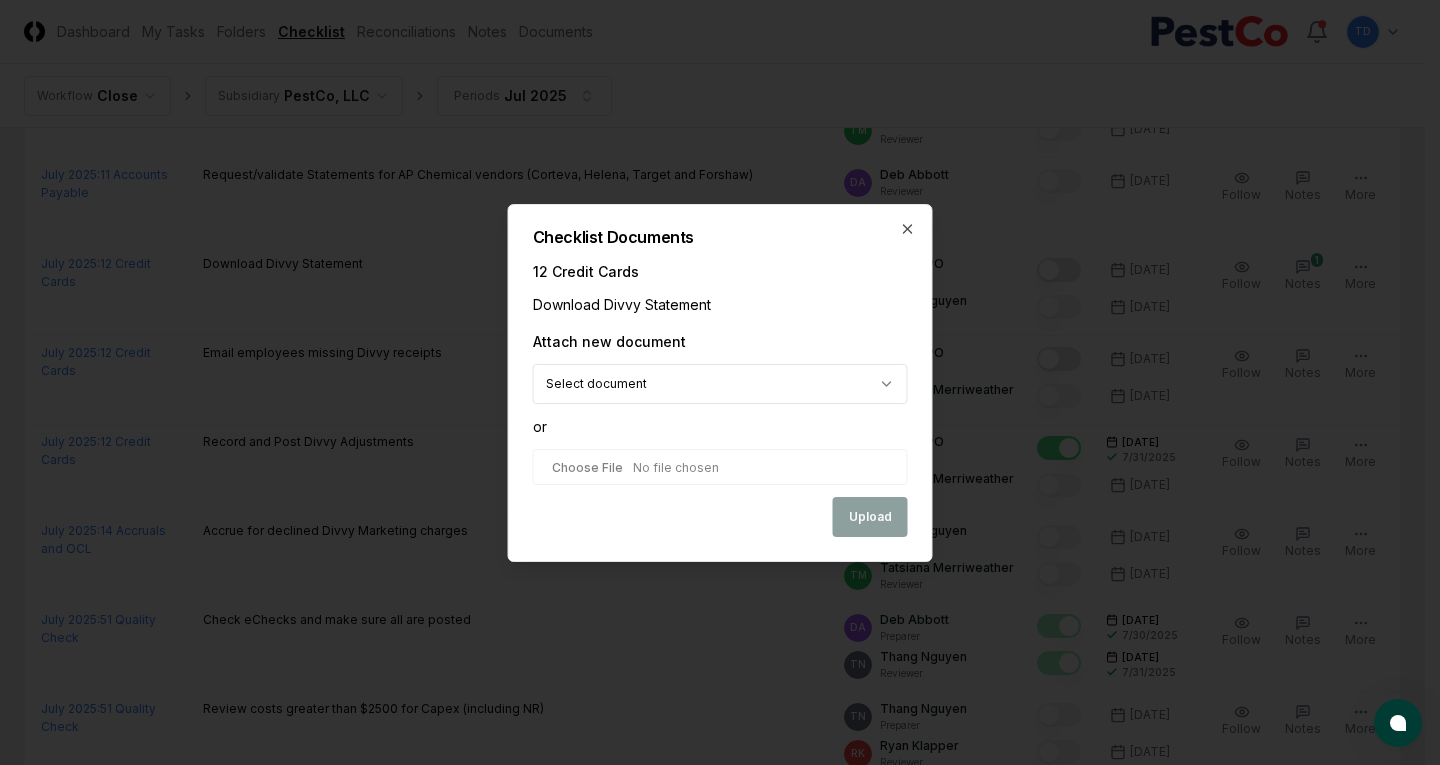 click at bounding box center (720, 467) 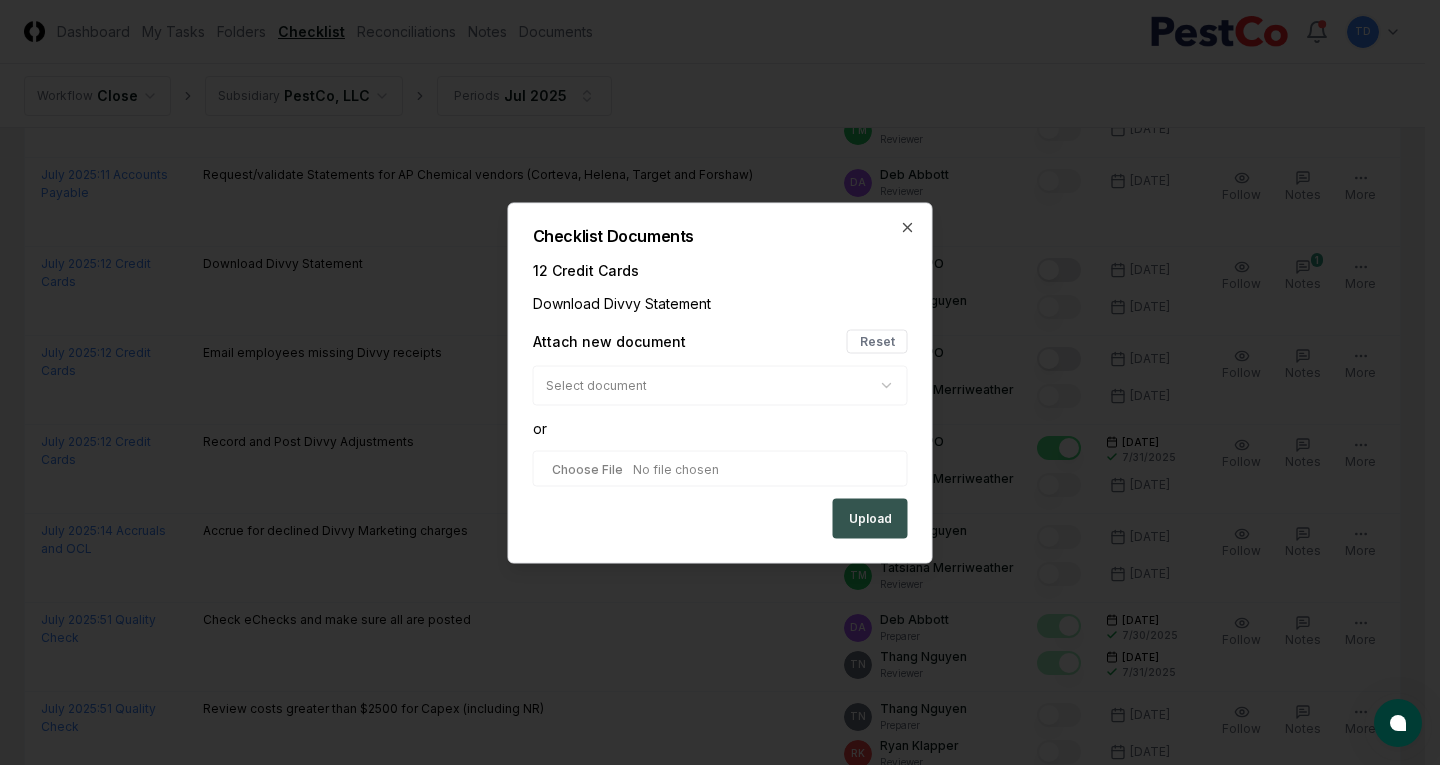 click on "Upload" at bounding box center [870, 518] 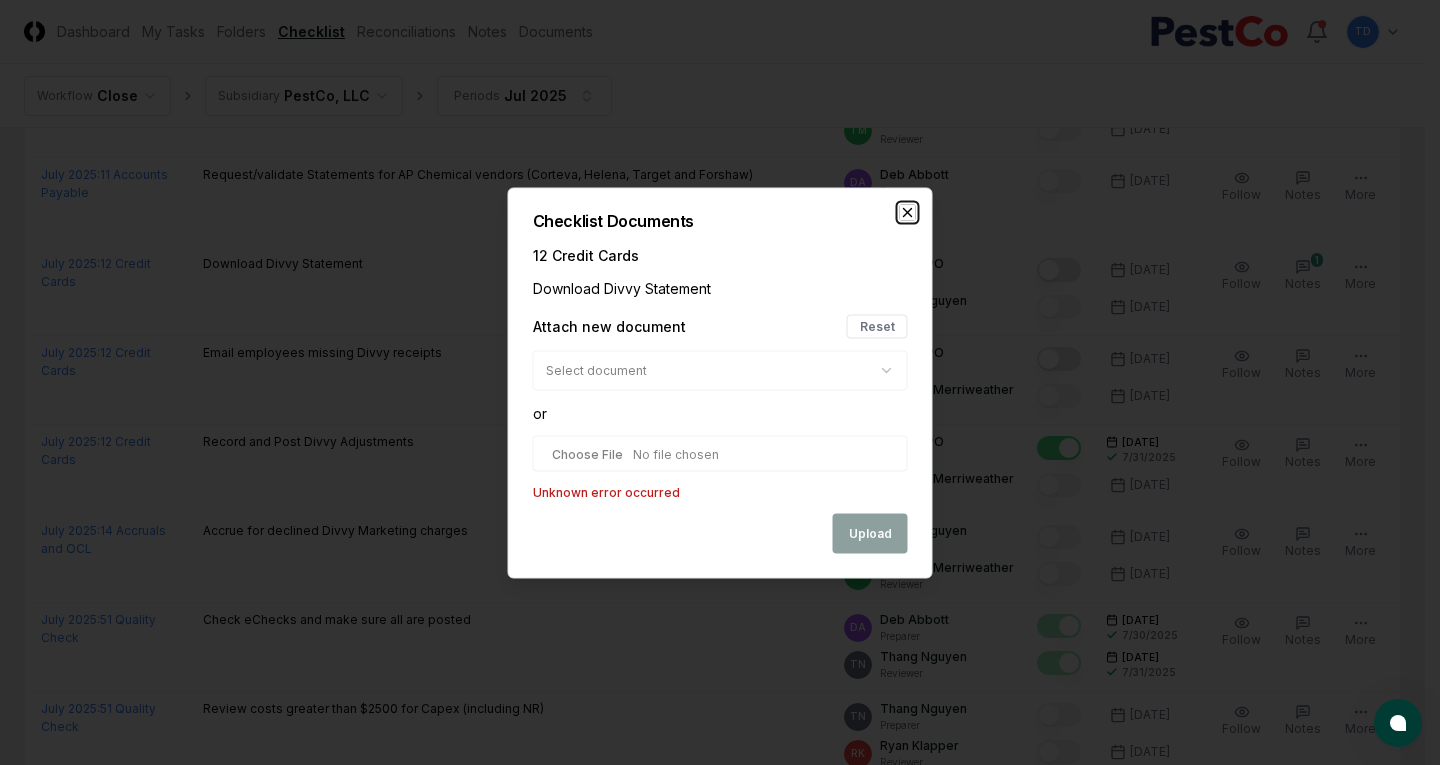 click 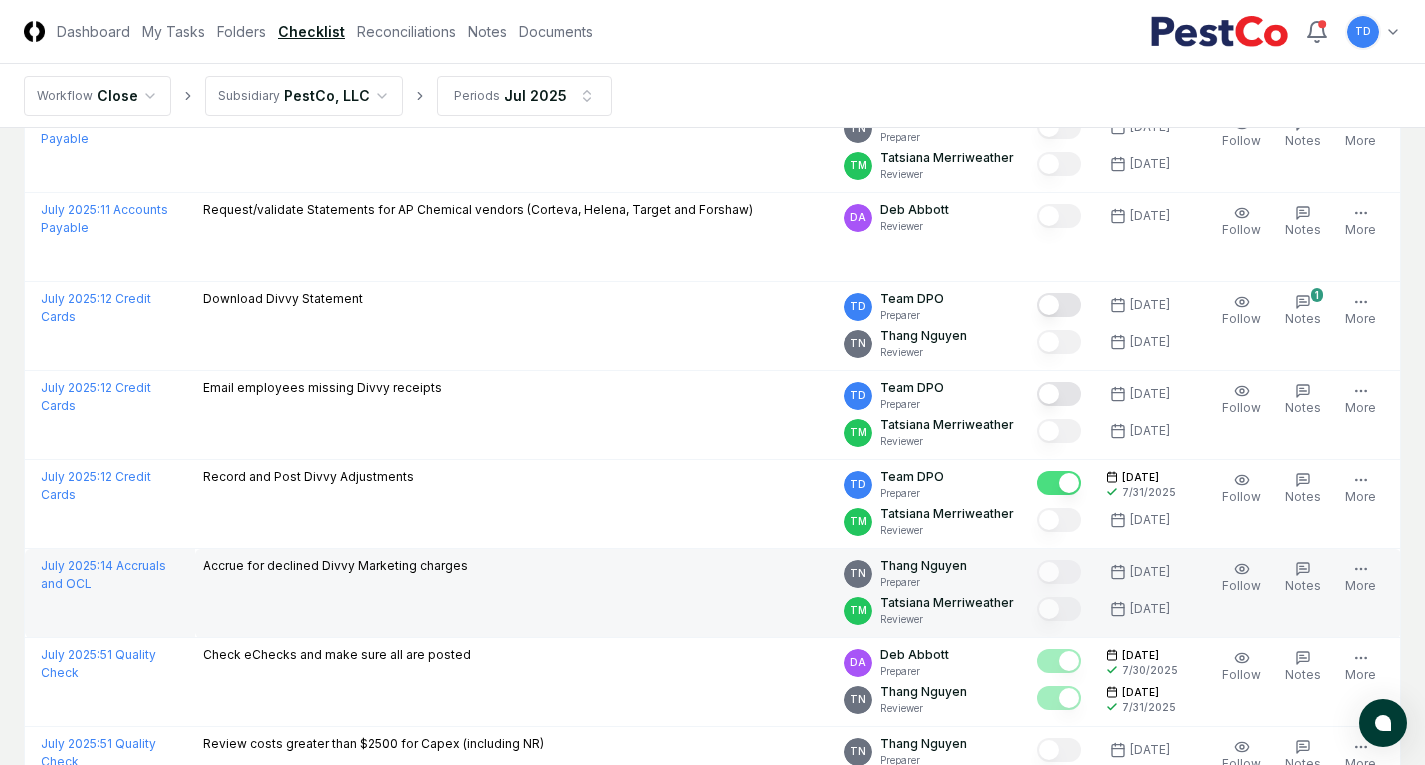scroll, scrollTop: 3961, scrollLeft: 0, axis: vertical 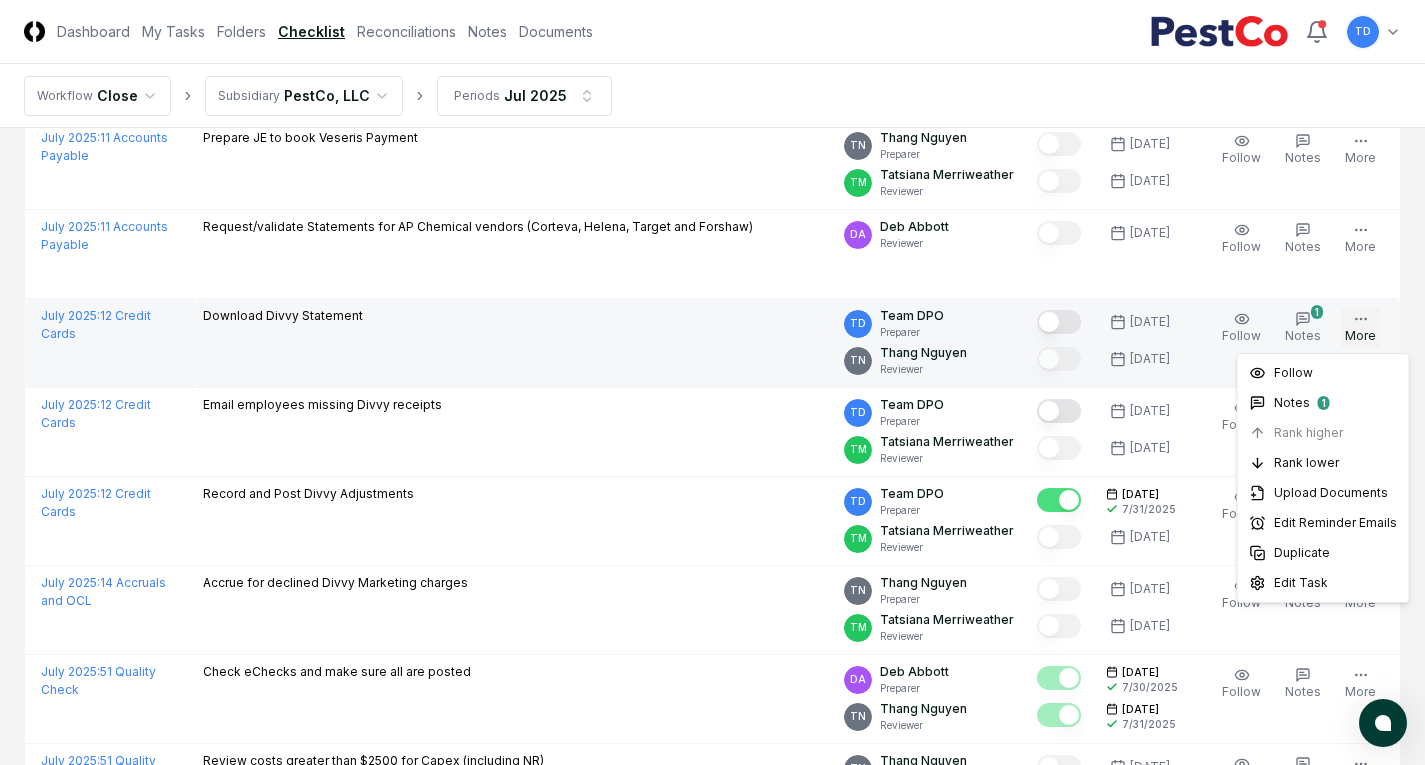 click on "More" at bounding box center [1360, 328] 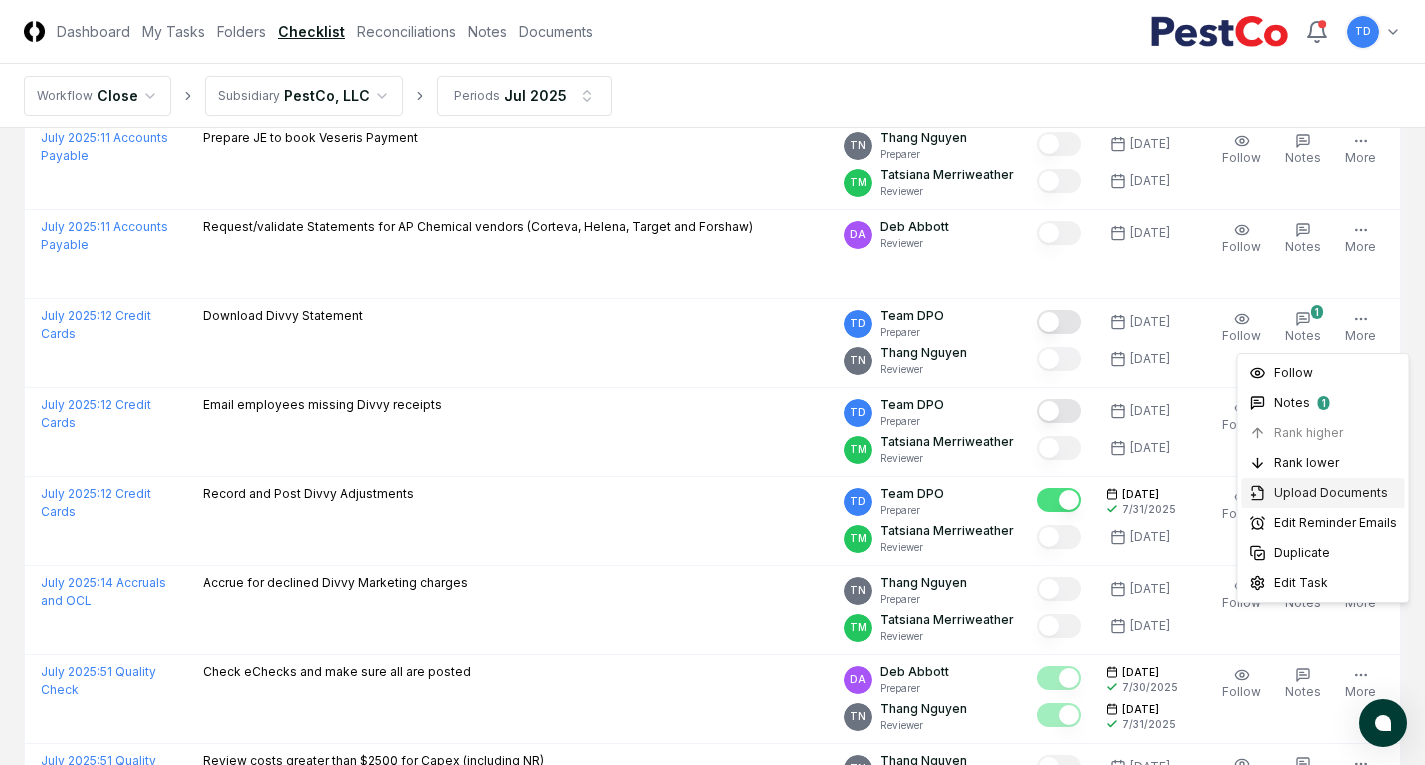 click on "Upload Documents" at bounding box center (1331, 493) 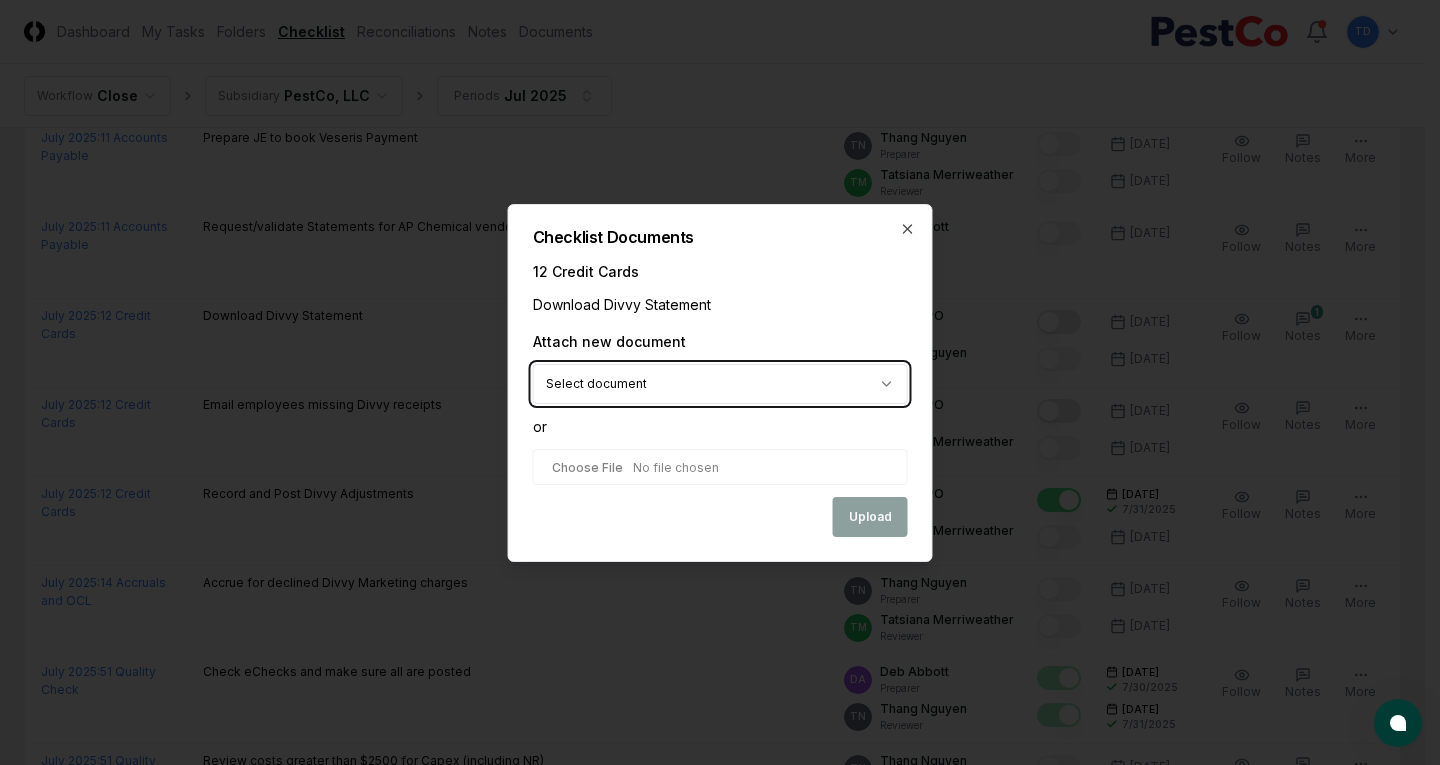 type on "**********" 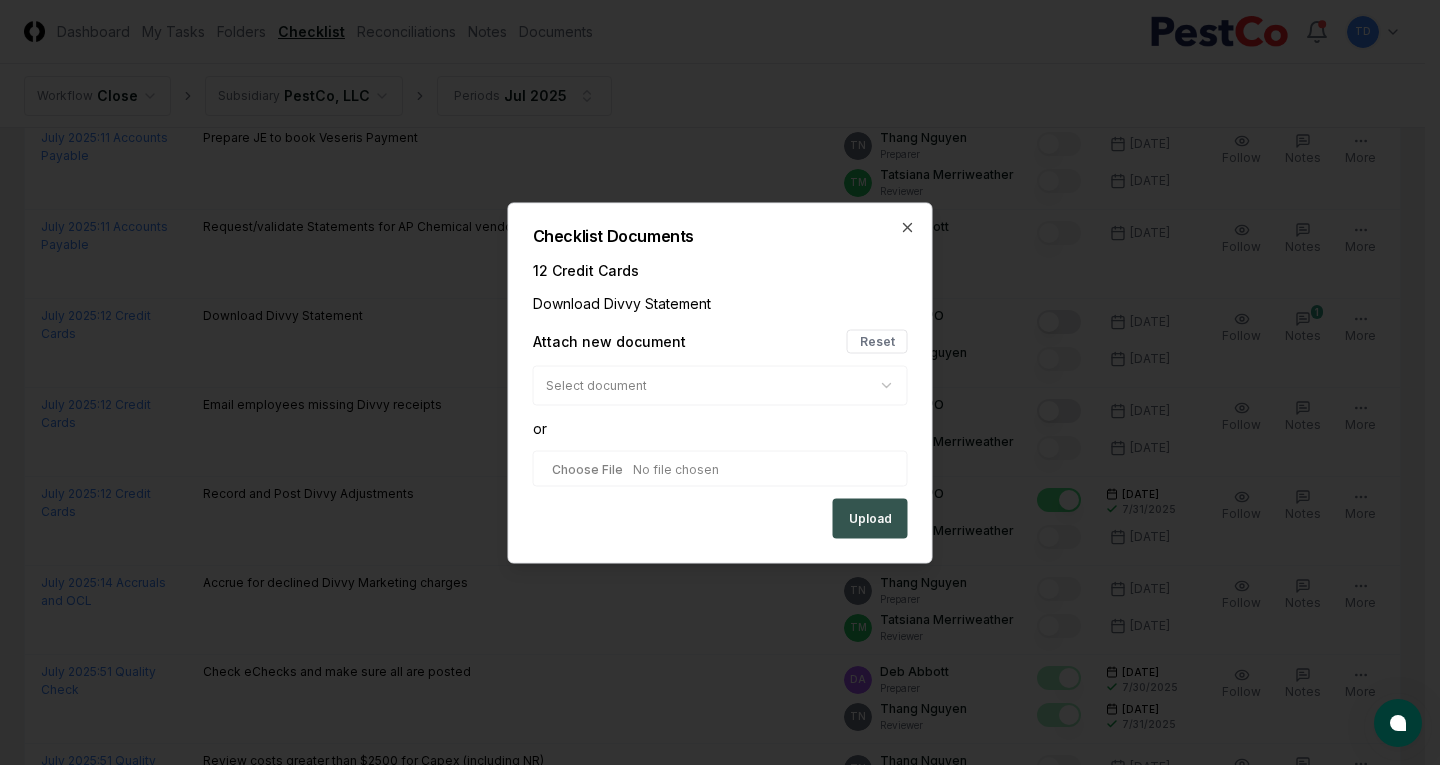 click on "Upload" at bounding box center (870, 518) 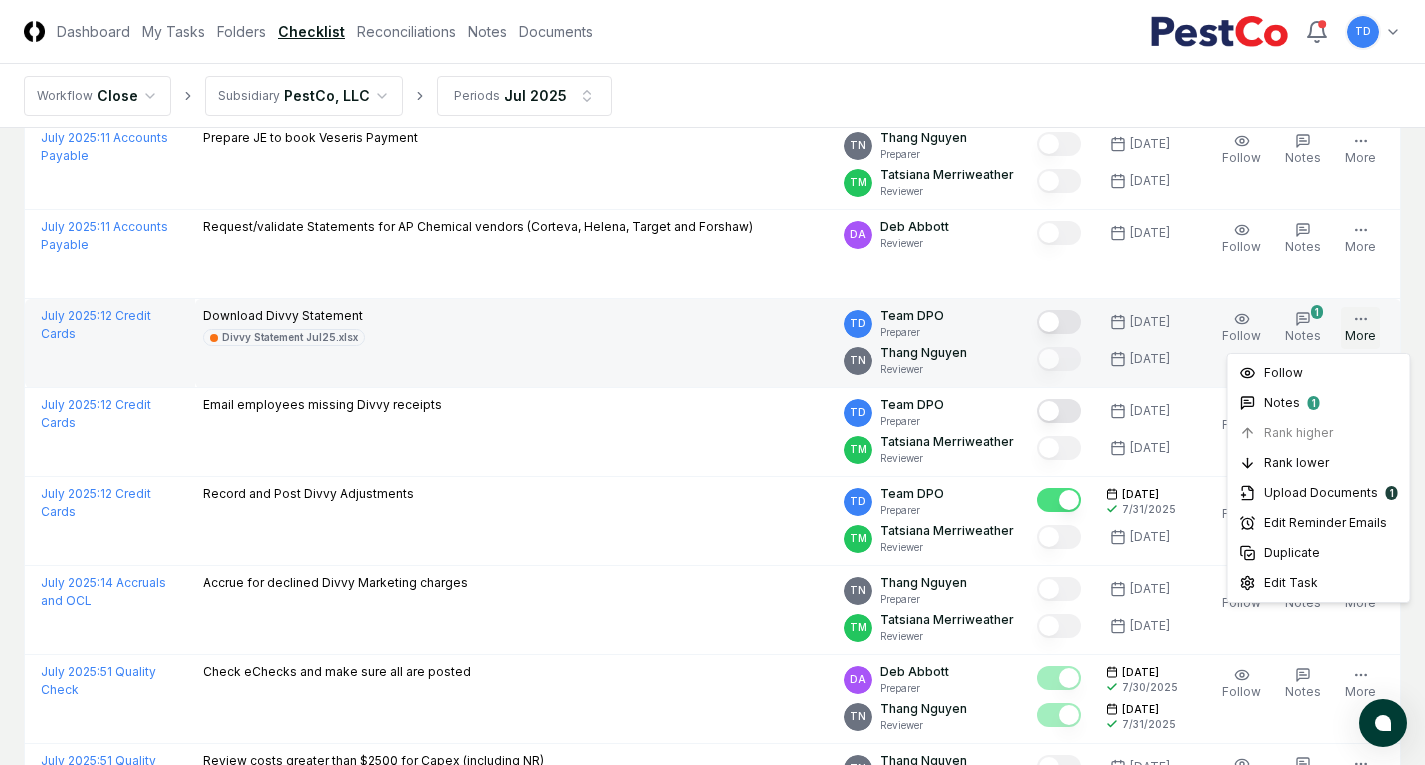 click 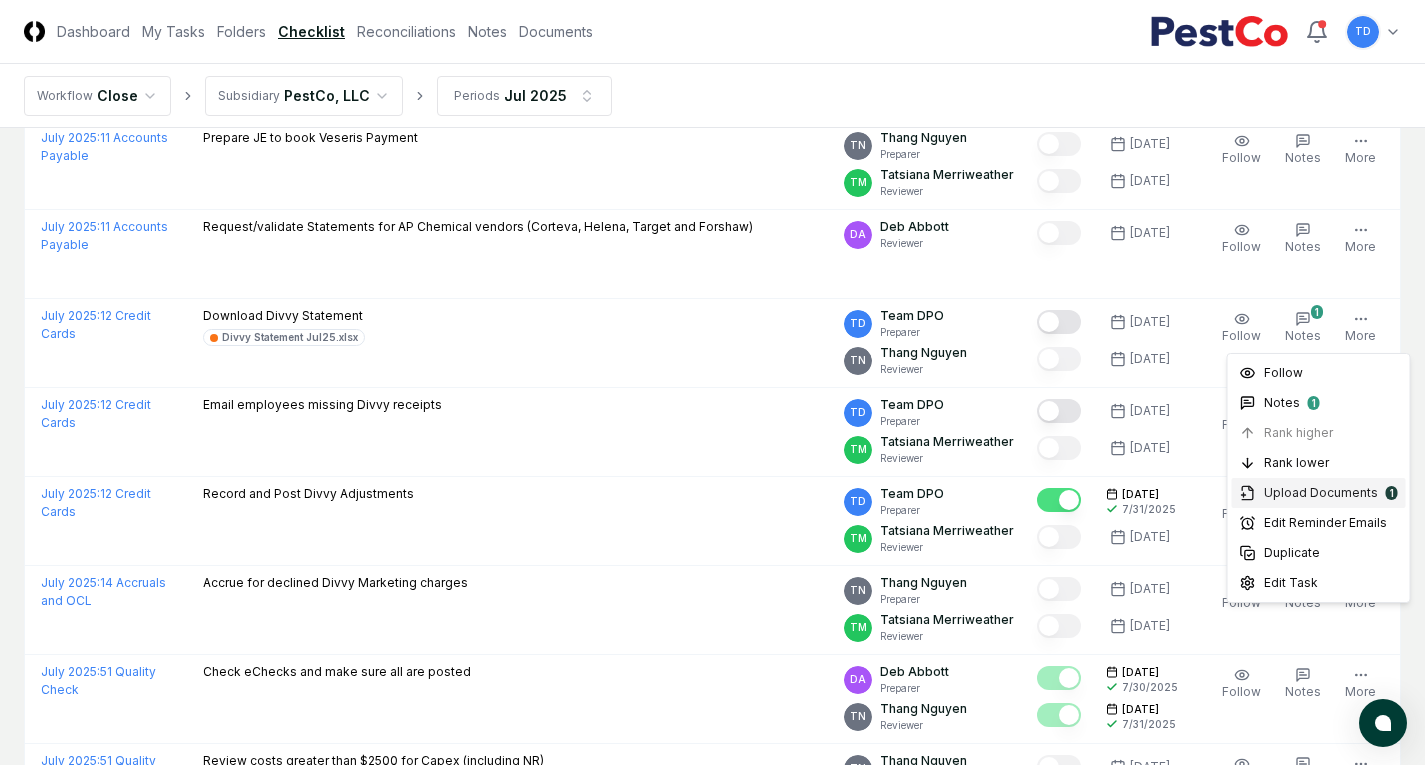 click on "Upload Documents" at bounding box center (1321, 493) 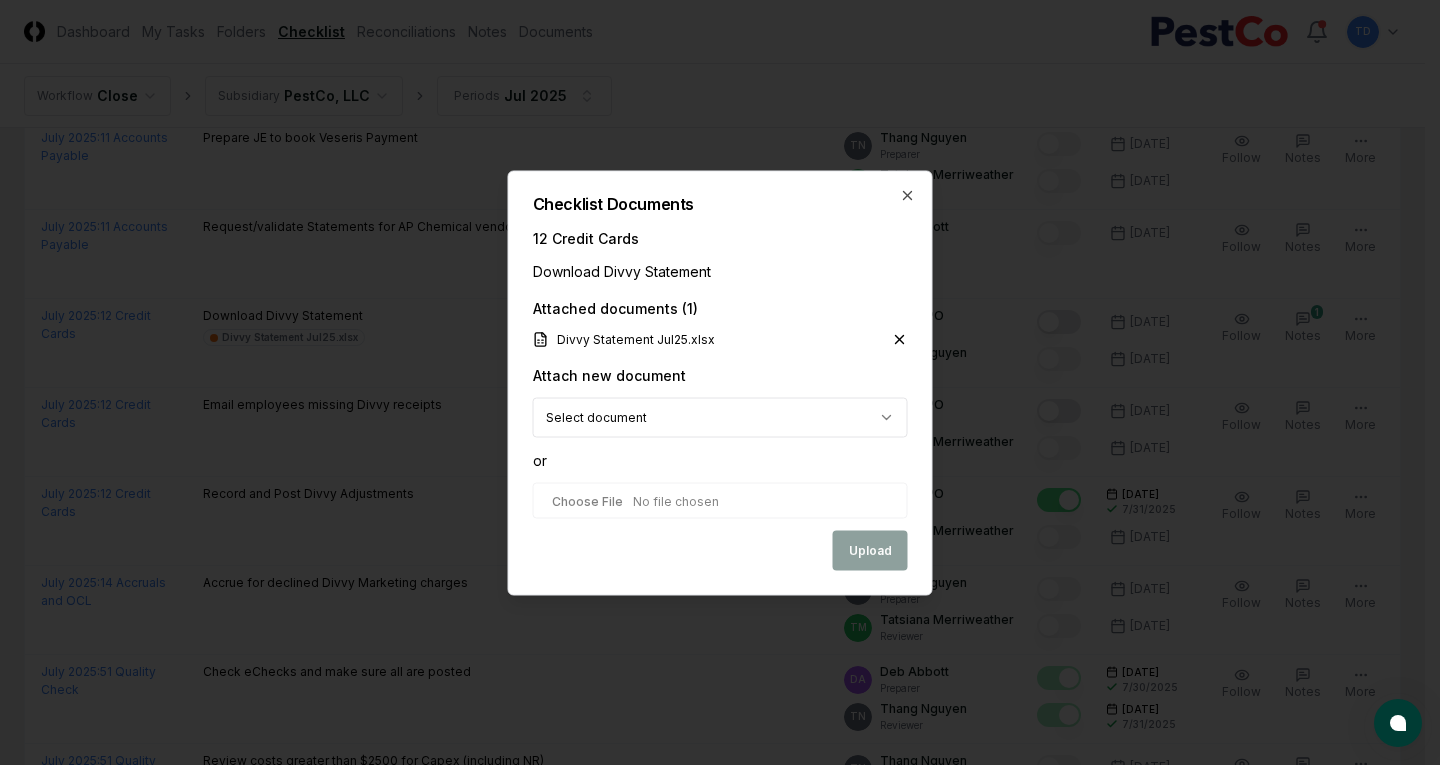 click at bounding box center [720, 500] 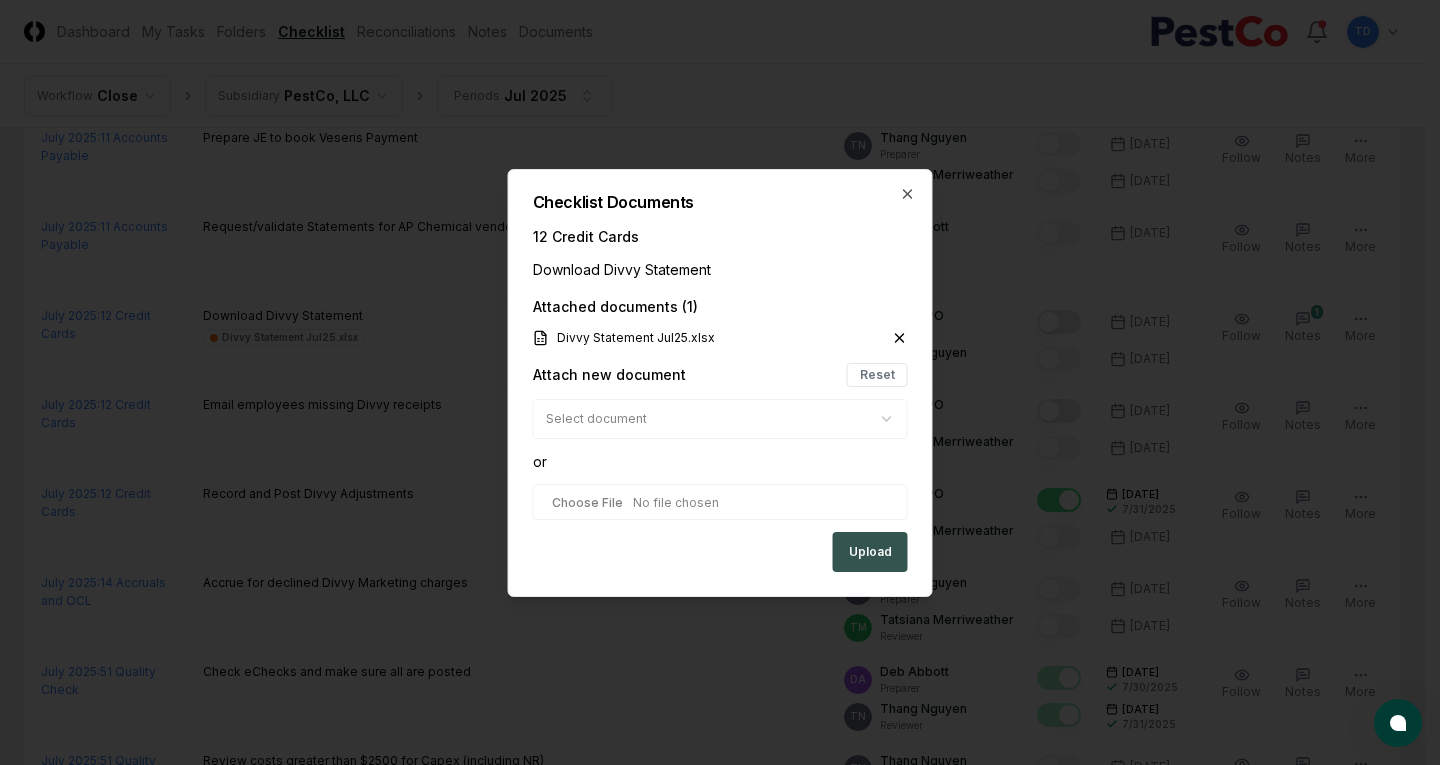 click on "Upload" at bounding box center (870, 552) 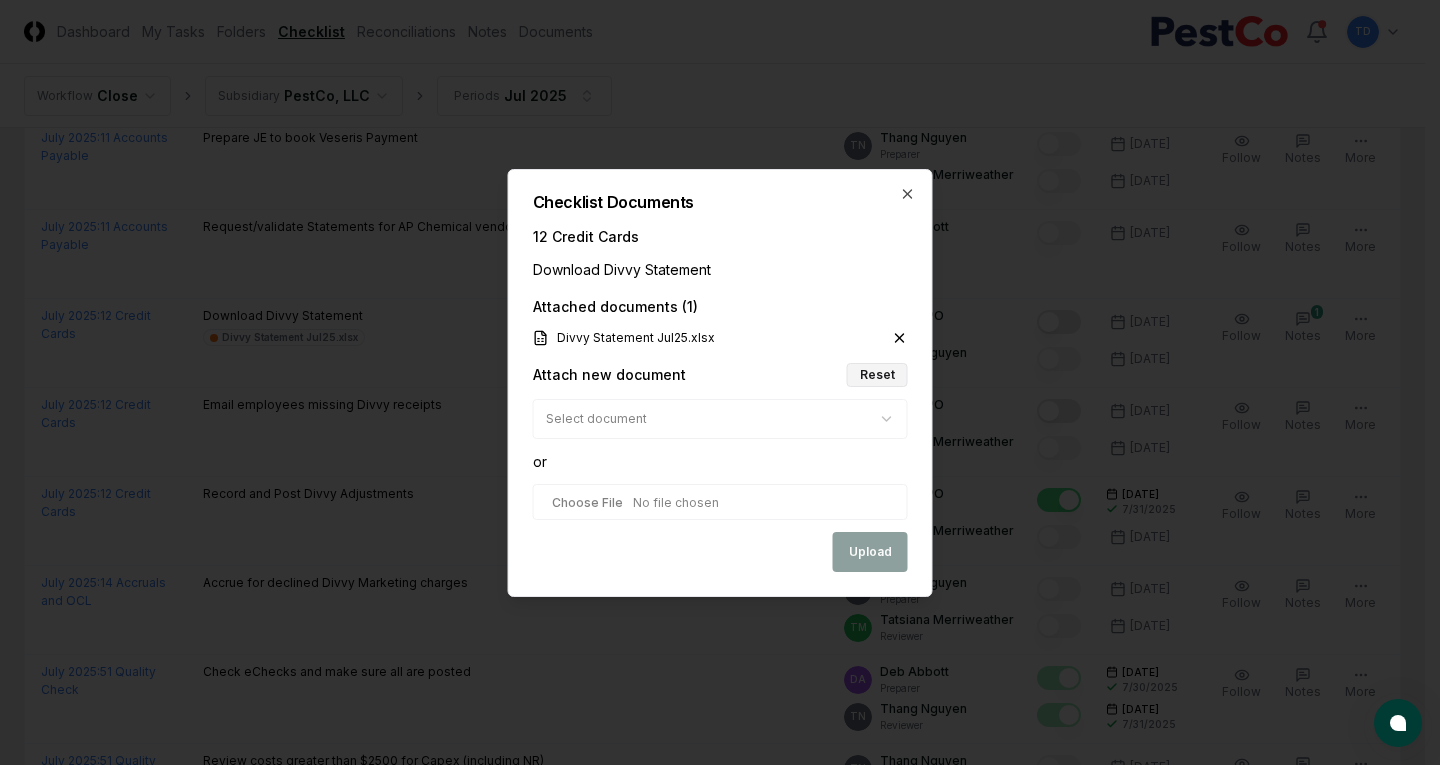 click on "Reset" at bounding box center (877, 375) 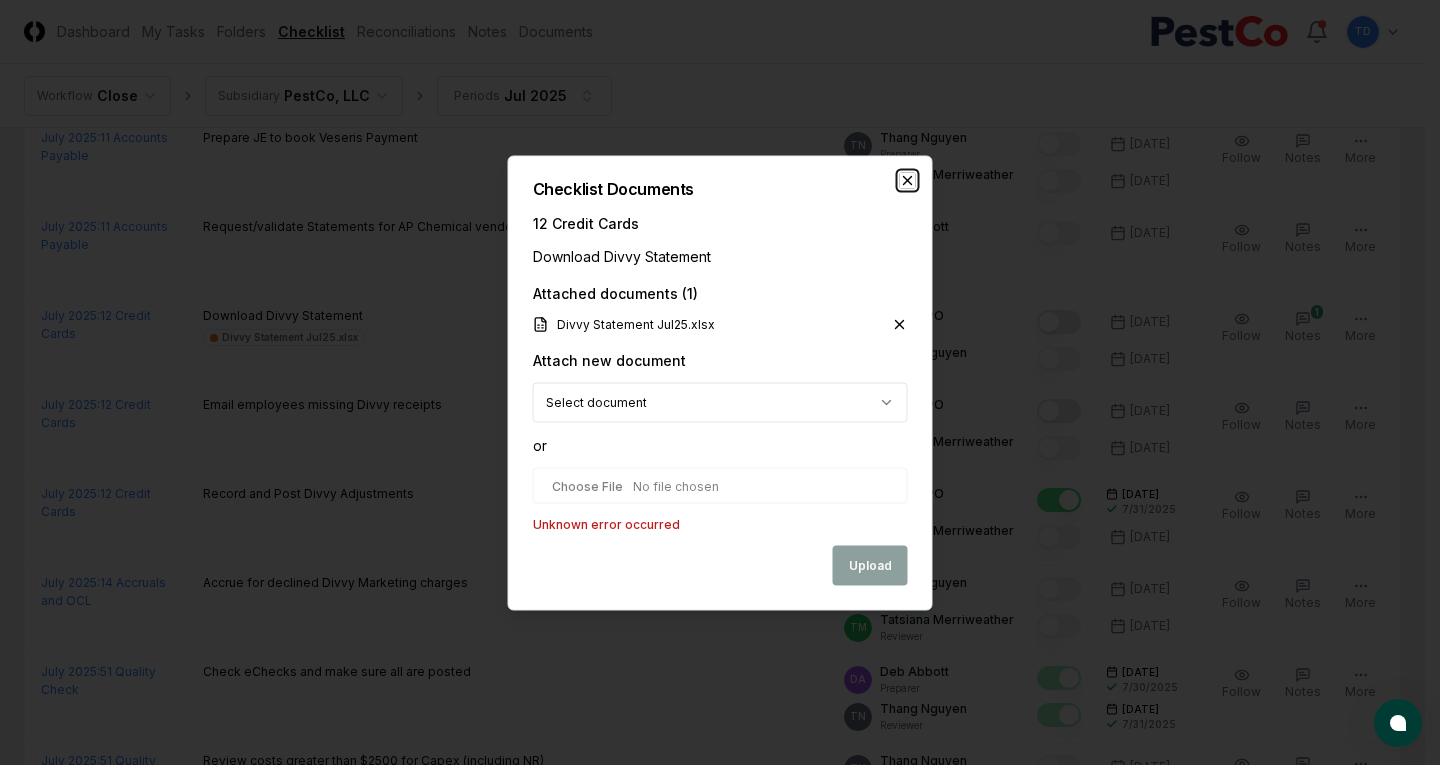 click 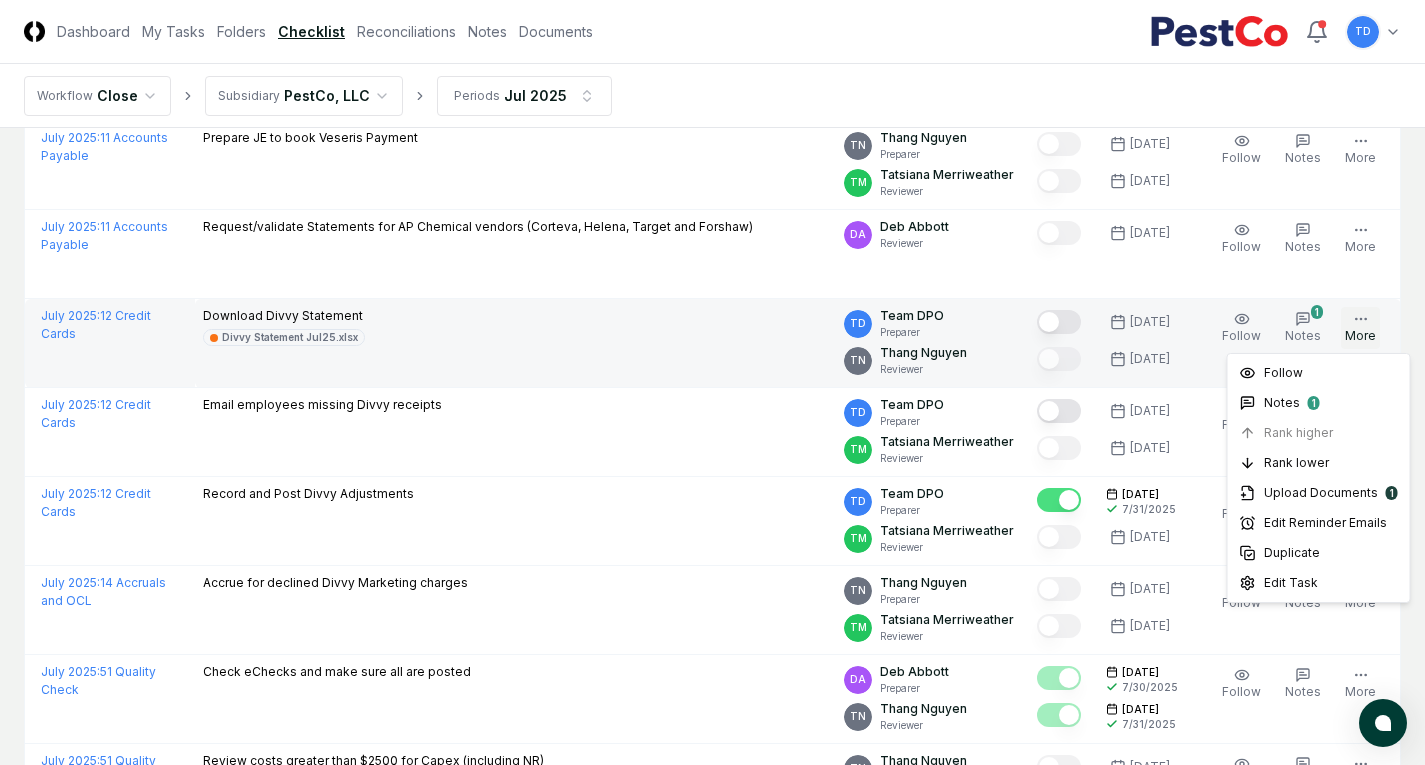 click 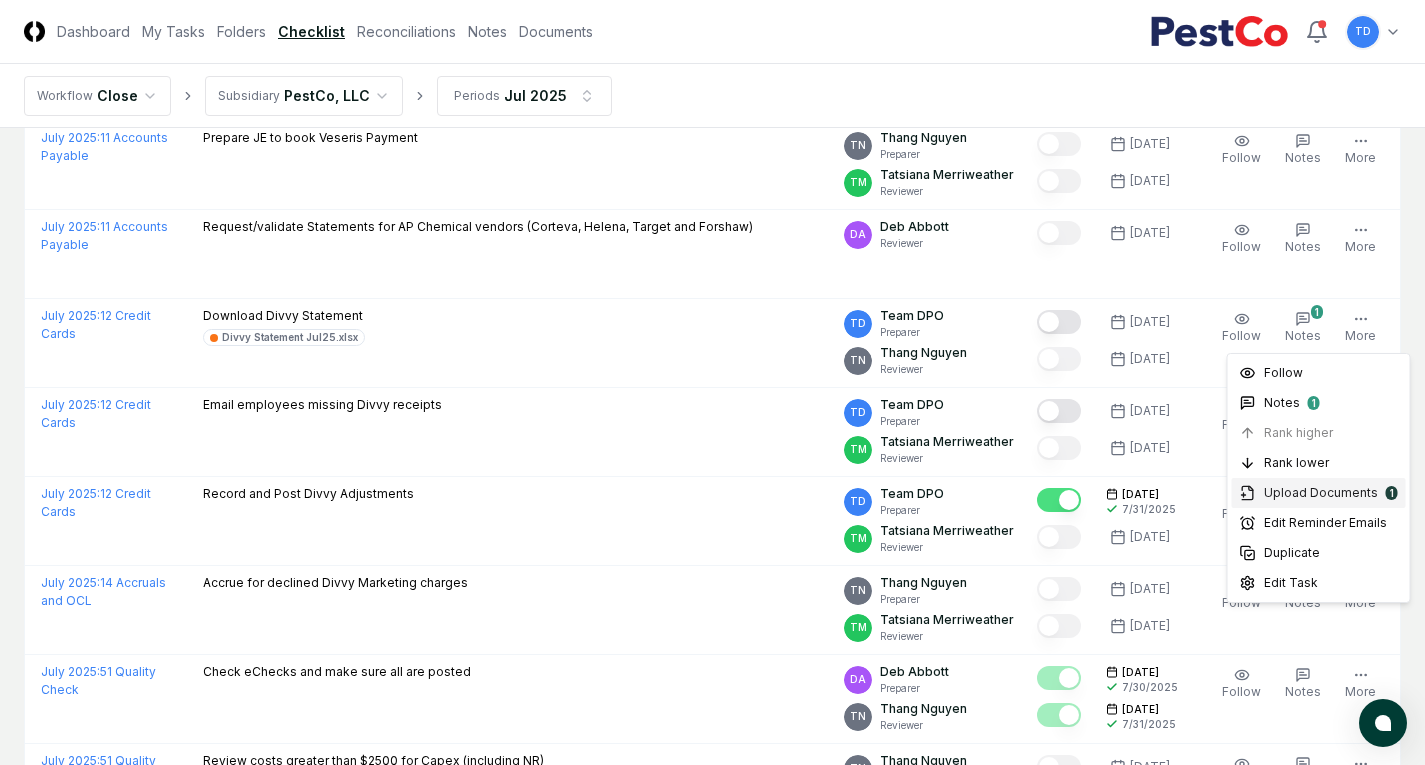 click on "Upload Documents" at bounding box center [1321, 493] 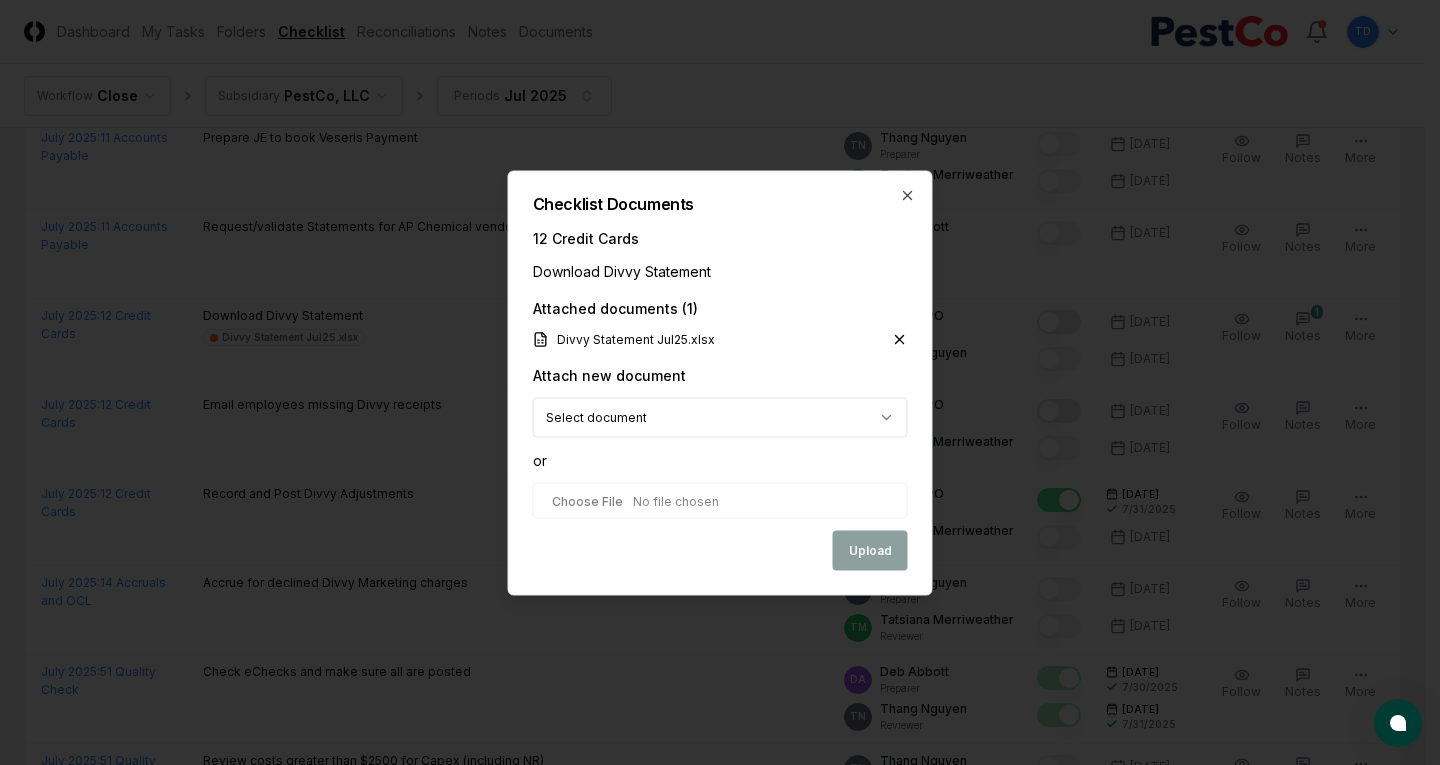 click at bounding box center [720, 500] 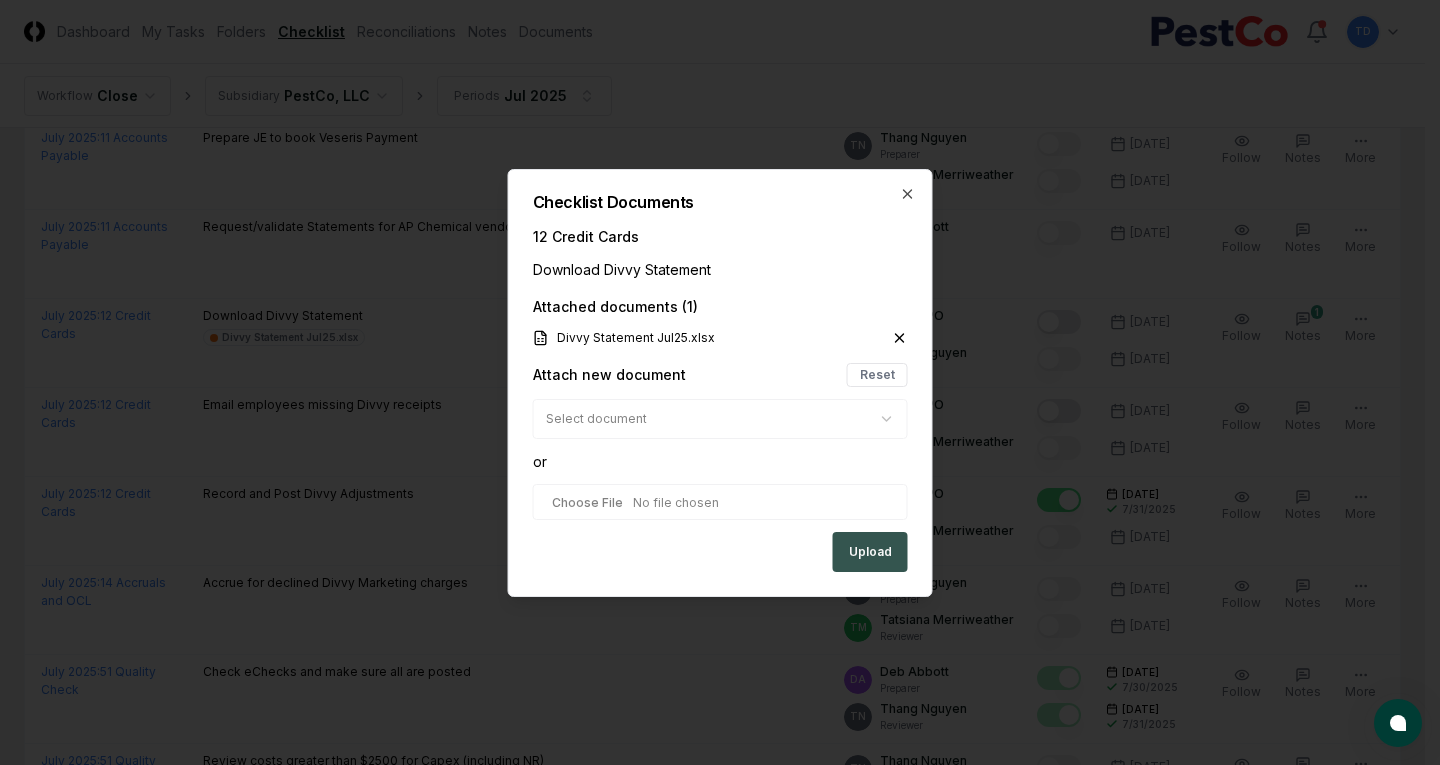 click on "Upload" at bounding box center (870, 552) 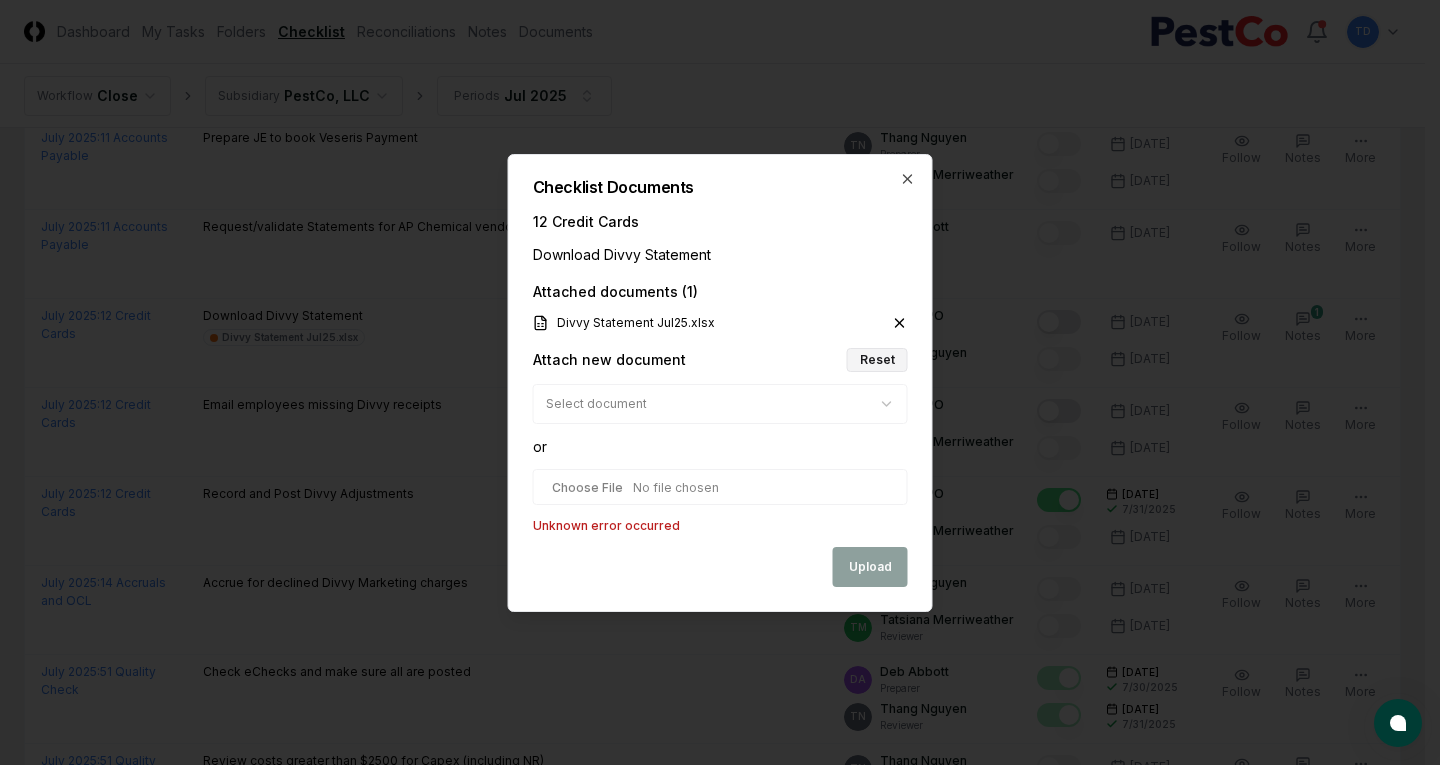 click on "Reset" at bounding box center (877, 360) 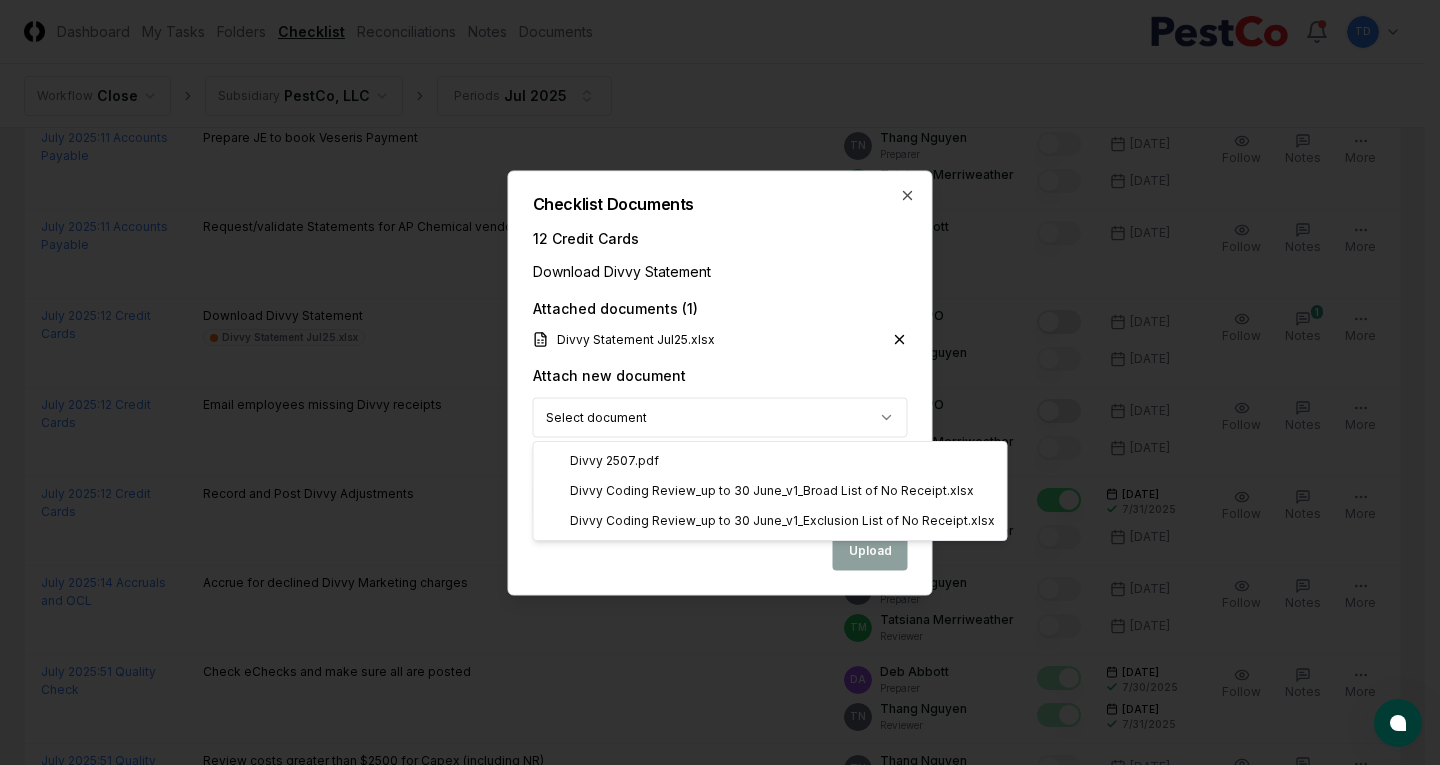 click on "CloseCore Dashboard My Tasks Folders Checklist Reconciliations Notes Documents Toggle navigation menu   TD Toggle user menu Workflow Close Subsidiary PestCo, LLC Periods Jul [DATE] Cancel Reassign Jul [DATE] Checklist 92 / 92 Download New  Task My Items My Open Items Ready for My Review Due Today Late Has Notes Has Reminders Has Documents Blocked Unblocked Clear Filter Folder Description Assignee Sign-Off   Due Actions July [DATE] :  11 Accounts Payable Allocate Veseris semimonthly invoices (1st Half) 37. PestCo LLC 5222 Bimonthly July 1 -15.xlsx TN Thang Nguyen Preparer TM Tatsiana Merriweather Reviewer [DATE] [DATE] [DATE] [DATE] Follow Notes 1 Upload Reminder Duplicate Edit Task More July [DATE] :  14 Accruals and OCL Accrue Applause Applause accrual for July [DATE] JE.xlsx TD Team DPO Preparer TM Tatsiana Merriweather Reviewer [DATE] [DATE] [DATE] [DATE] Order Follow Notes 1 Upload Reminder Duplicate Edit Task More July [DATE] :  14 Accruals and OCL Accrue Engagement Engagement accrual.xlsx" at bounding box center [712, -1472] 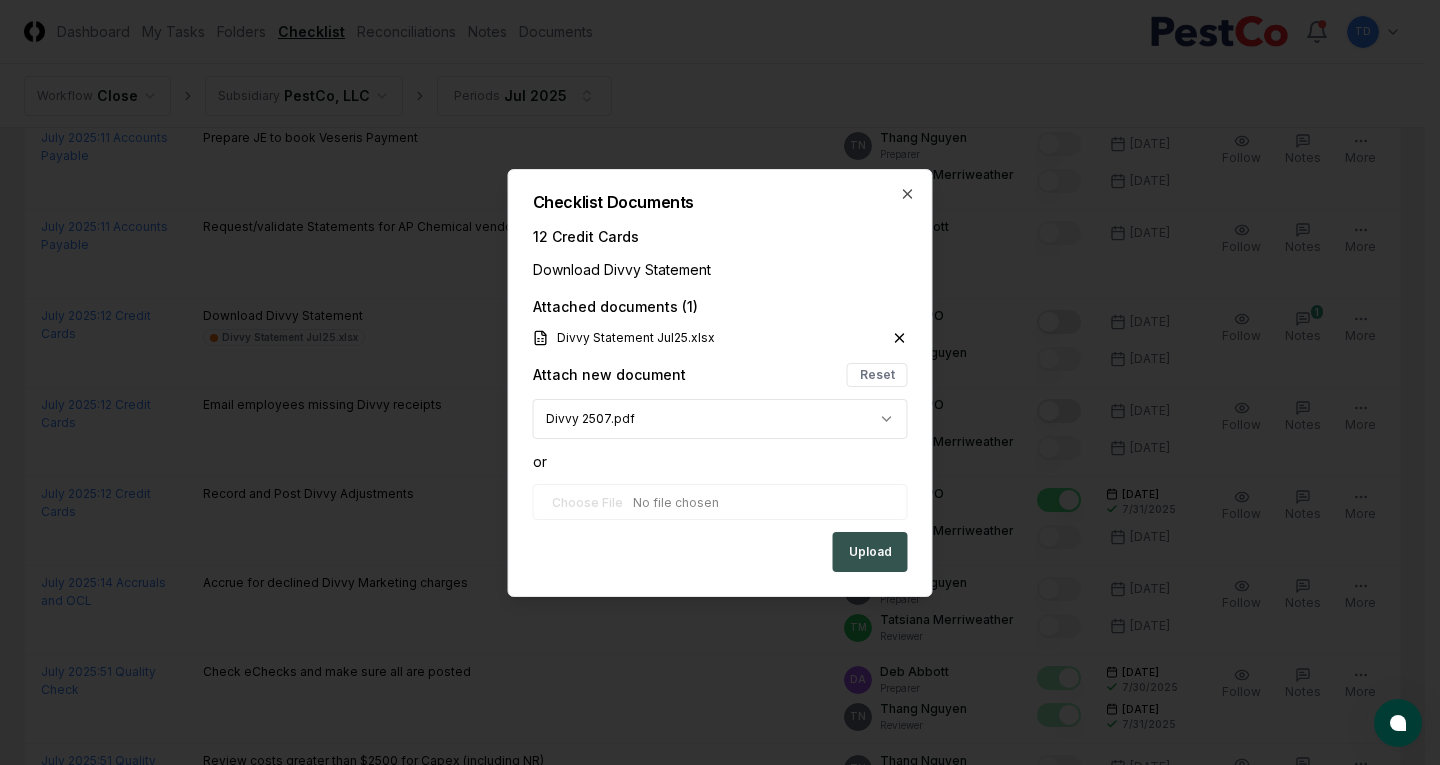 click on "Upload" at bounding box center [870, 552] 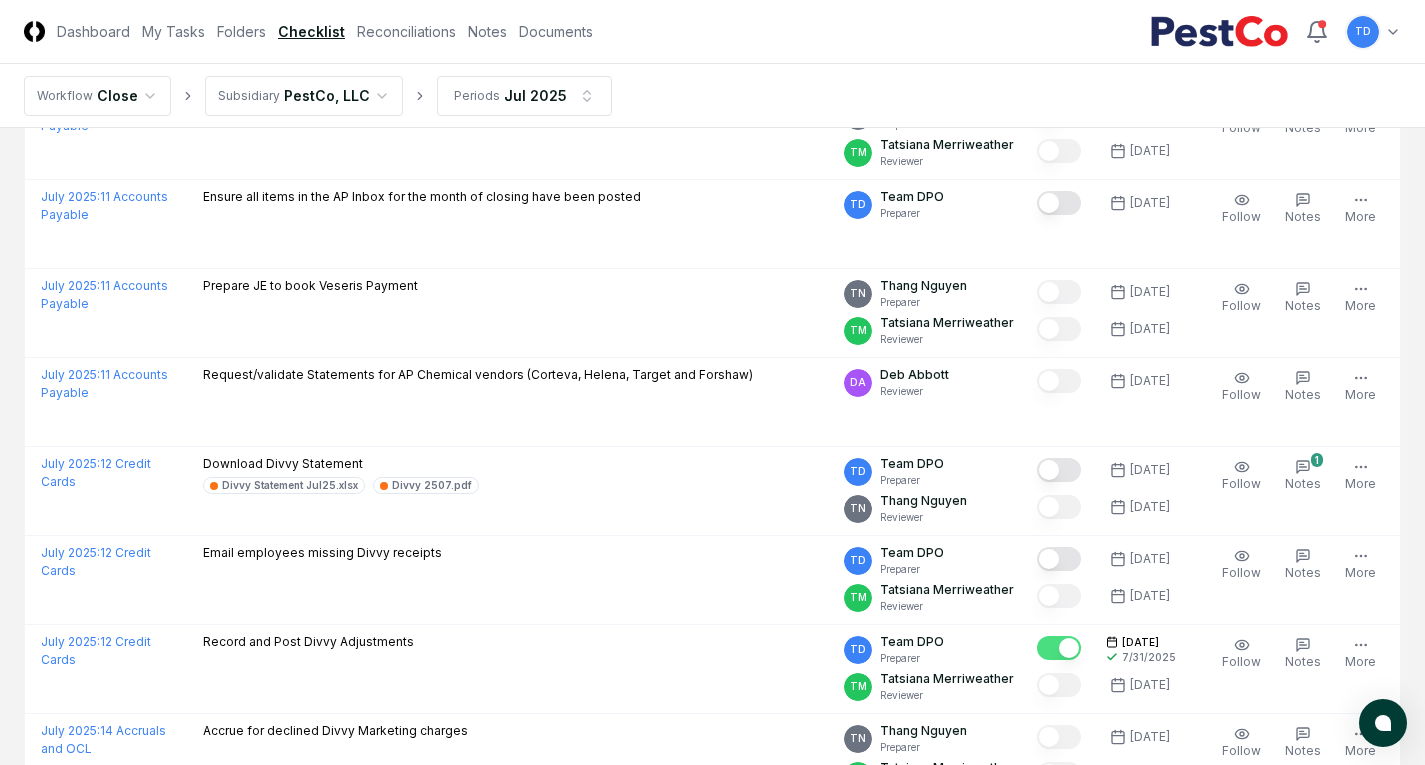 scroll, scrollTop: 3799, scrollLeft: 0, axis: vertical 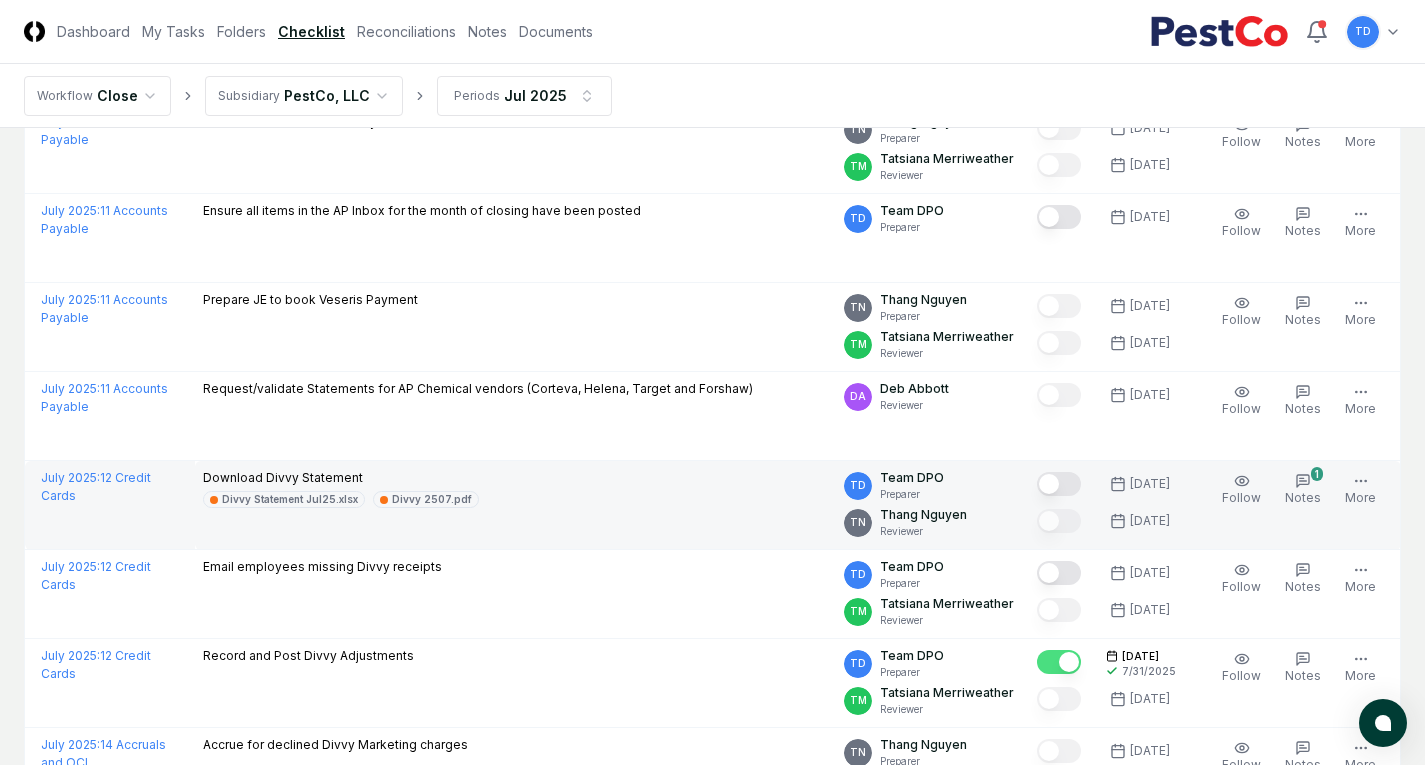 click at bounding box center [1059, 484] 